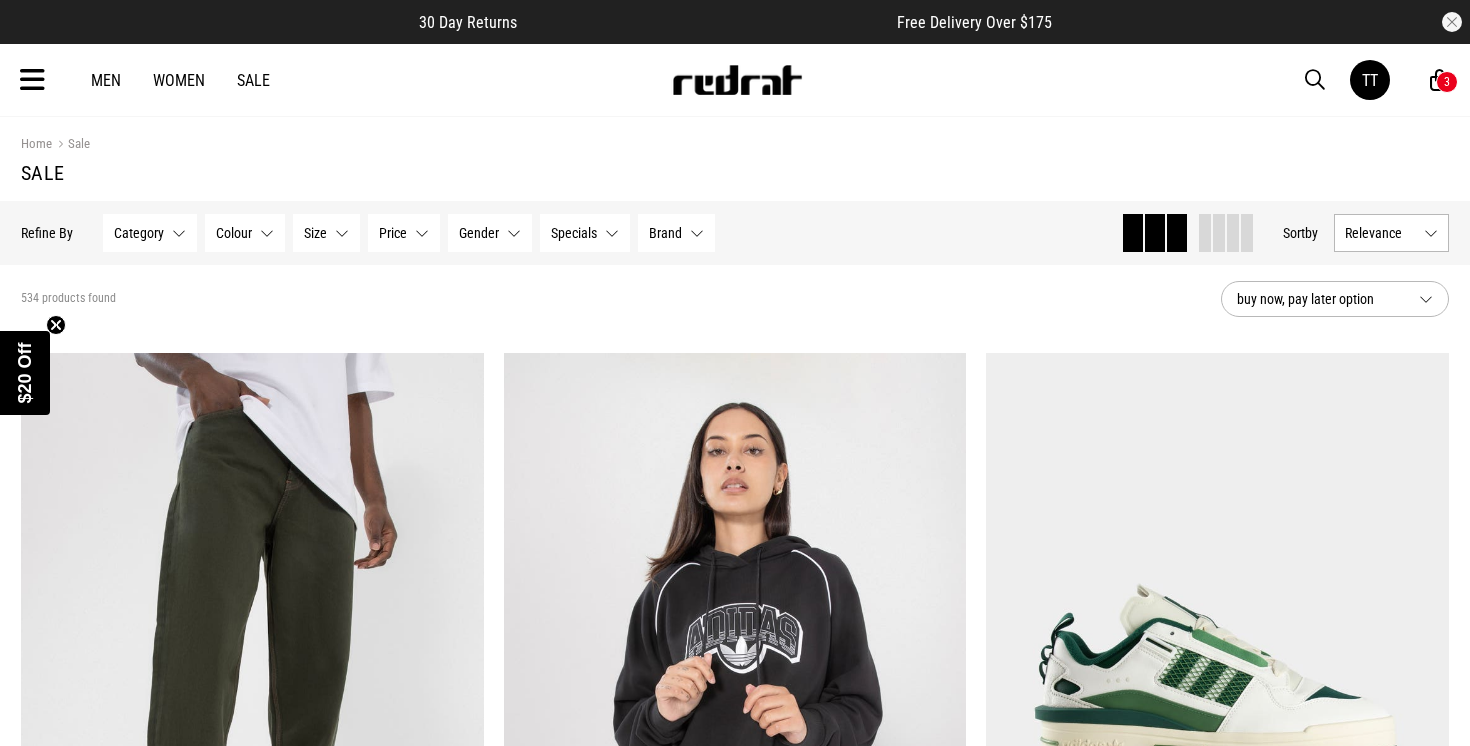 scroll, scrollTop: 0, scrollLeft: 0, axis: both 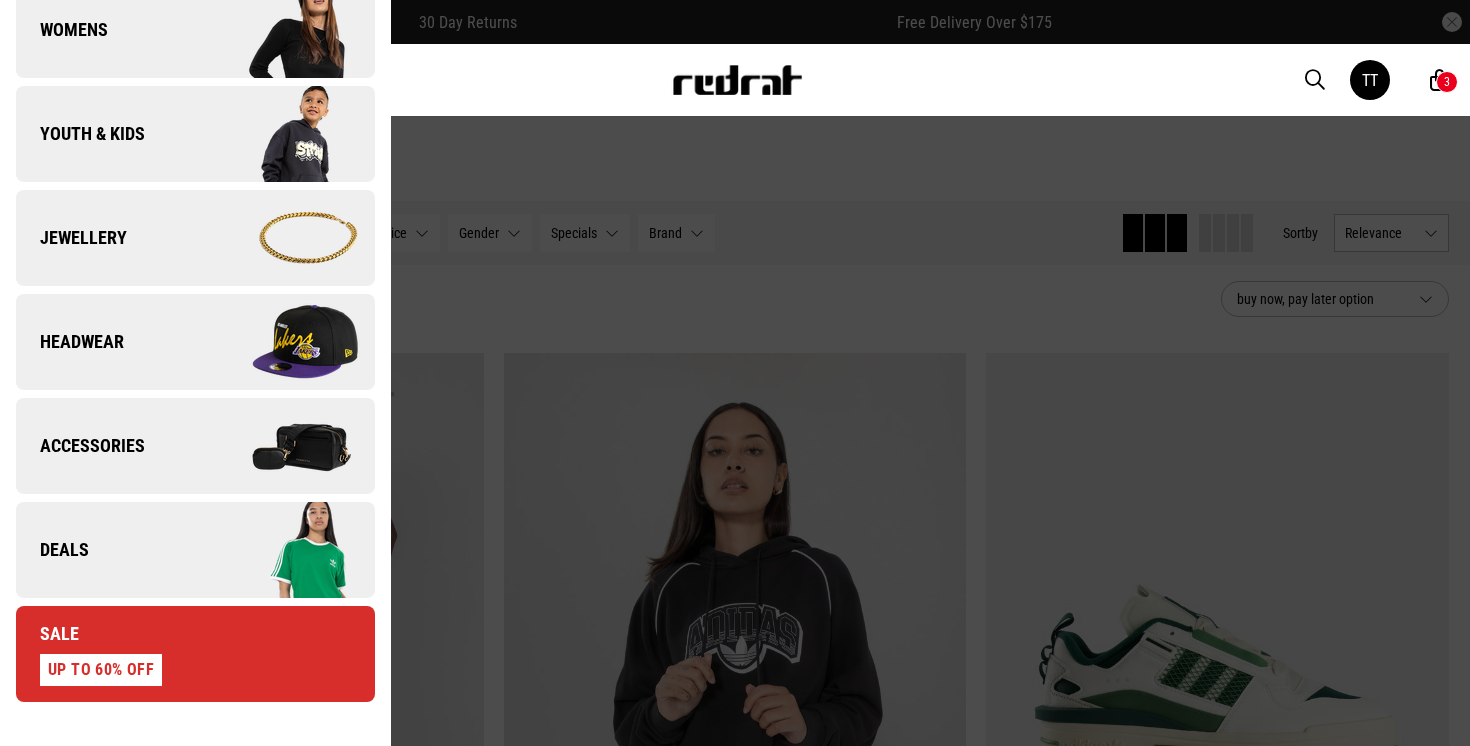 click on "Sale   UP TO 60% OFF" at bounding box center (195, 654) 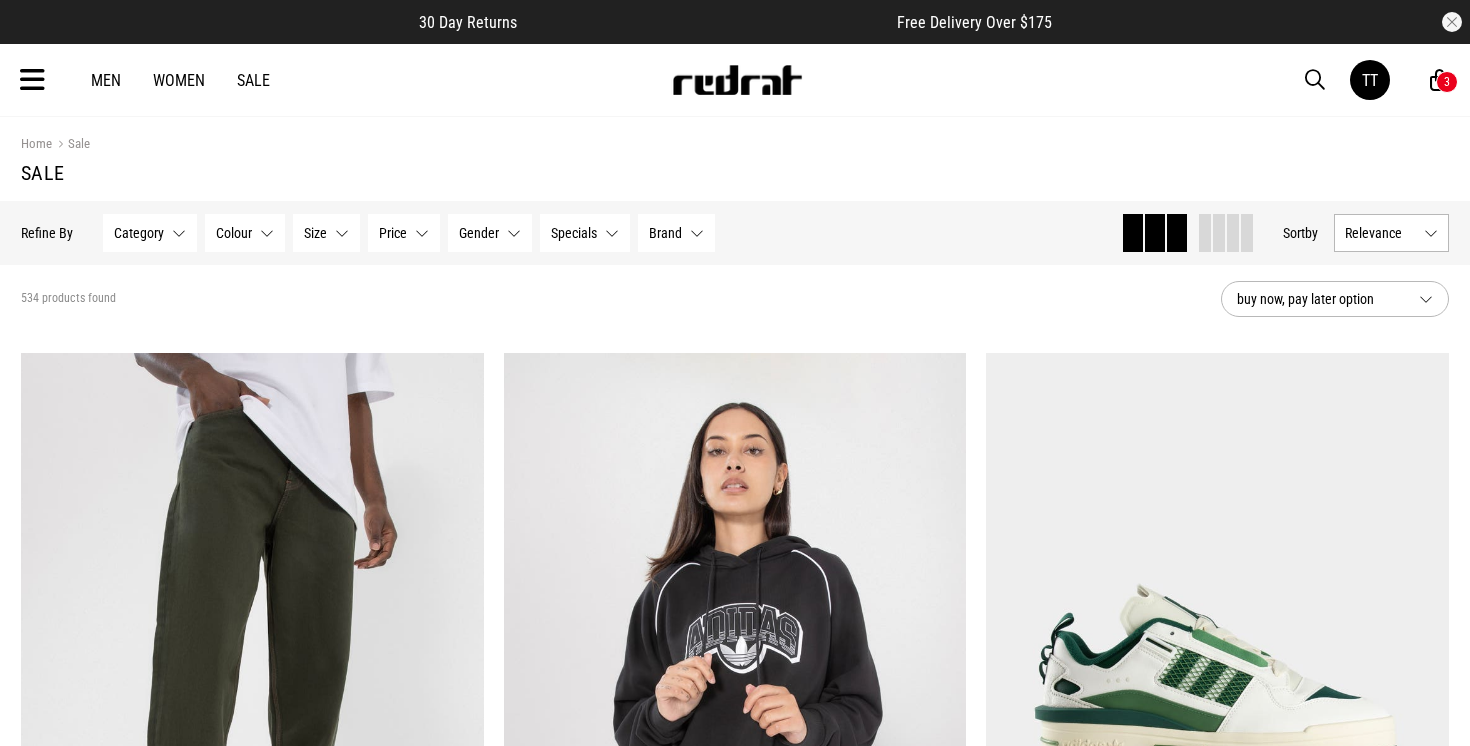 scroll, scrollTop: 0, scrollLeft: 0, axis: both 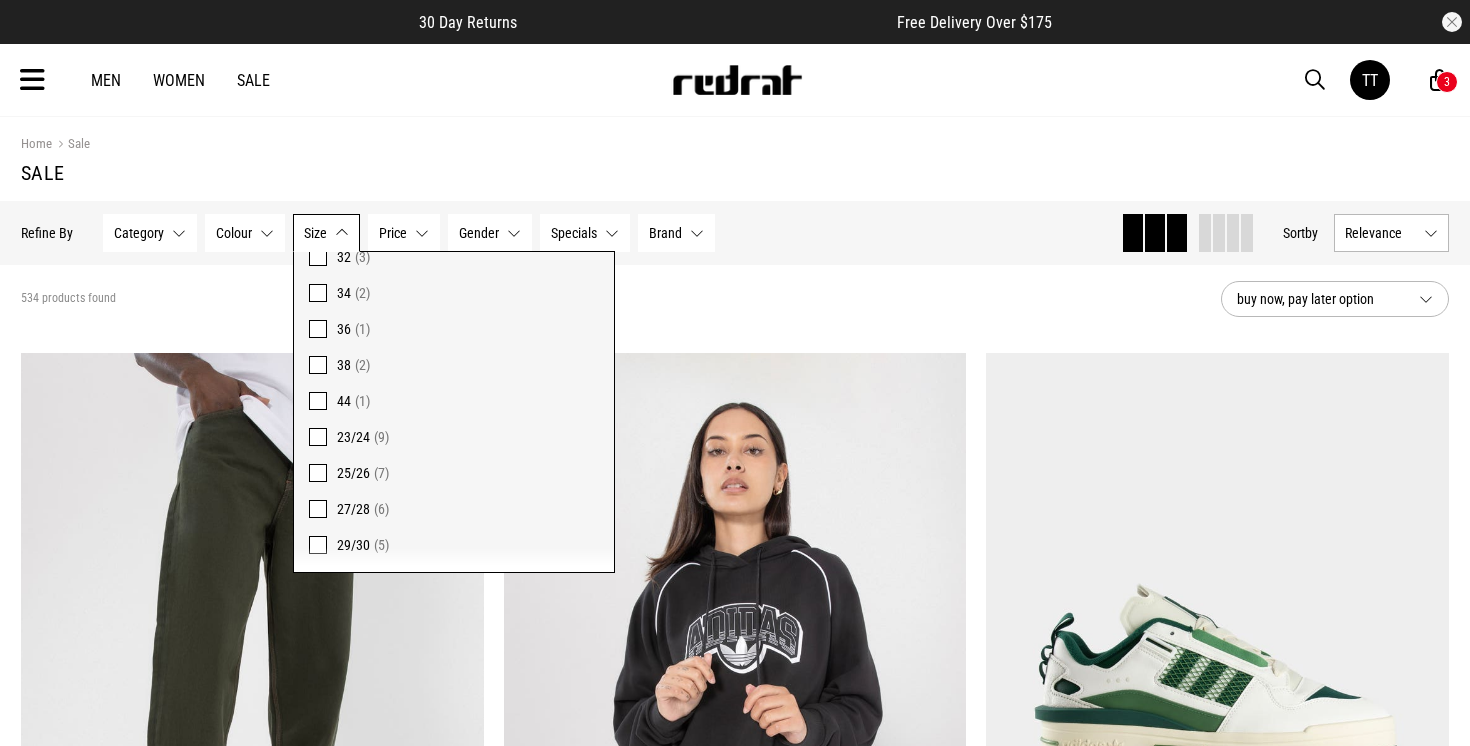 click at bounding box center [318, 401] 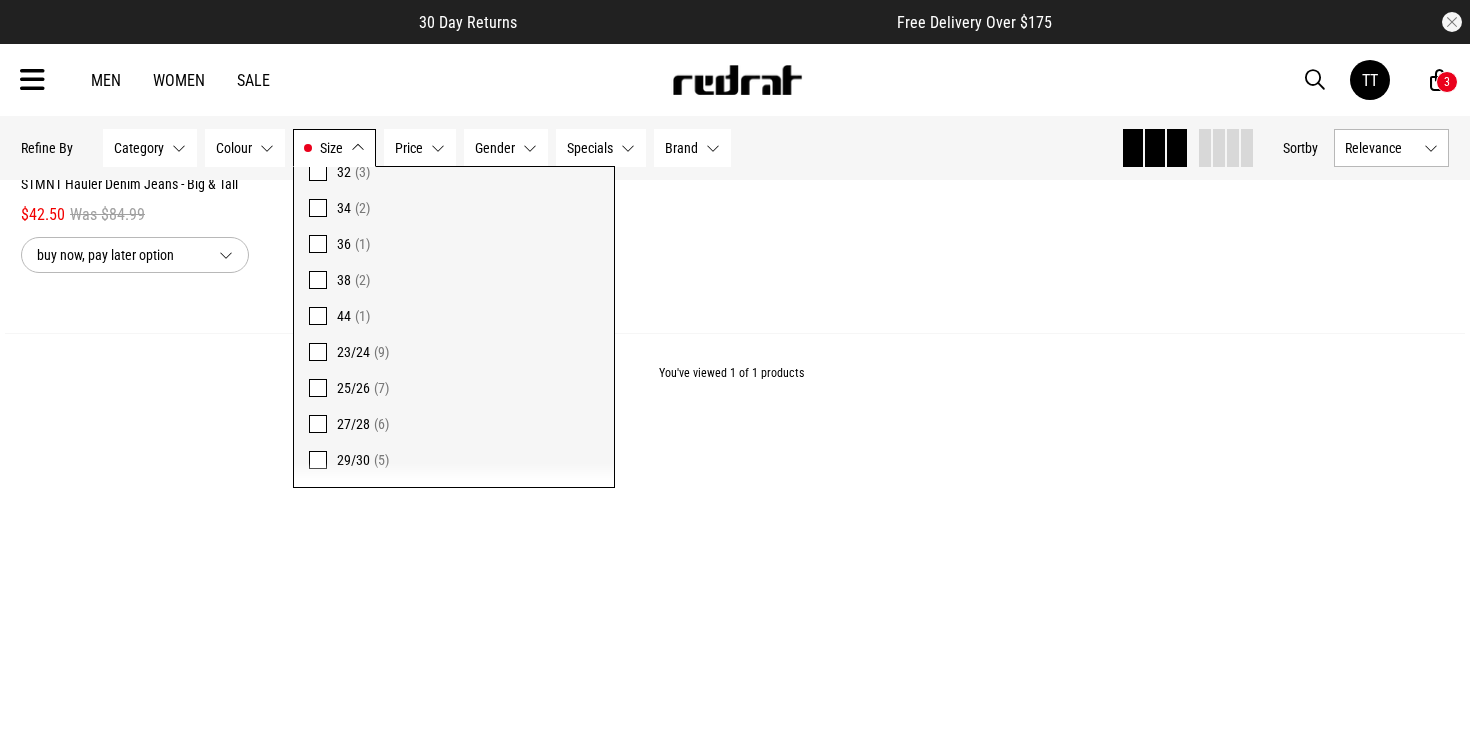 scroll, scrollTop: 885, scrollLeft: 0, axis: vertical 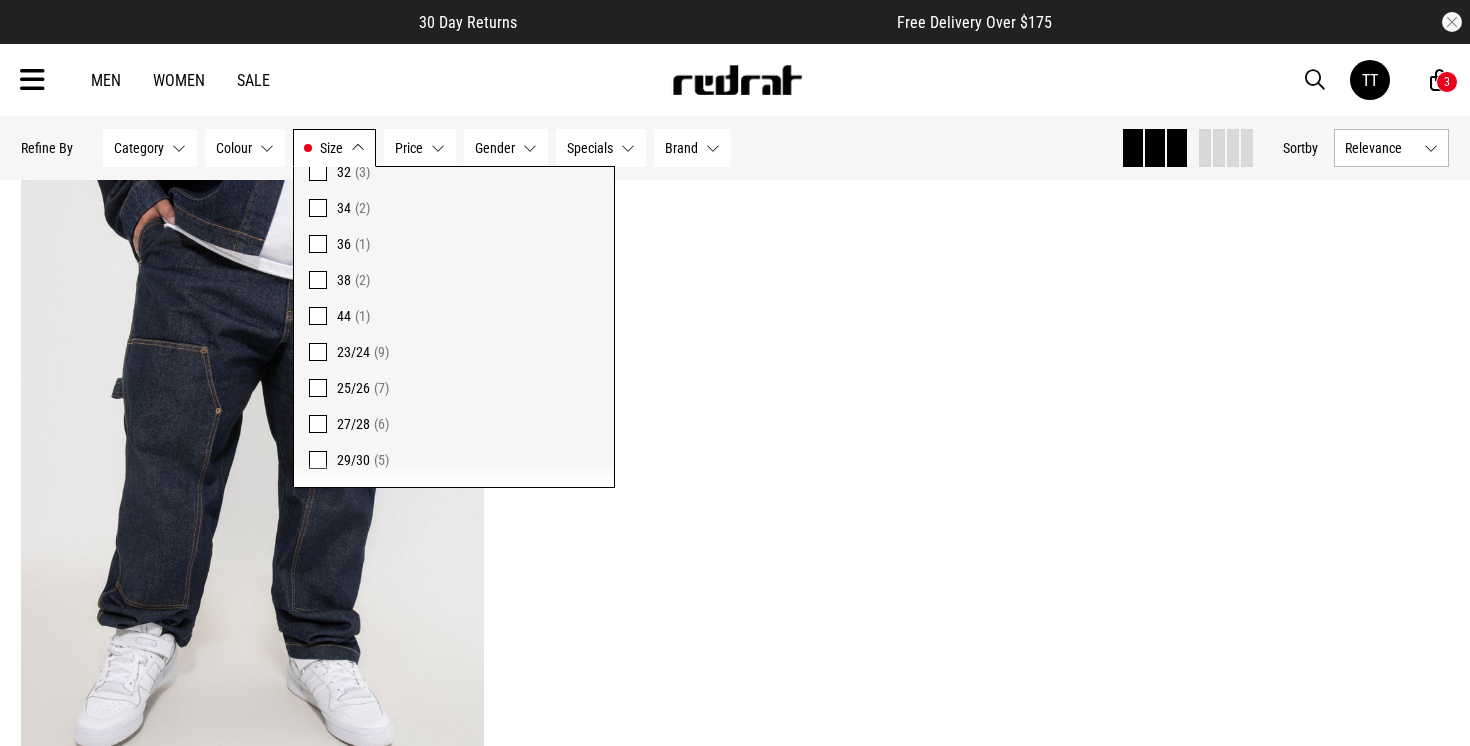 click at bounding box center [318, 316] 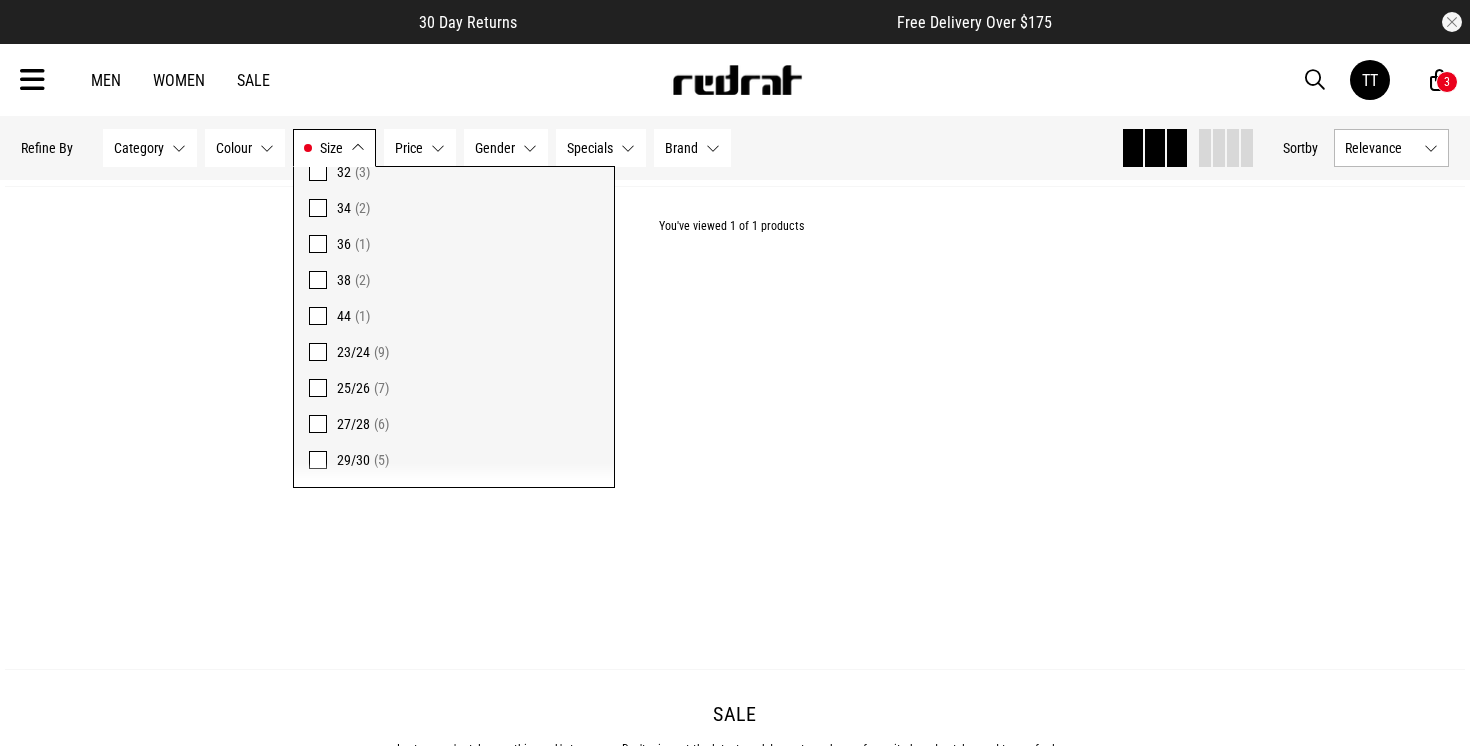 scroll, scrollTop: 984, scrollLeft: 0, axis: vertical 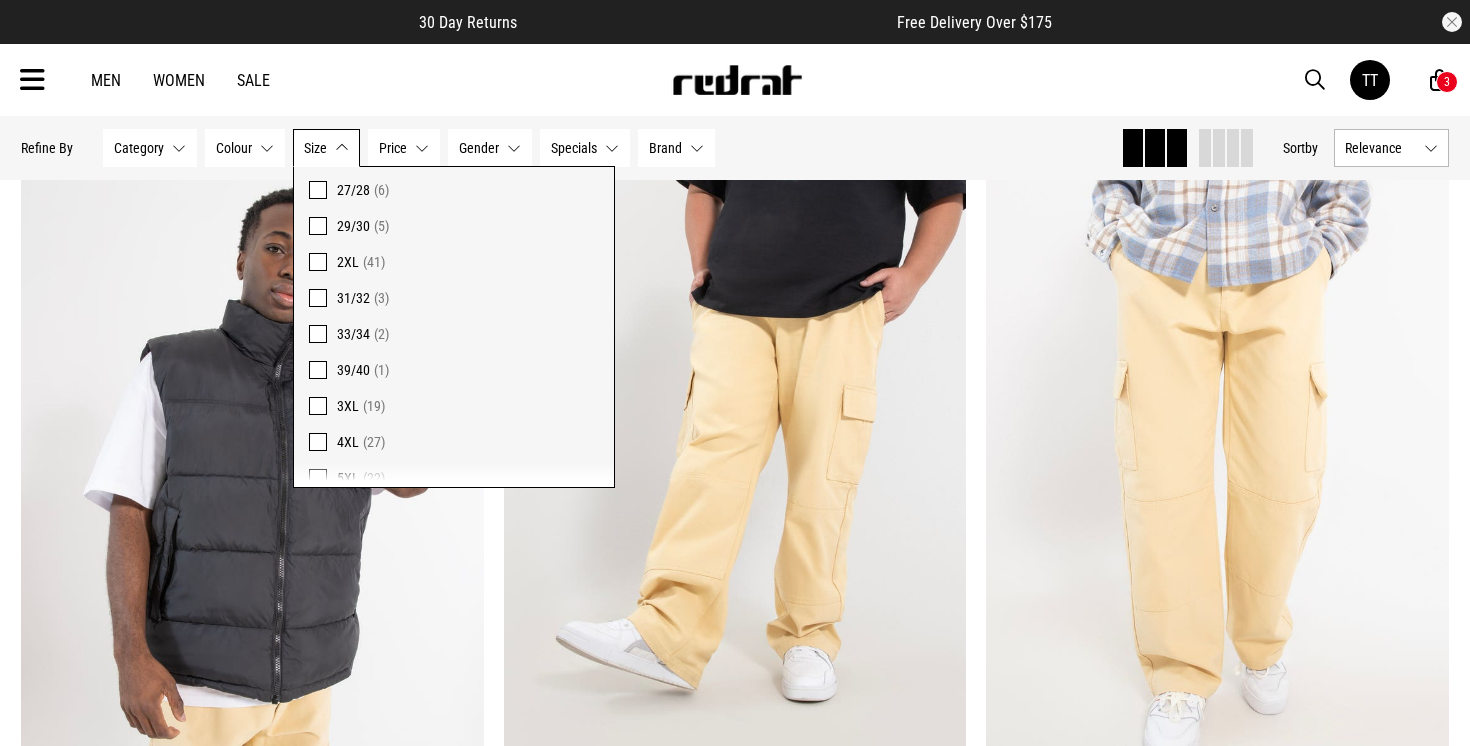 click at bounding box center [318, 262] 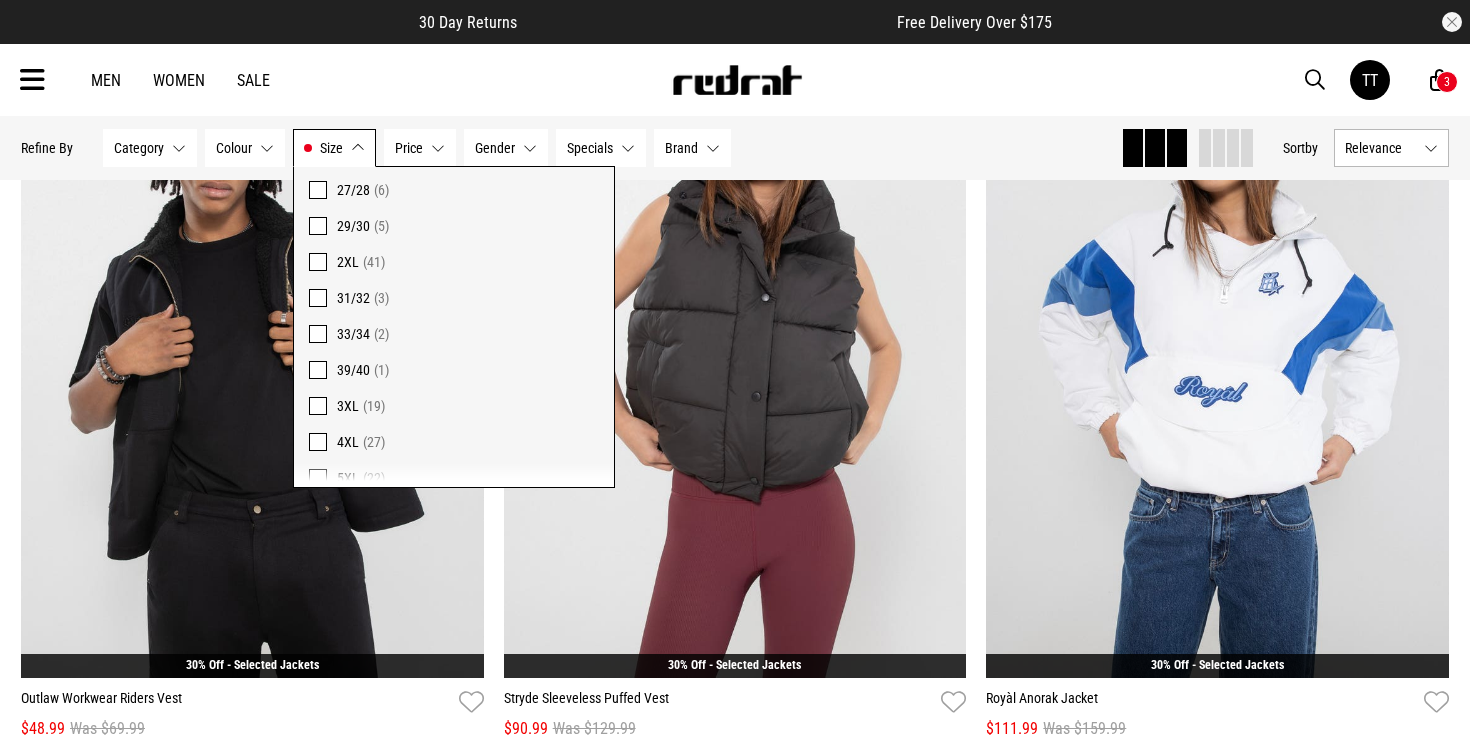 scroll, scrollTop: 1964, scrollLeft: 0, axis: vertical 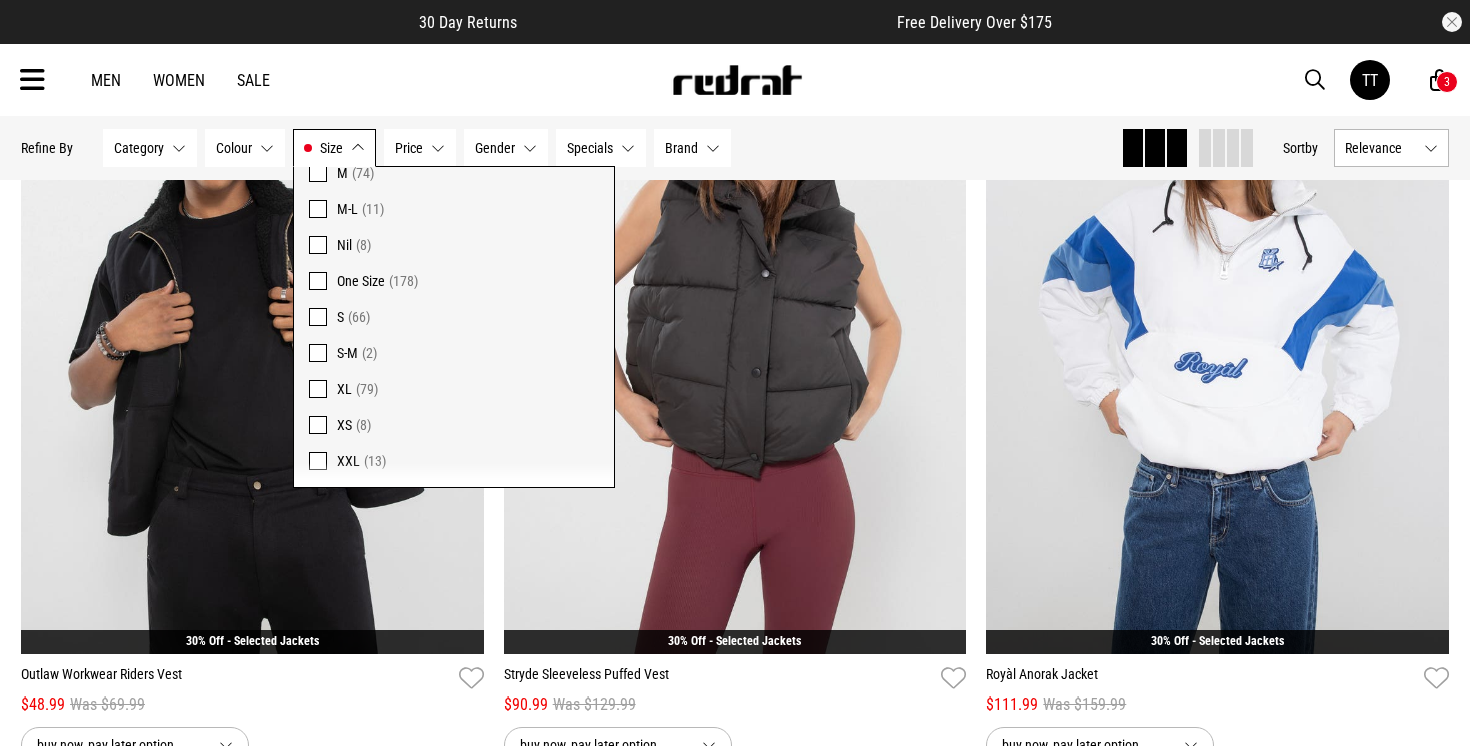click at bounding box center [318, 281] 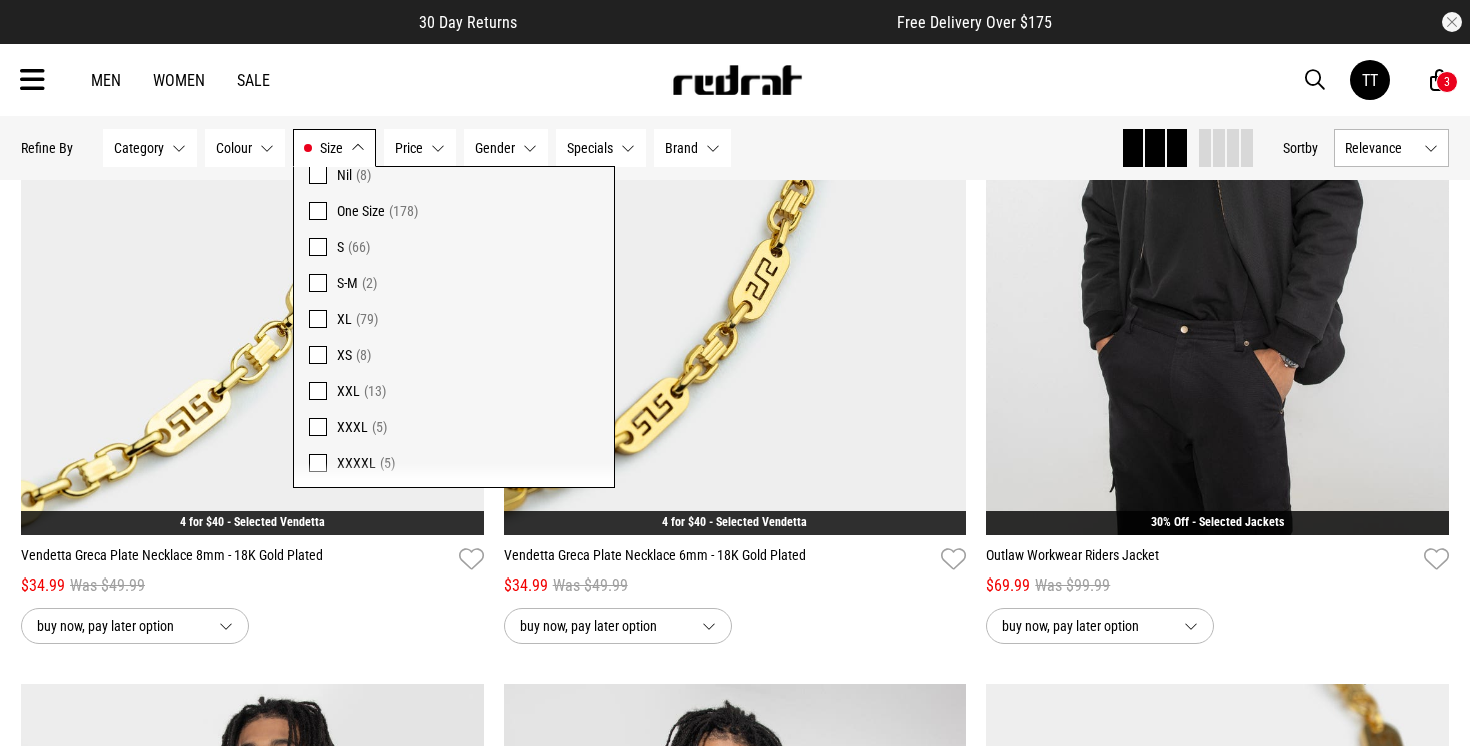 scroll, scrollTop: 1913, scrollLeft: 0, axis: vertical 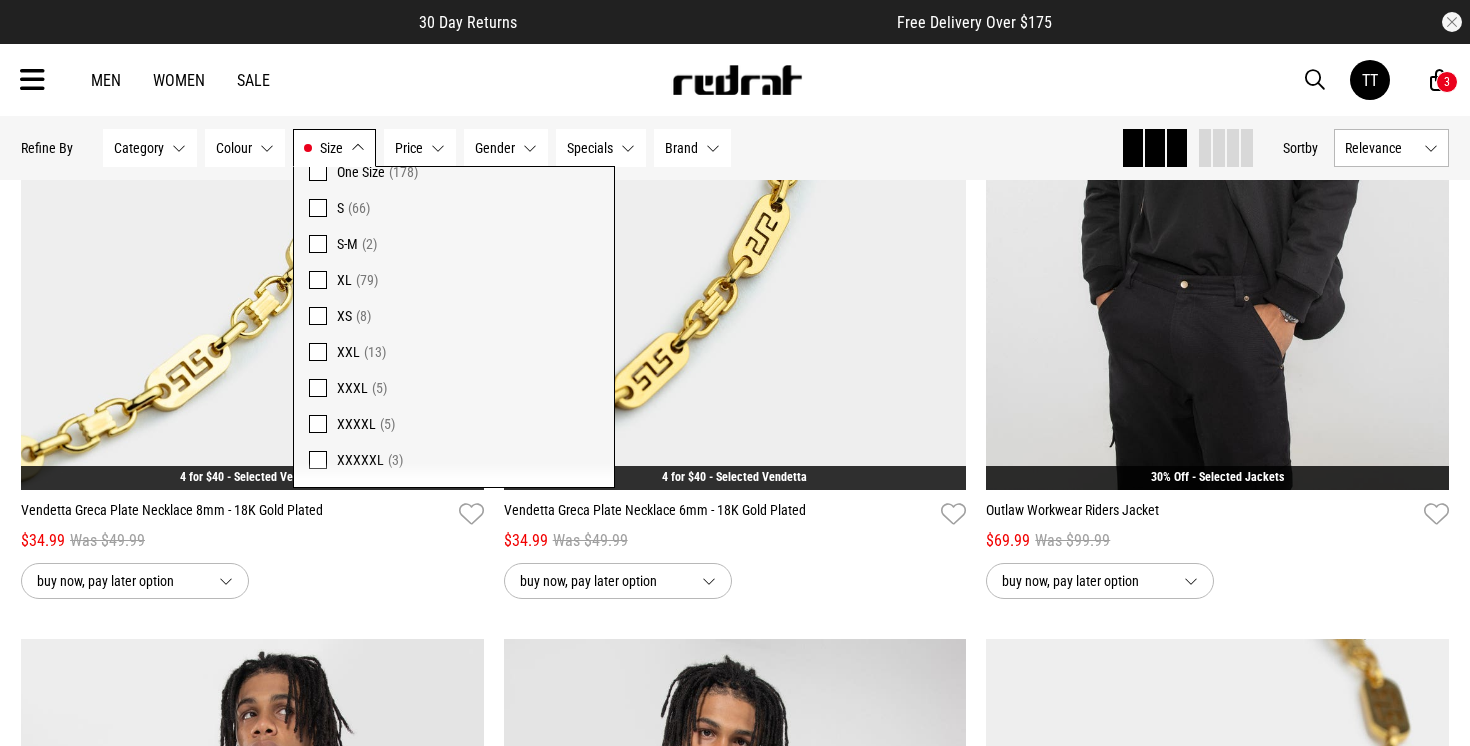 click at bounding box center [318, 352] 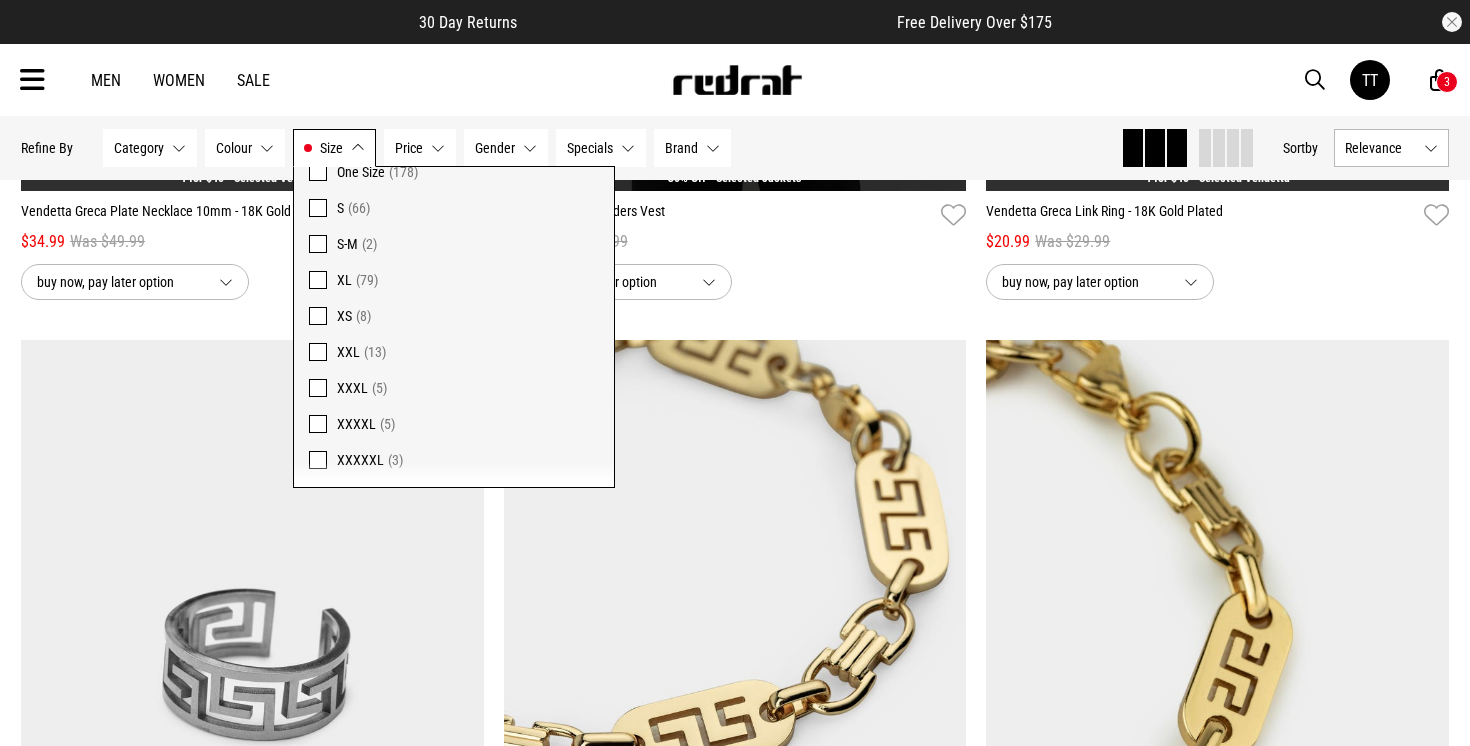 click at bounding box center (318, 280) 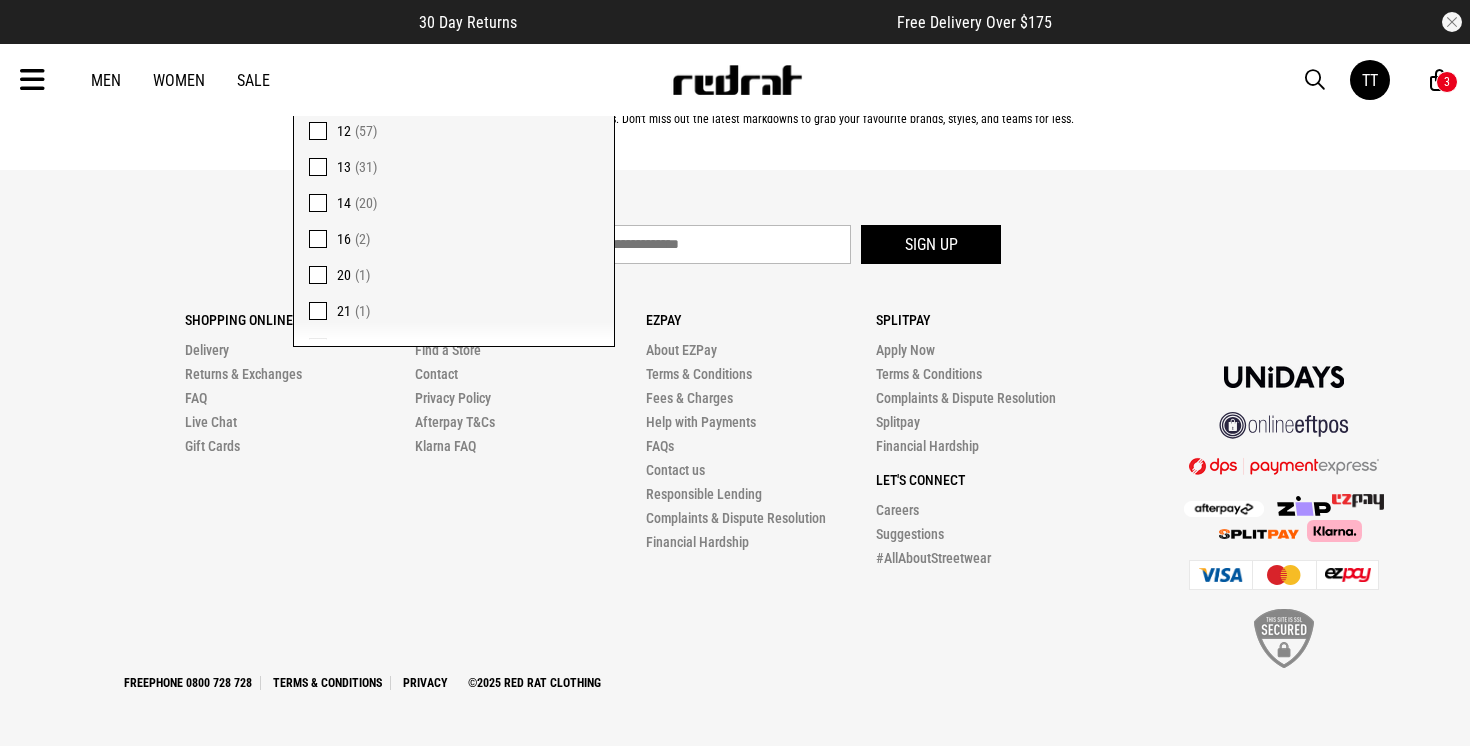 scroll, scrollTop: 0, scrollLeft: 0, axis: both 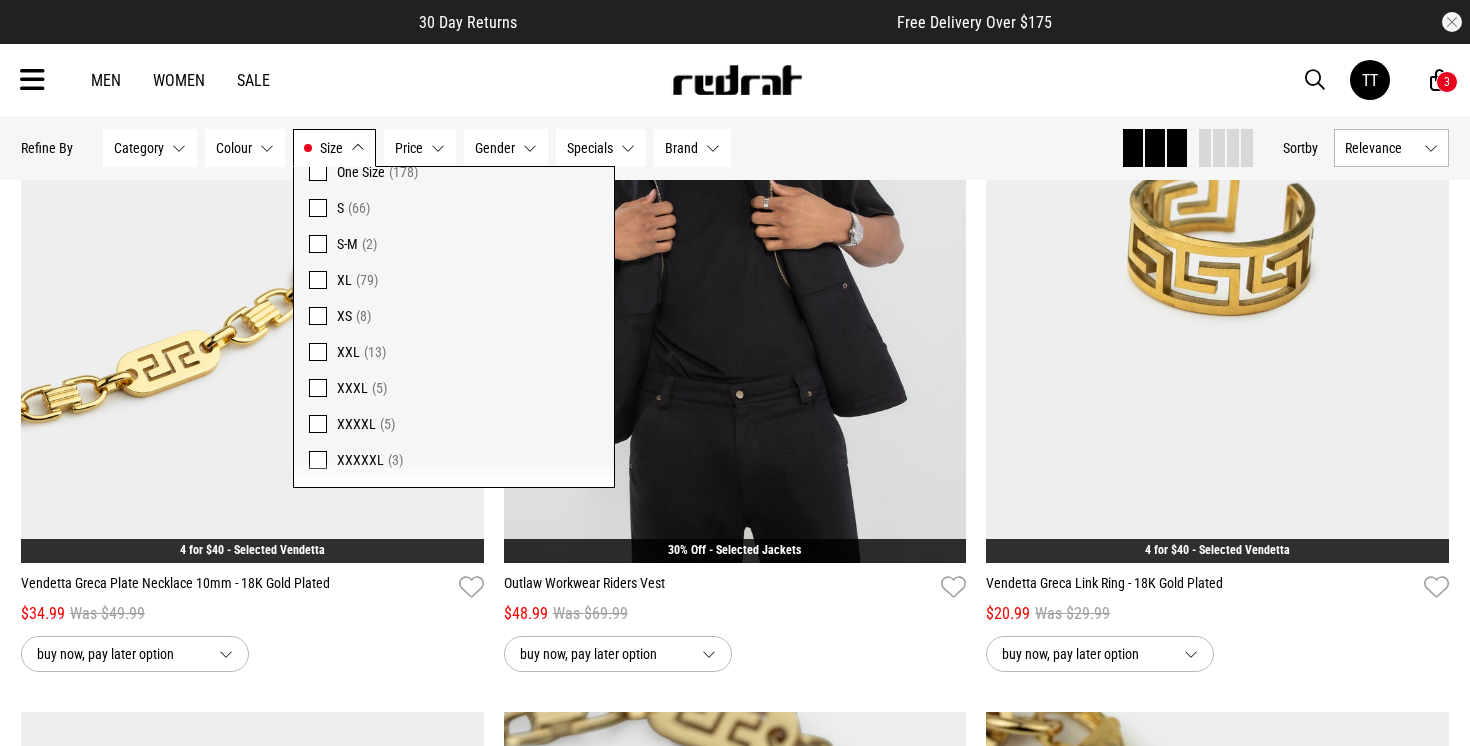 click at bounding box center [318, 460] 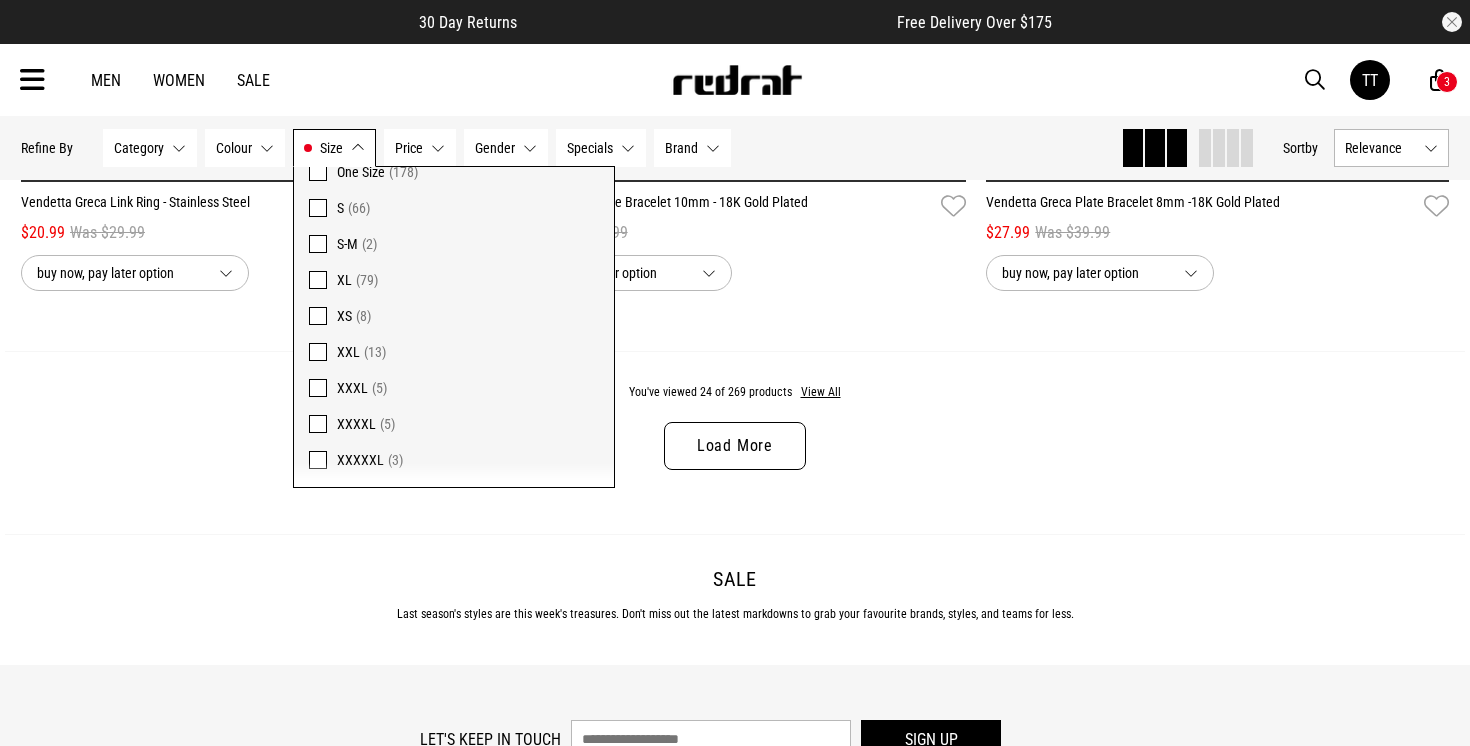 scroll, scrollTop: 6202, scrollLeft: 0, axis: vertical 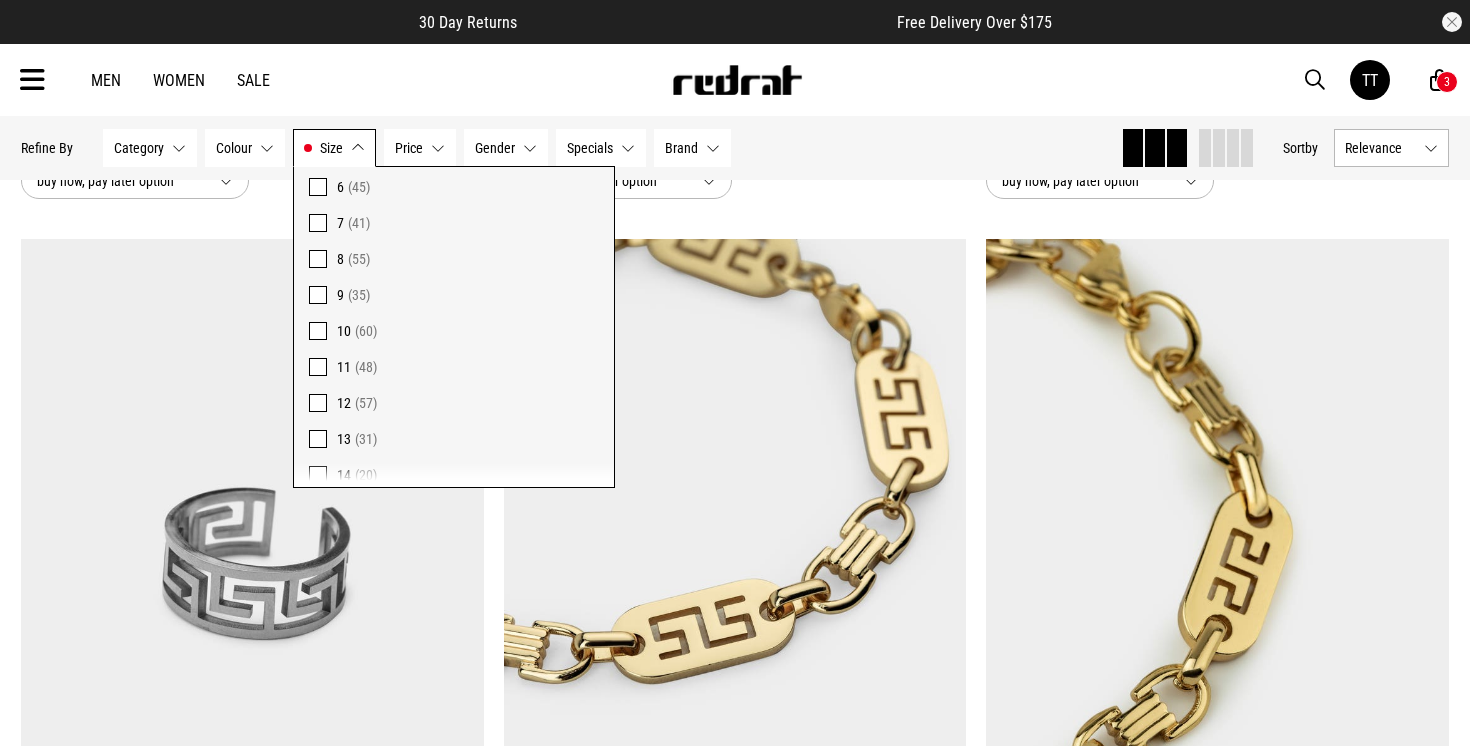 click at bounding box center (318, 403) 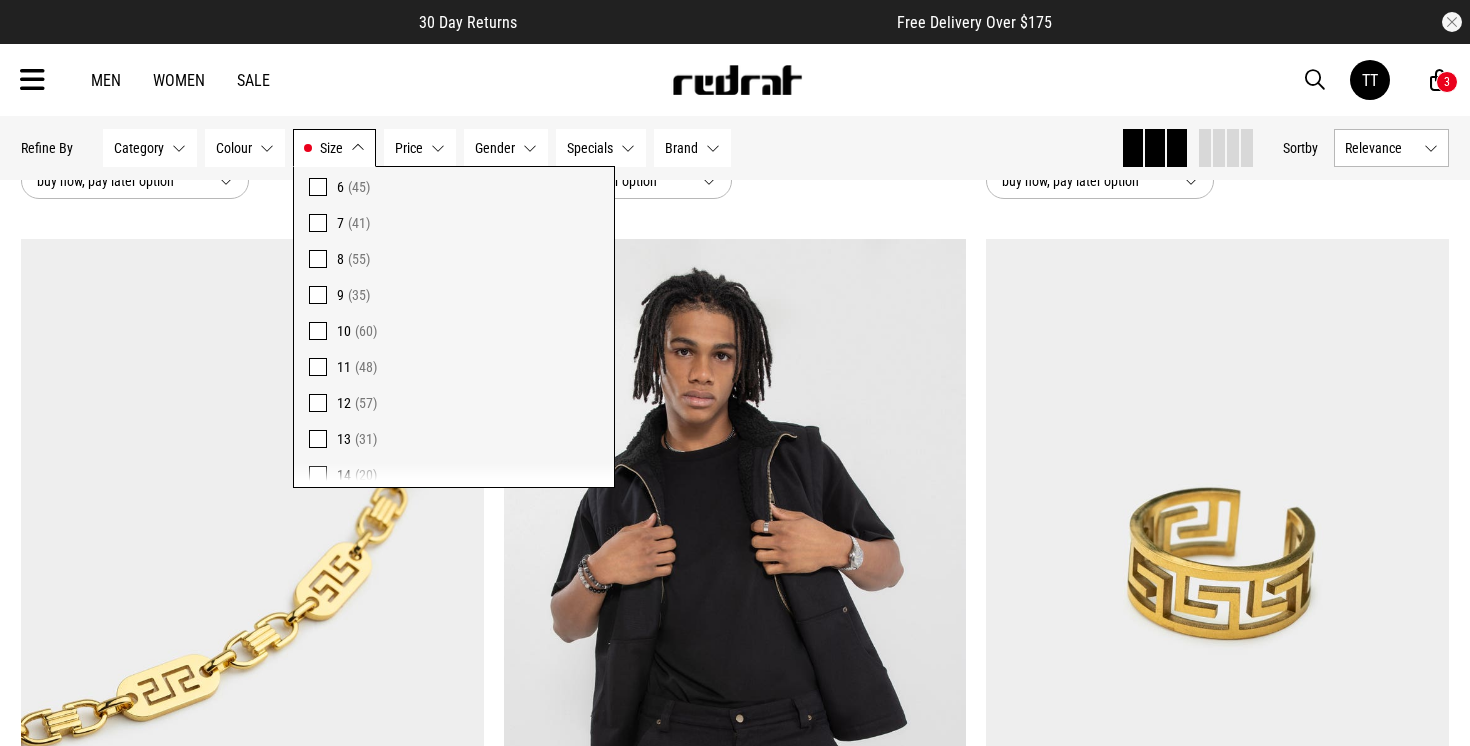 scroll, scrollTop: 6512, scrollLeft: 0, axis: vertical 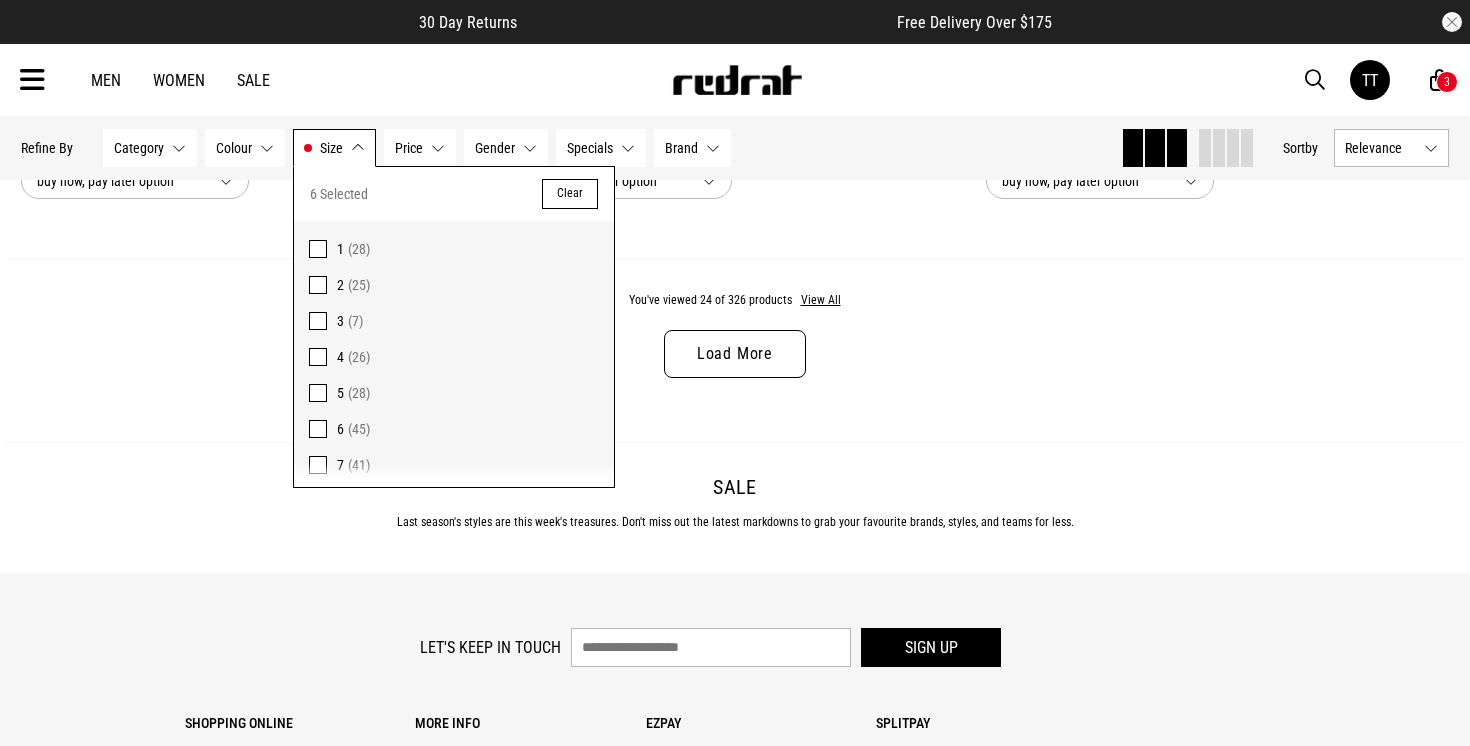 click on "**********" at bounding box center (735, -2948) 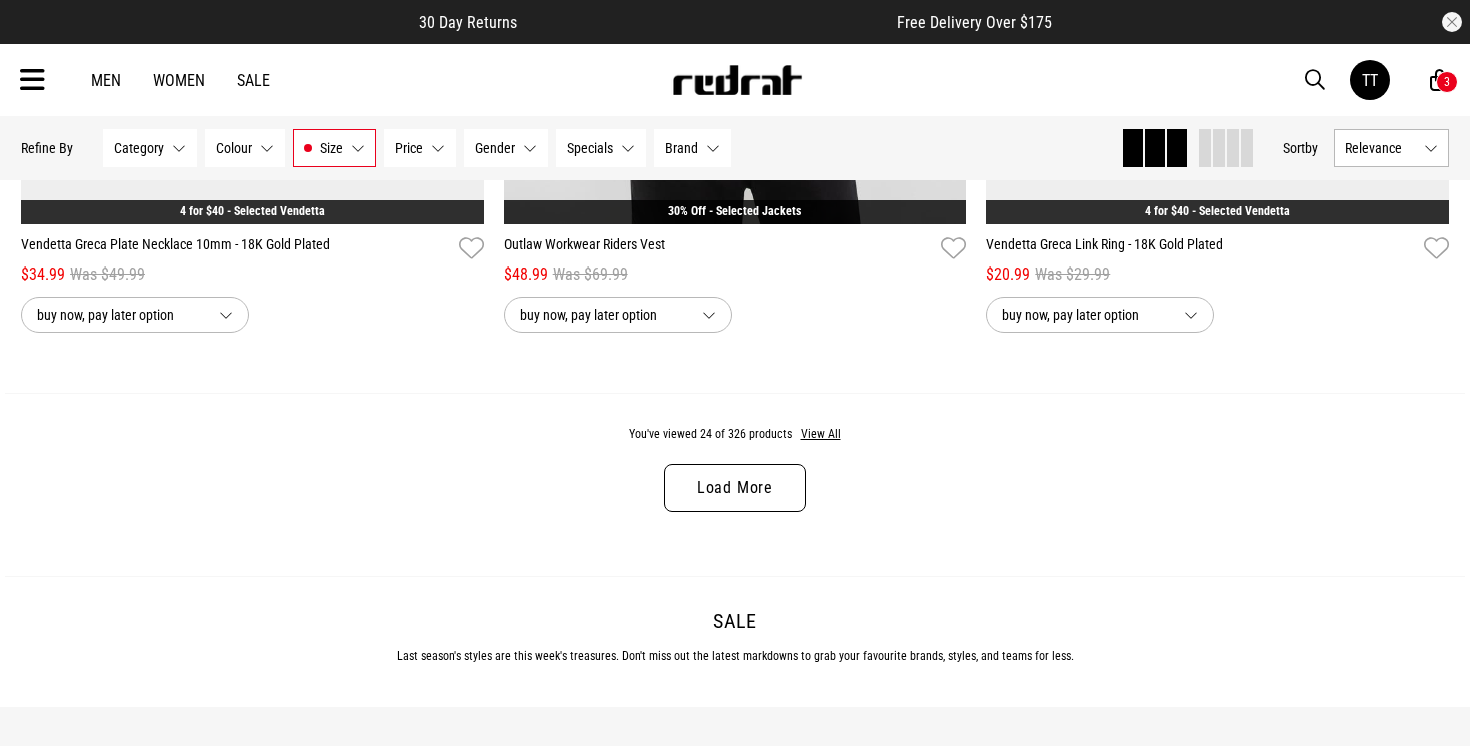 scroll, scrollTop: 6332, scrollLeft: 0, axis: vertical 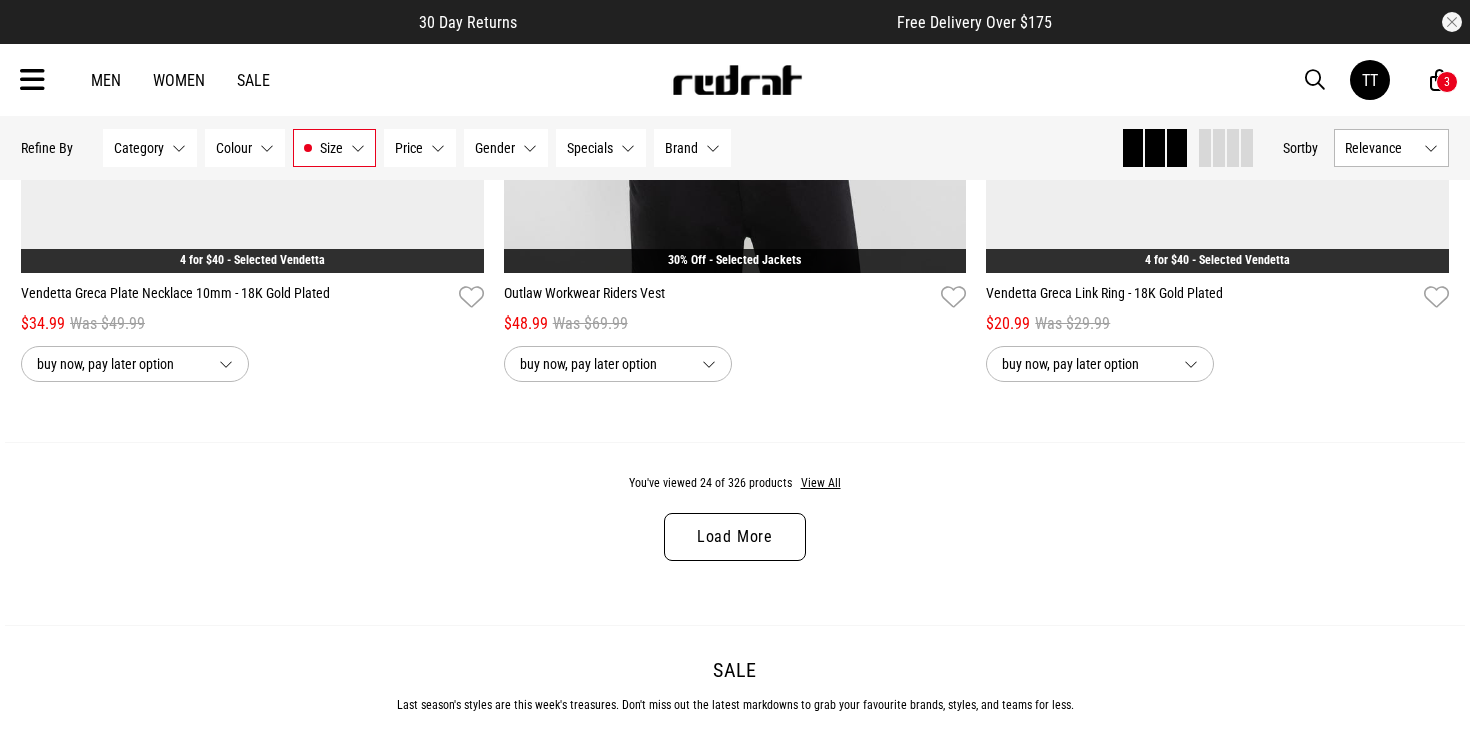 click on "Load More" at bounding box center [735, 537] 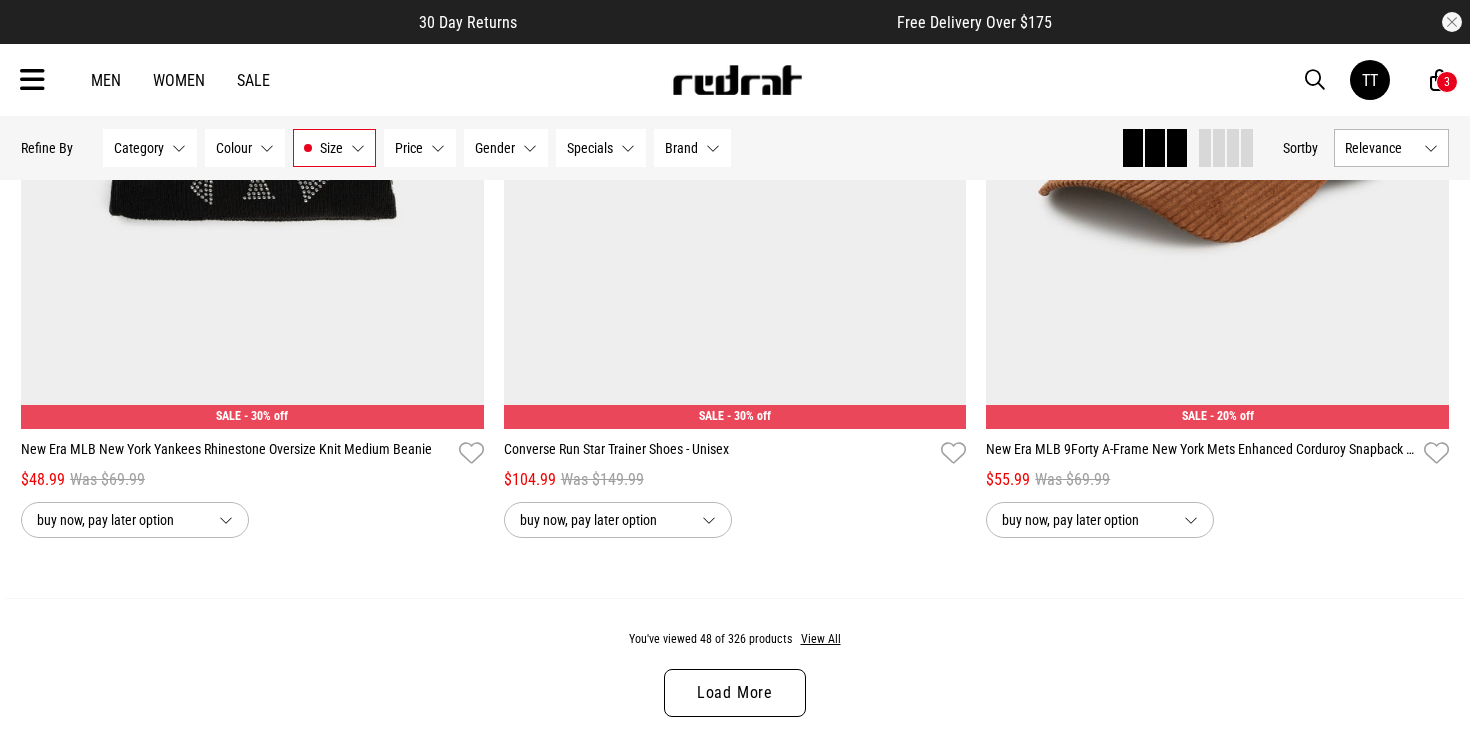 scroll, scrollTop: 12786, scrollLeft: 0, axis: vertical 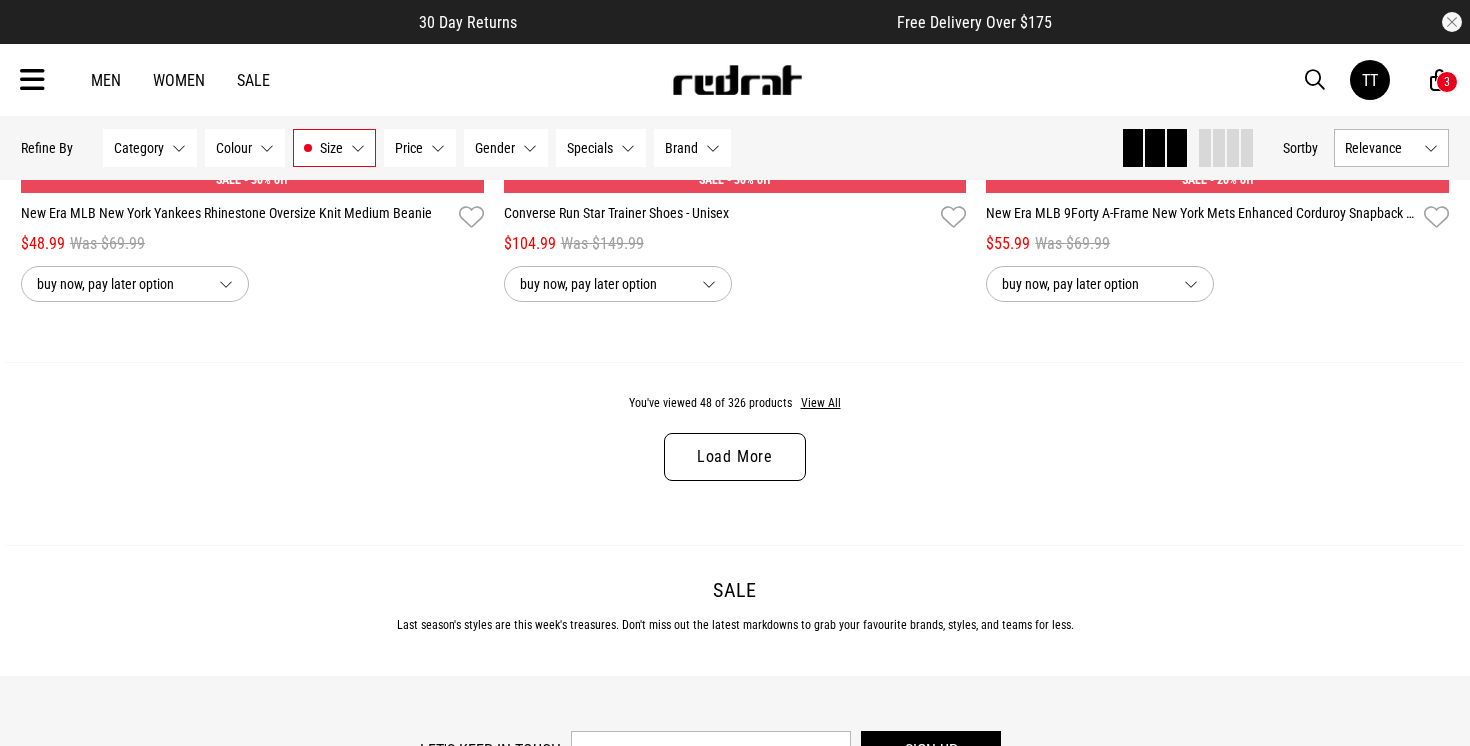 click on "Load More" at bounding box center [735, 457] 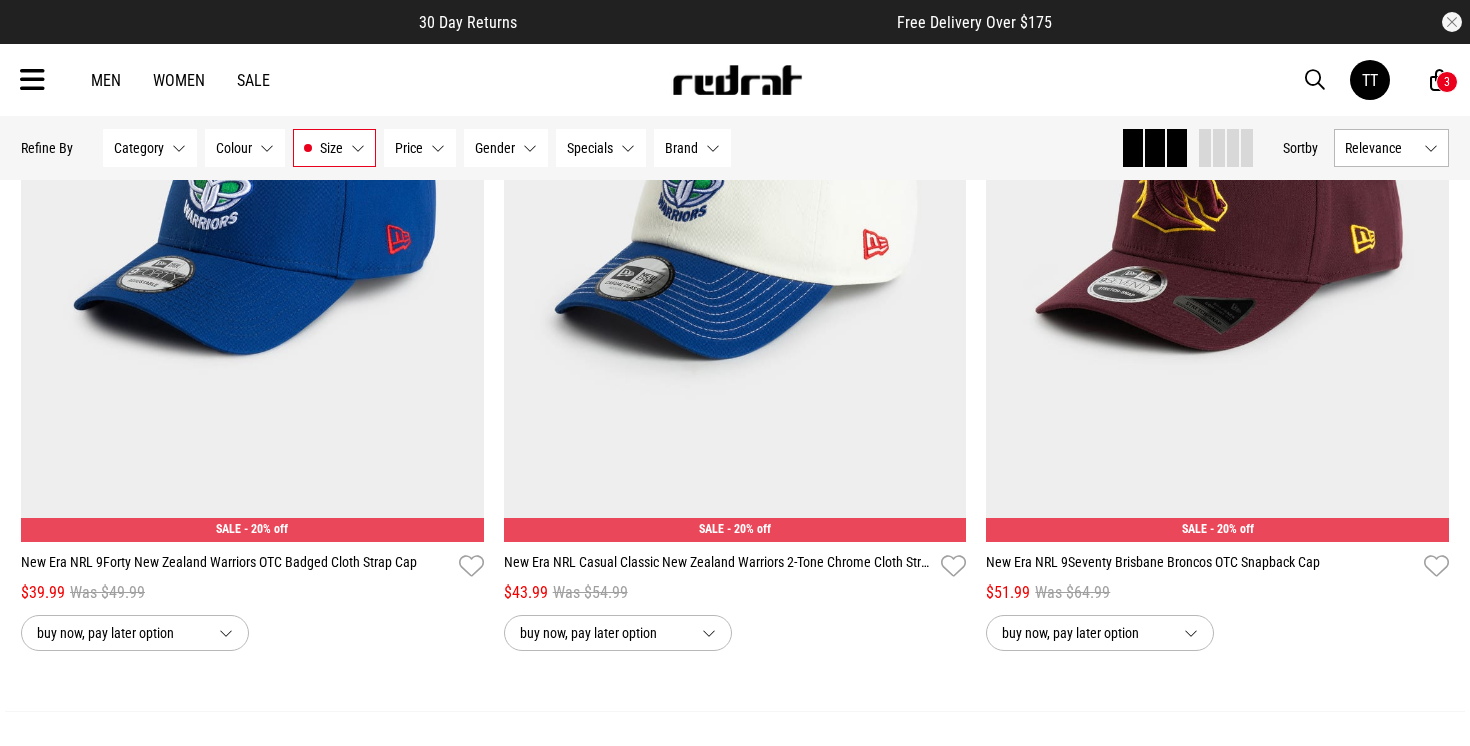 scroll, scrollTop: 19330, scrollLeft: 0, axis: vertical 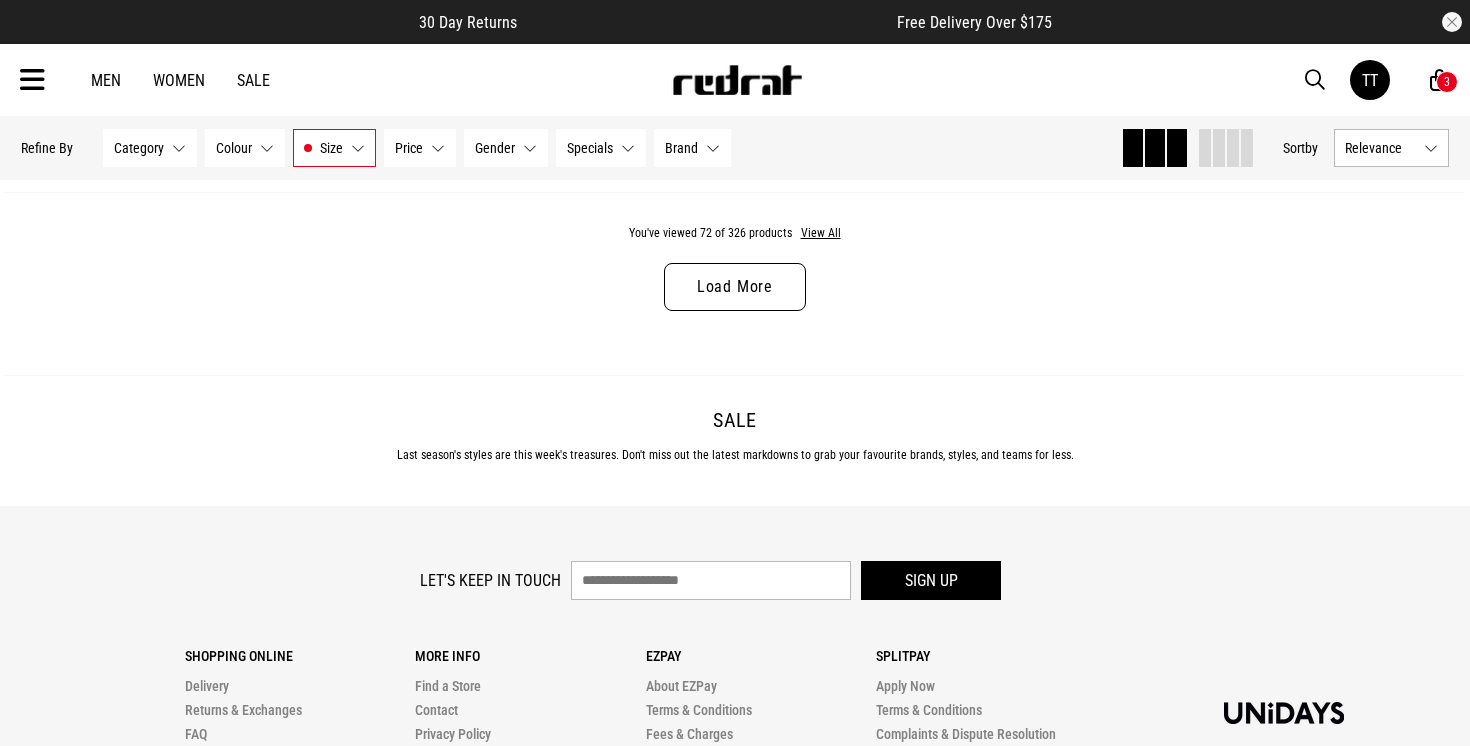 click on "Load More" at bounding box center (735, 287) 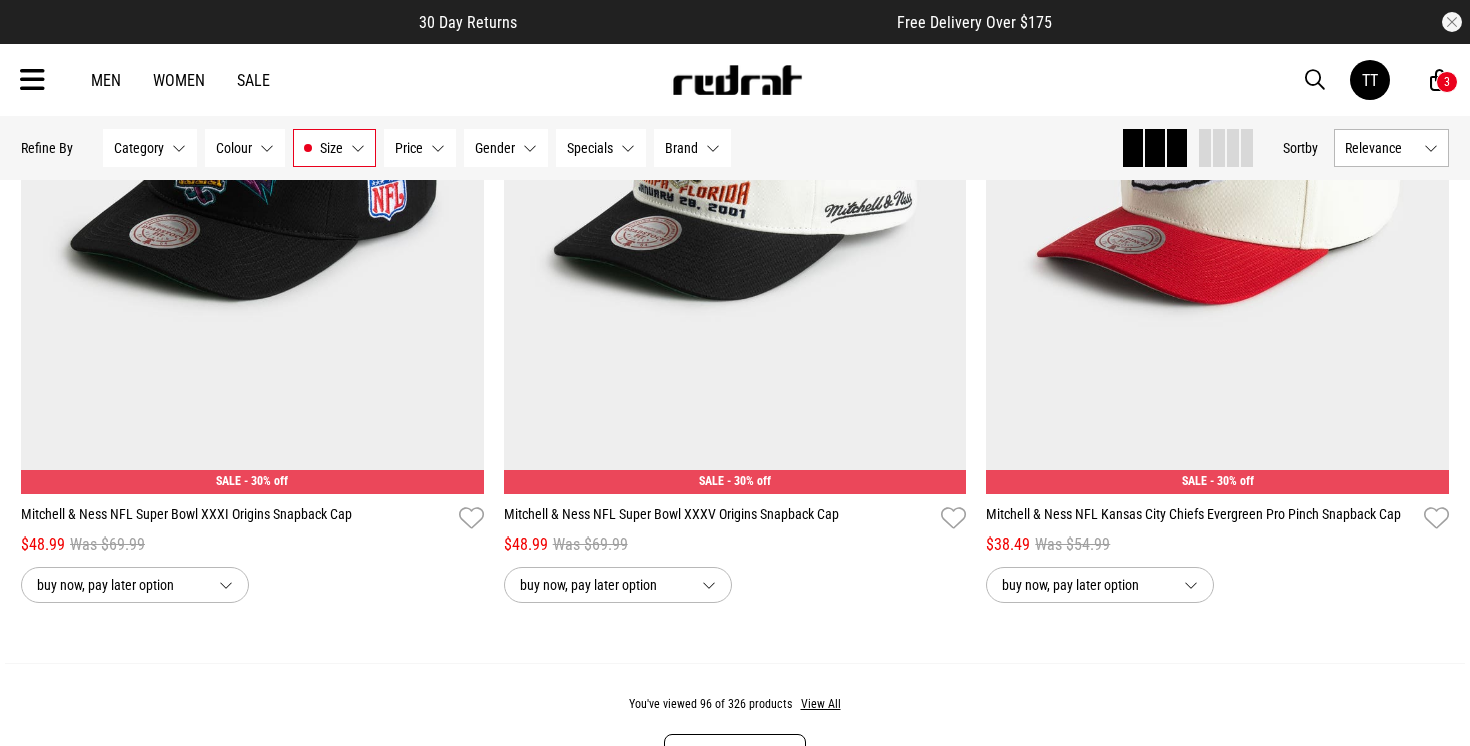 scroll, scrollTop: 25630, scrollLeft: 0, axis: vertical 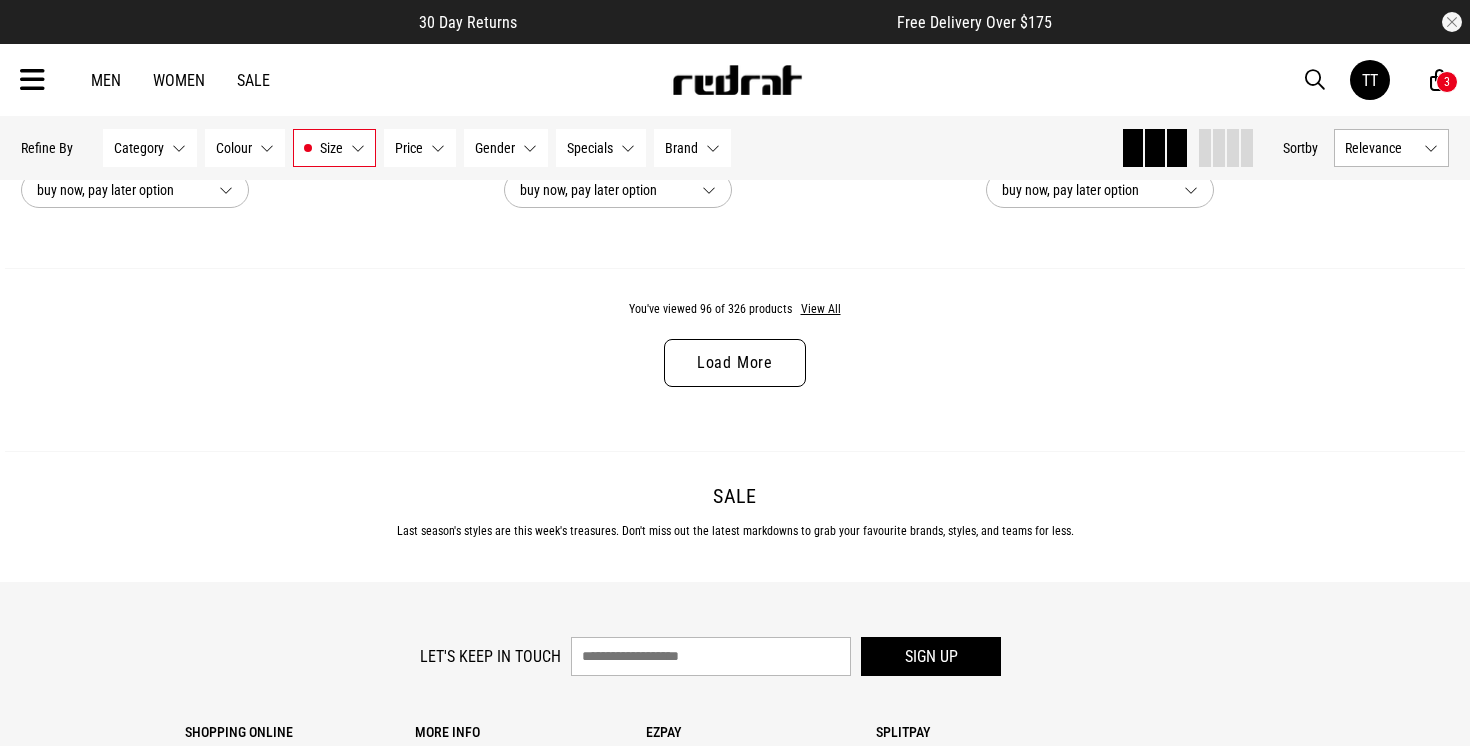click on "Load More" at bounding box center (735, 363) 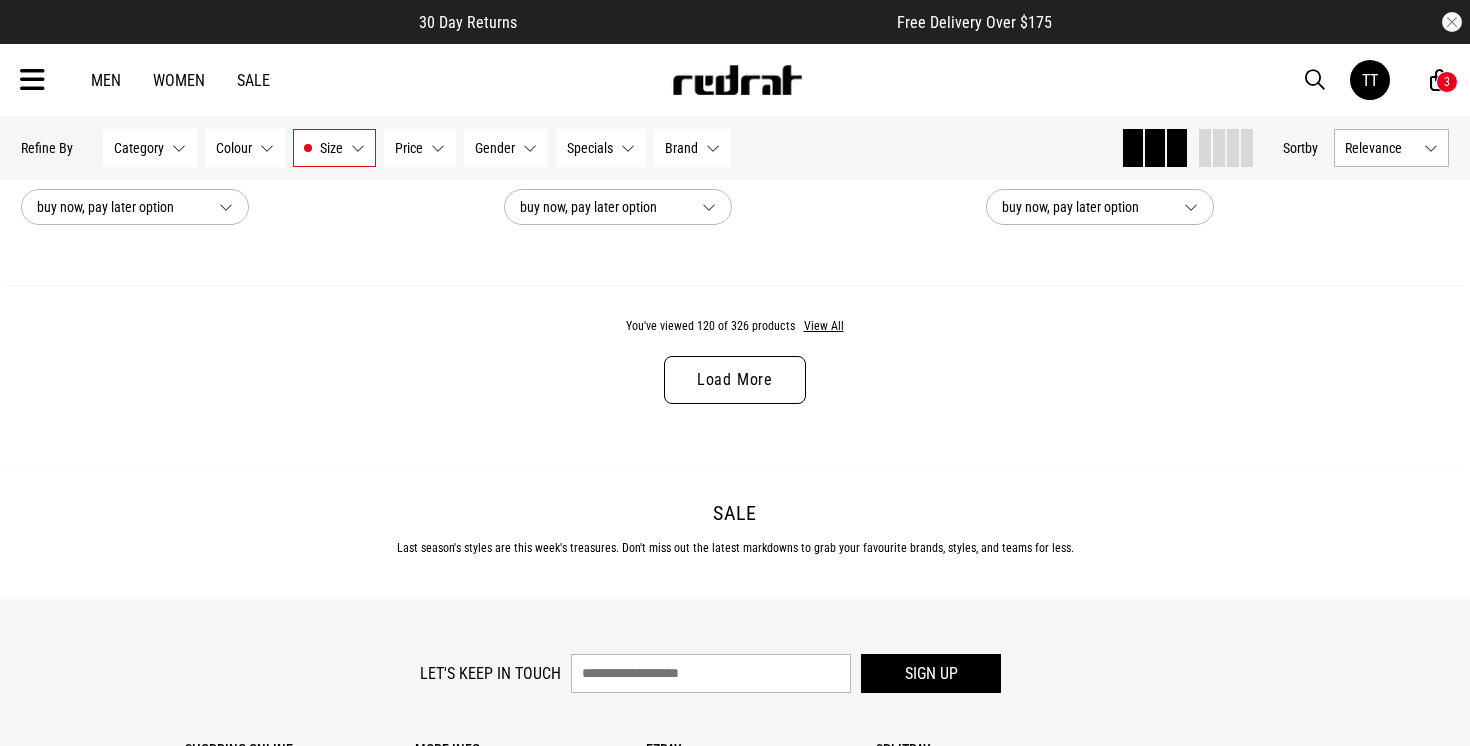 scroll, scrollTop: 32036, scrollLeft: 0, axis: vertical 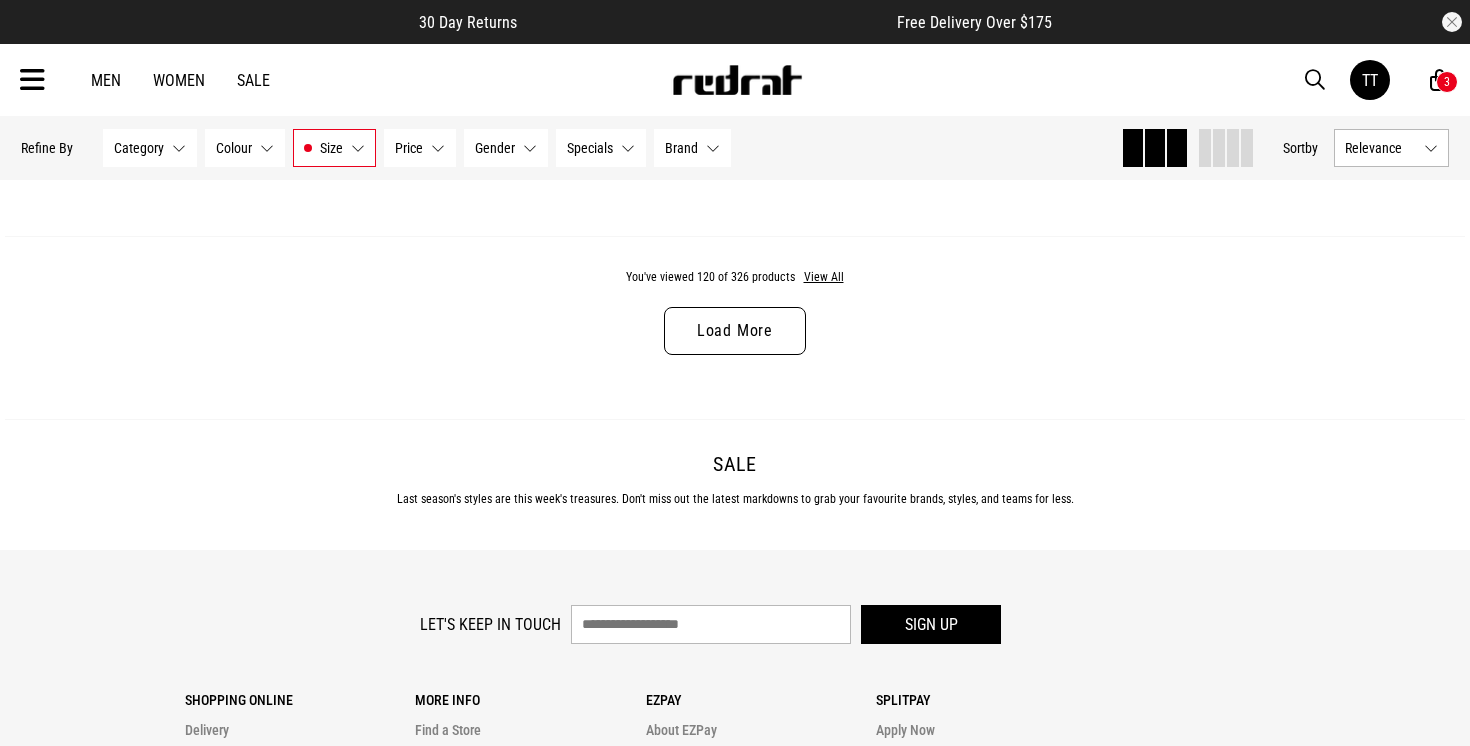 click on "Load More" at bounding box center [735, 331] 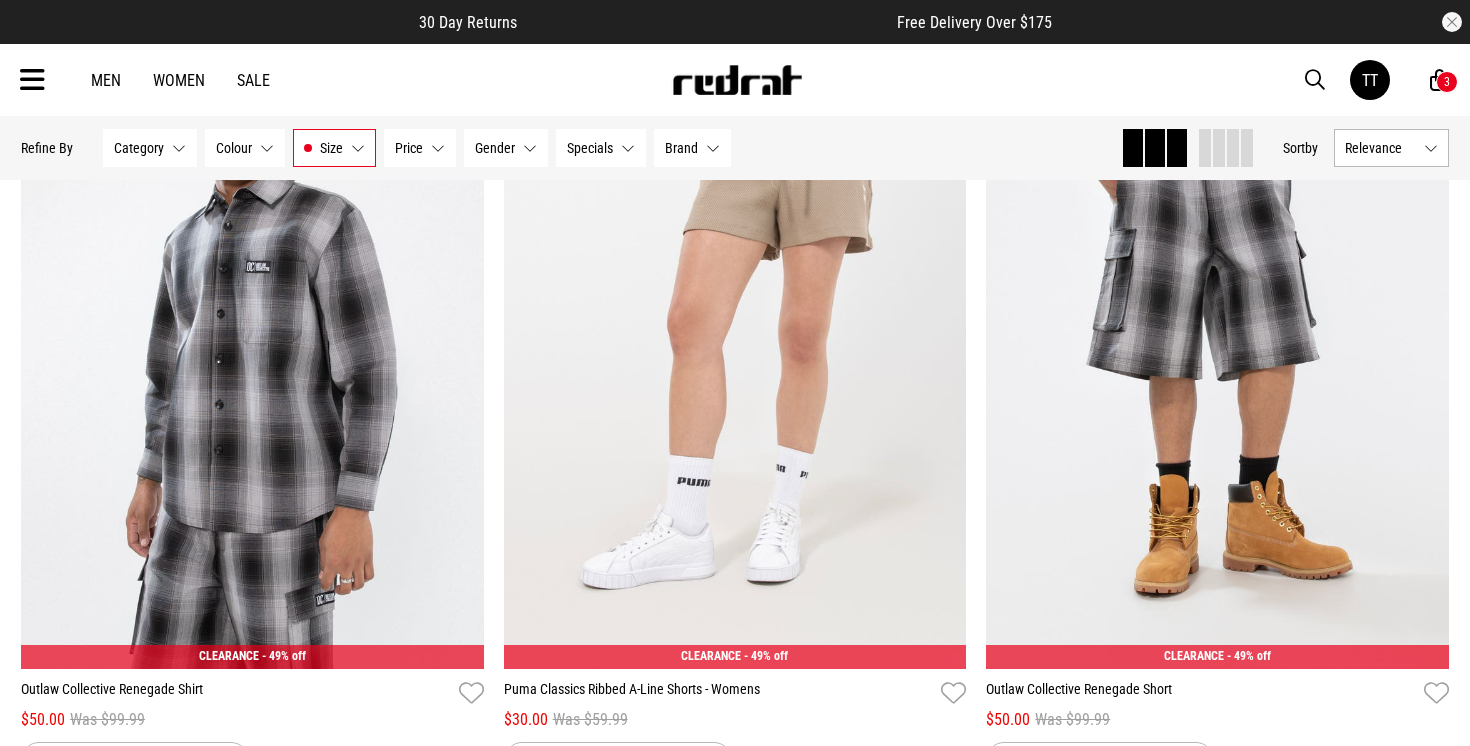 scroll, scrollTop: 33770, scrollLeft: 0, axis: vertical 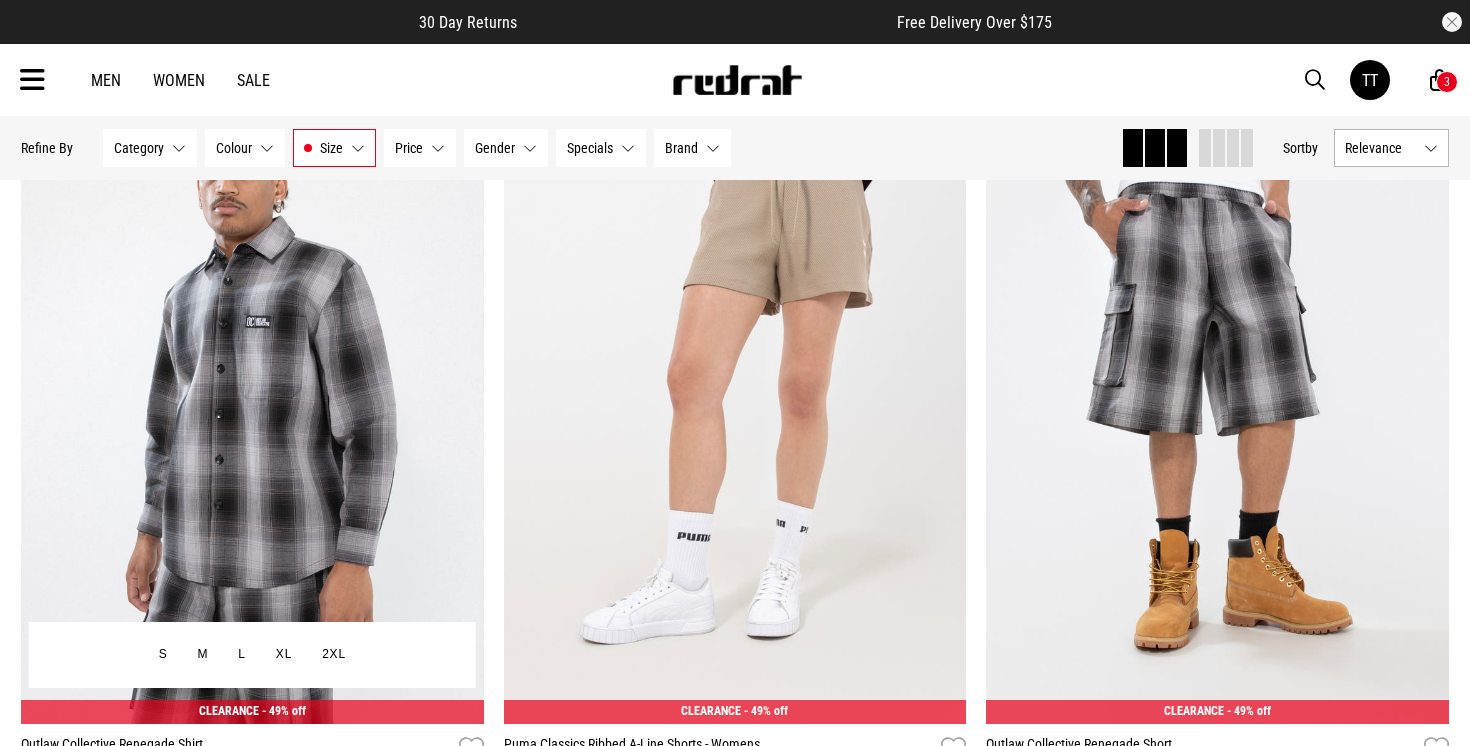 click at bounding box center [252, 400] 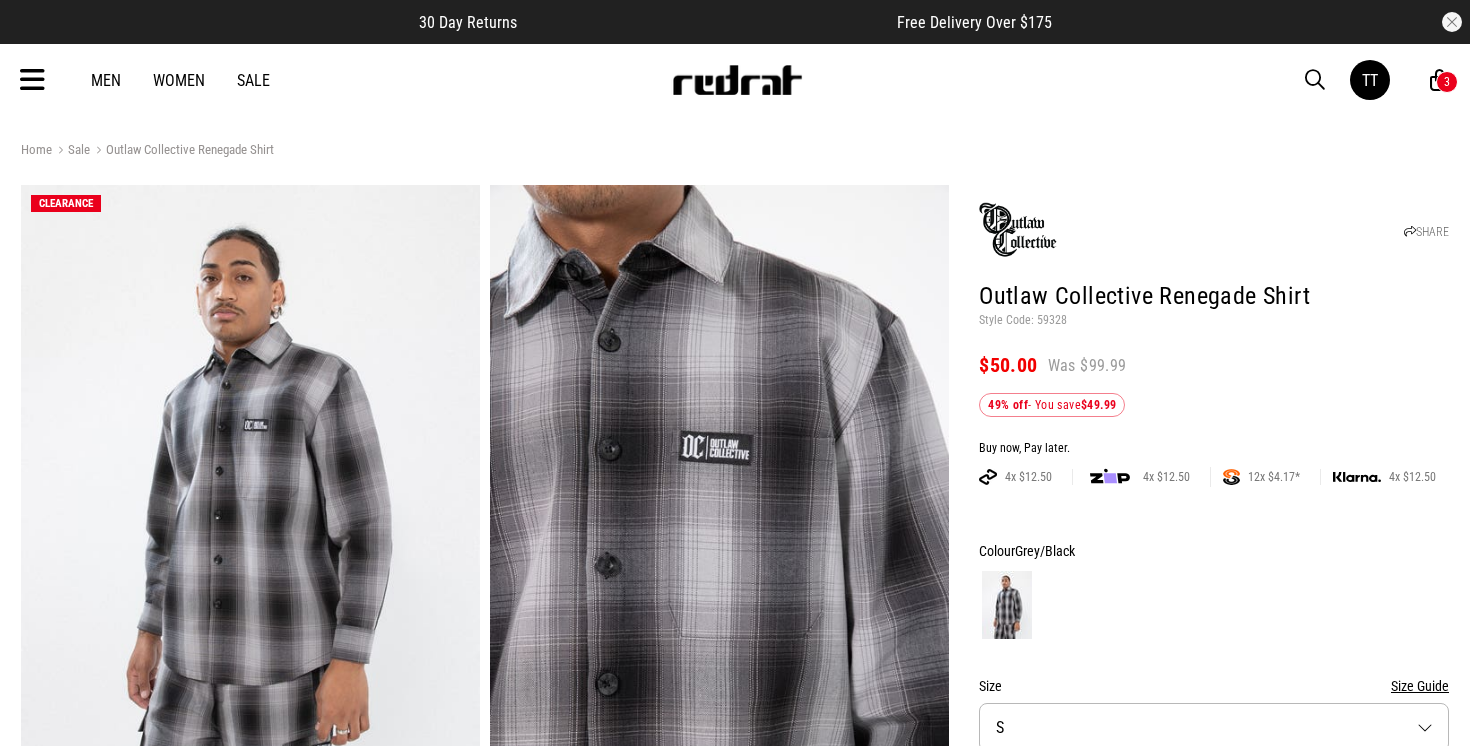 scroll, scrollTop: 0, scrollLeft: 0, axis: both 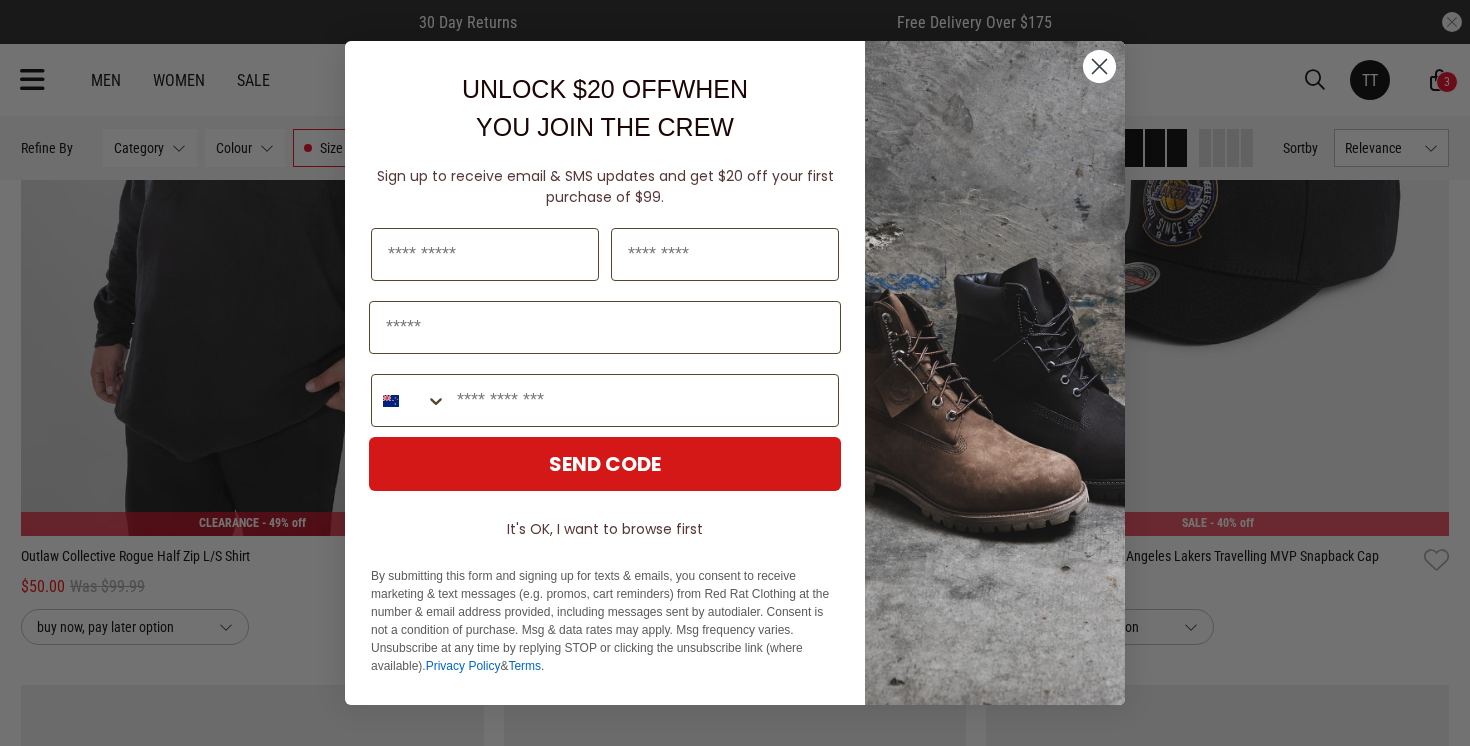 click 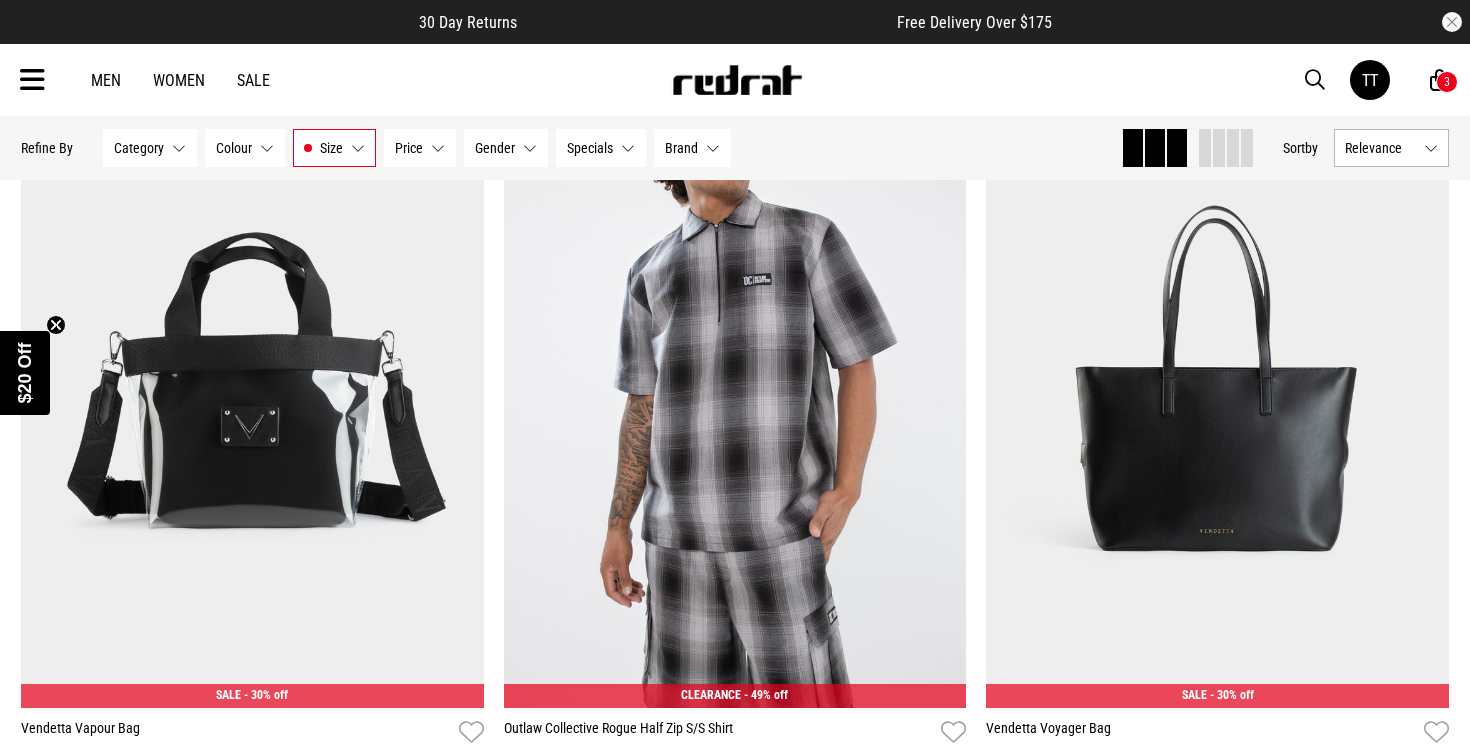 scroll, scrollTop: 6111, scrollLeft: 0, axis: vertical 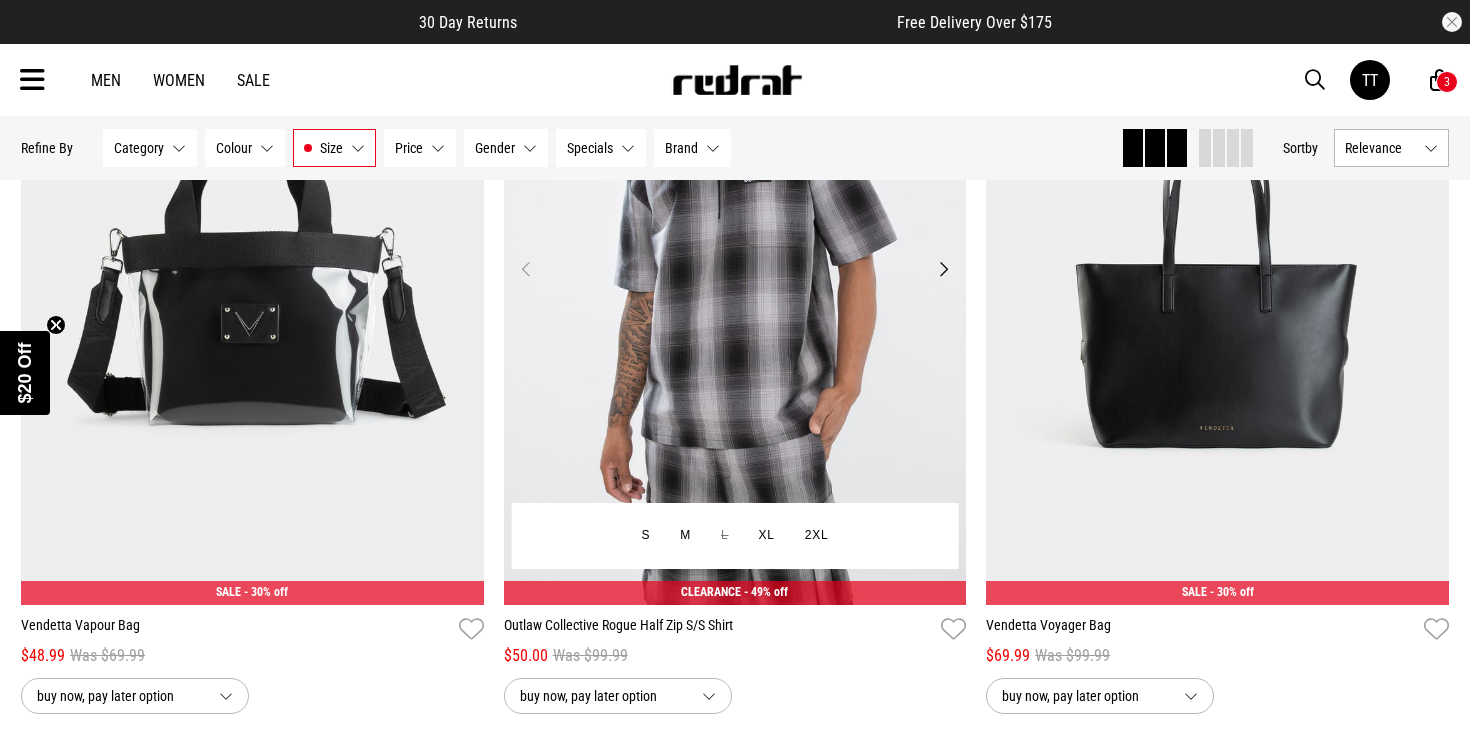 click at bounding box center [735, 281] 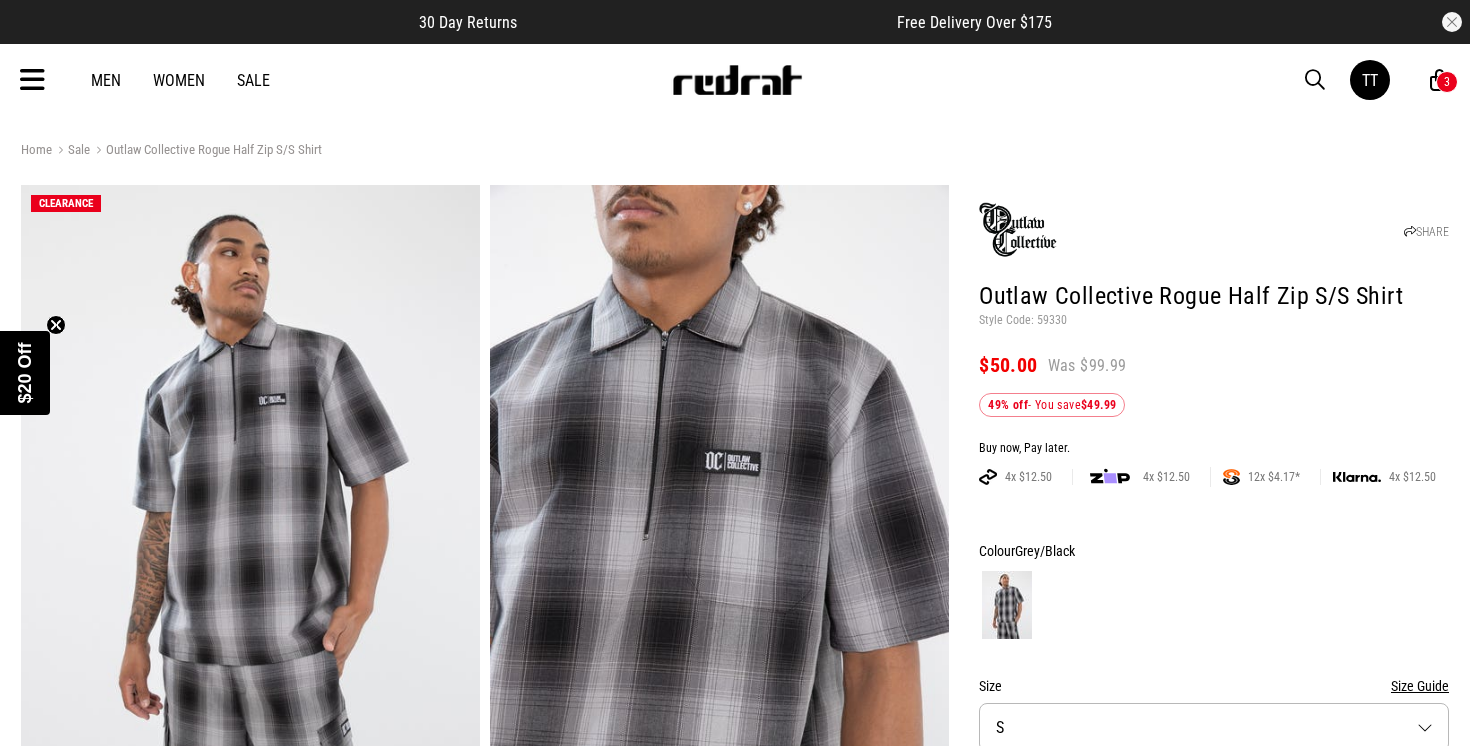 scroll, scrollTop: 0, scrollLeft: 0, axis: both 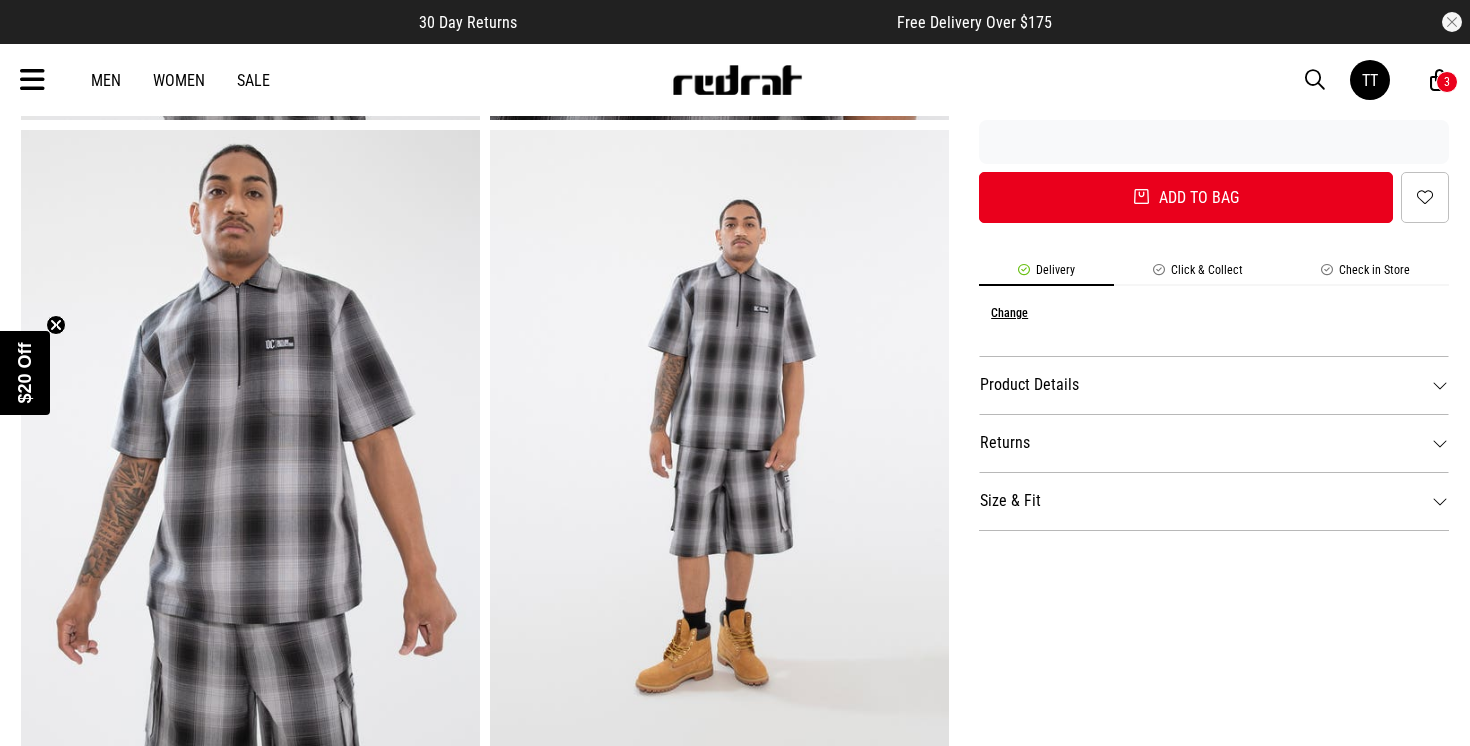 click on "Size & Fit" at bounding box center (1214, 501) 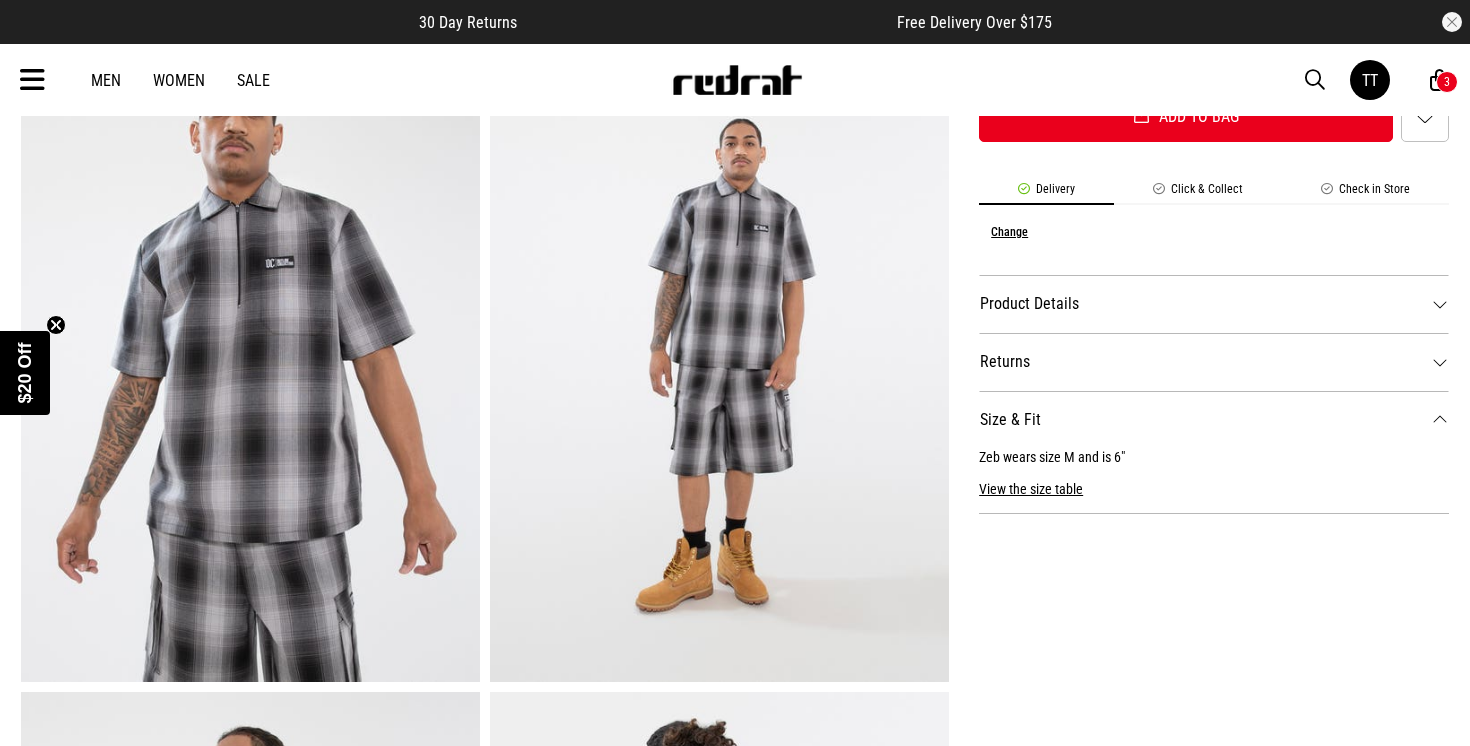 scroll, scrollTop: 805, scrollLeft: 0, axis: vertical 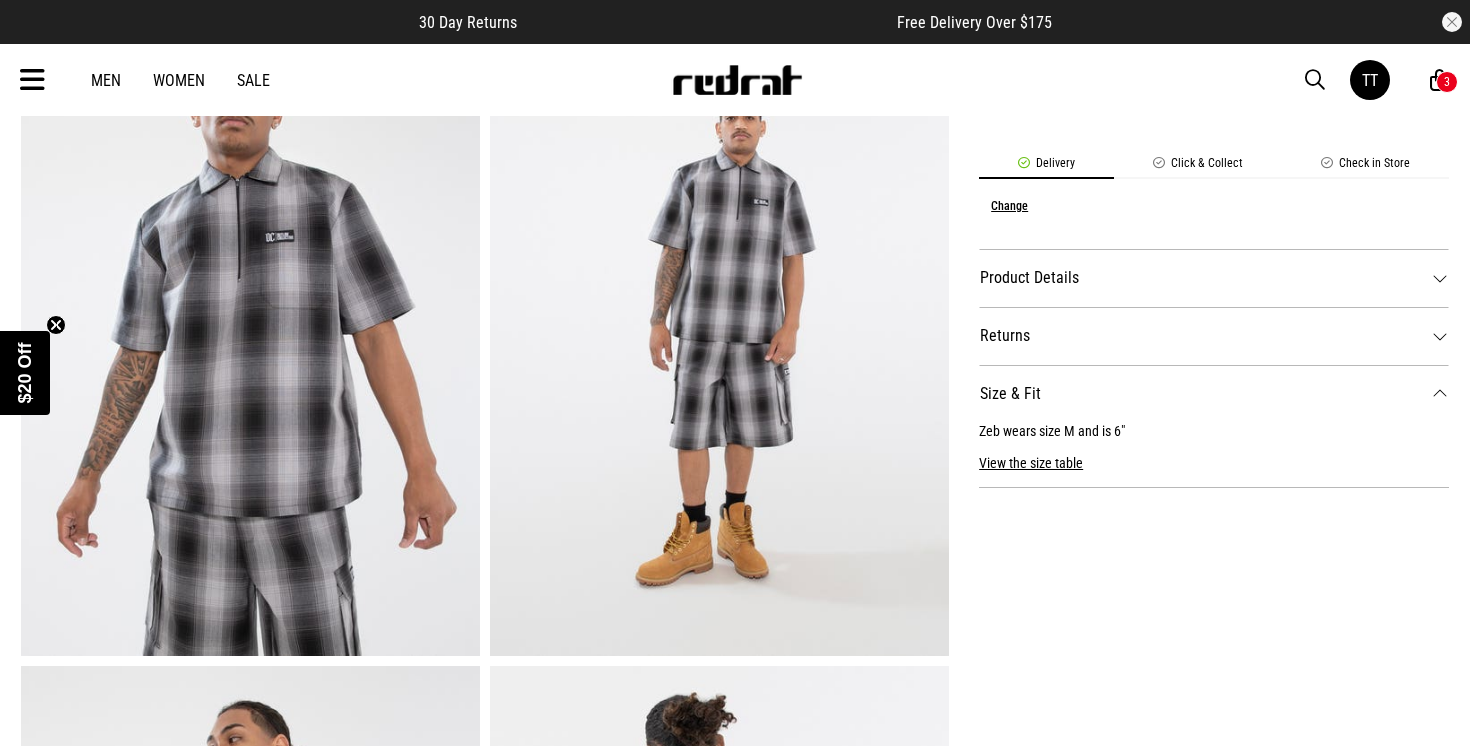 click on "View the size table" at bounding box center [1031, 455] 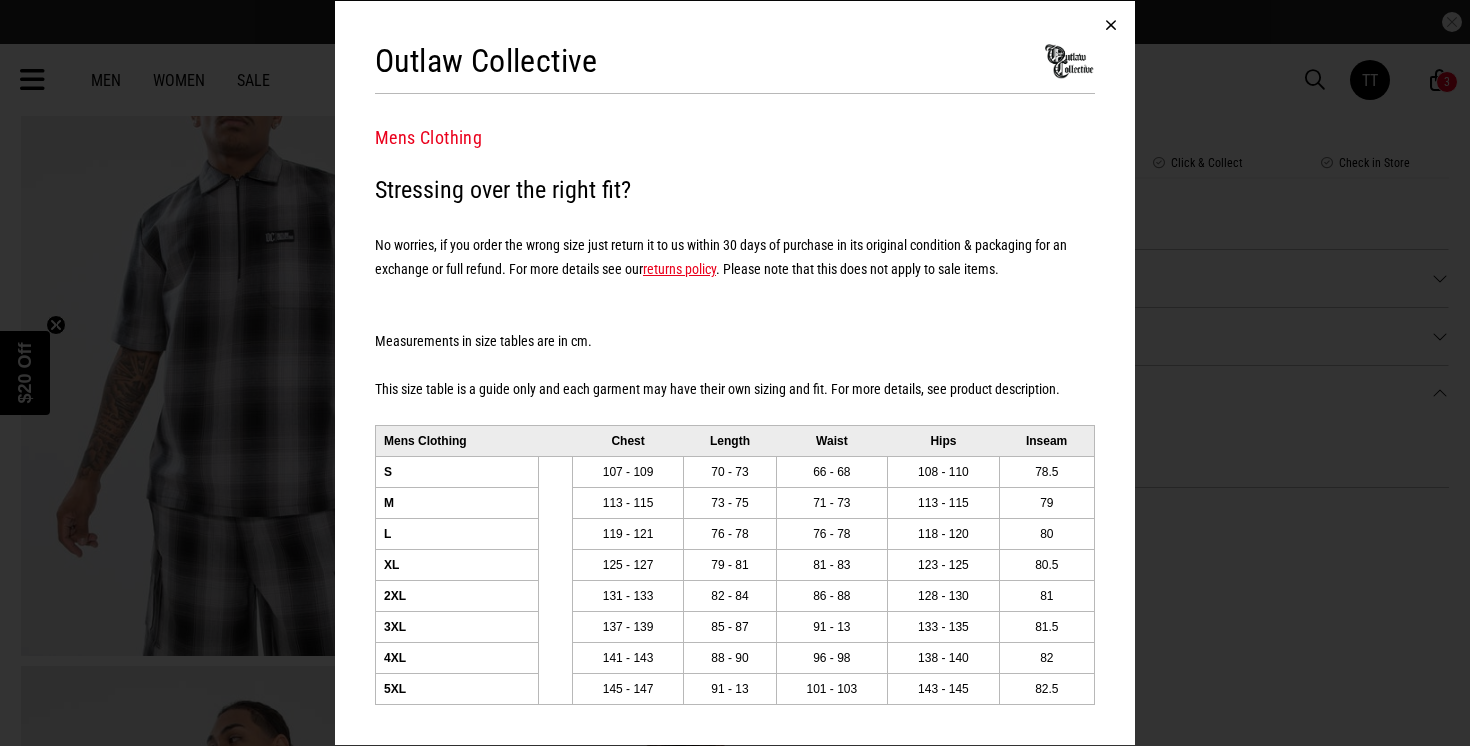 scroll, scrollTop: 878, scrollLeft: 0, axis: vertical 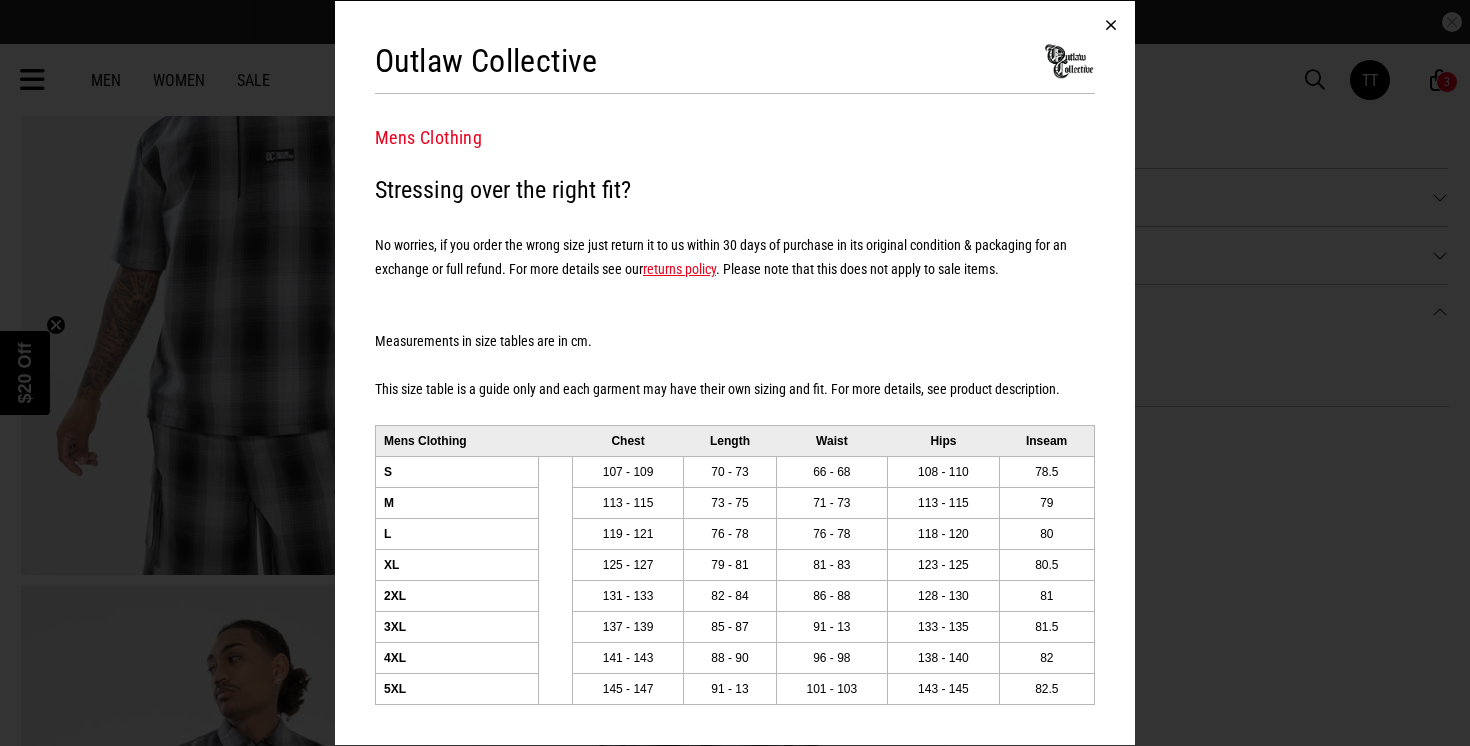 click on "86 - 88" at bounding box center (832, 595) 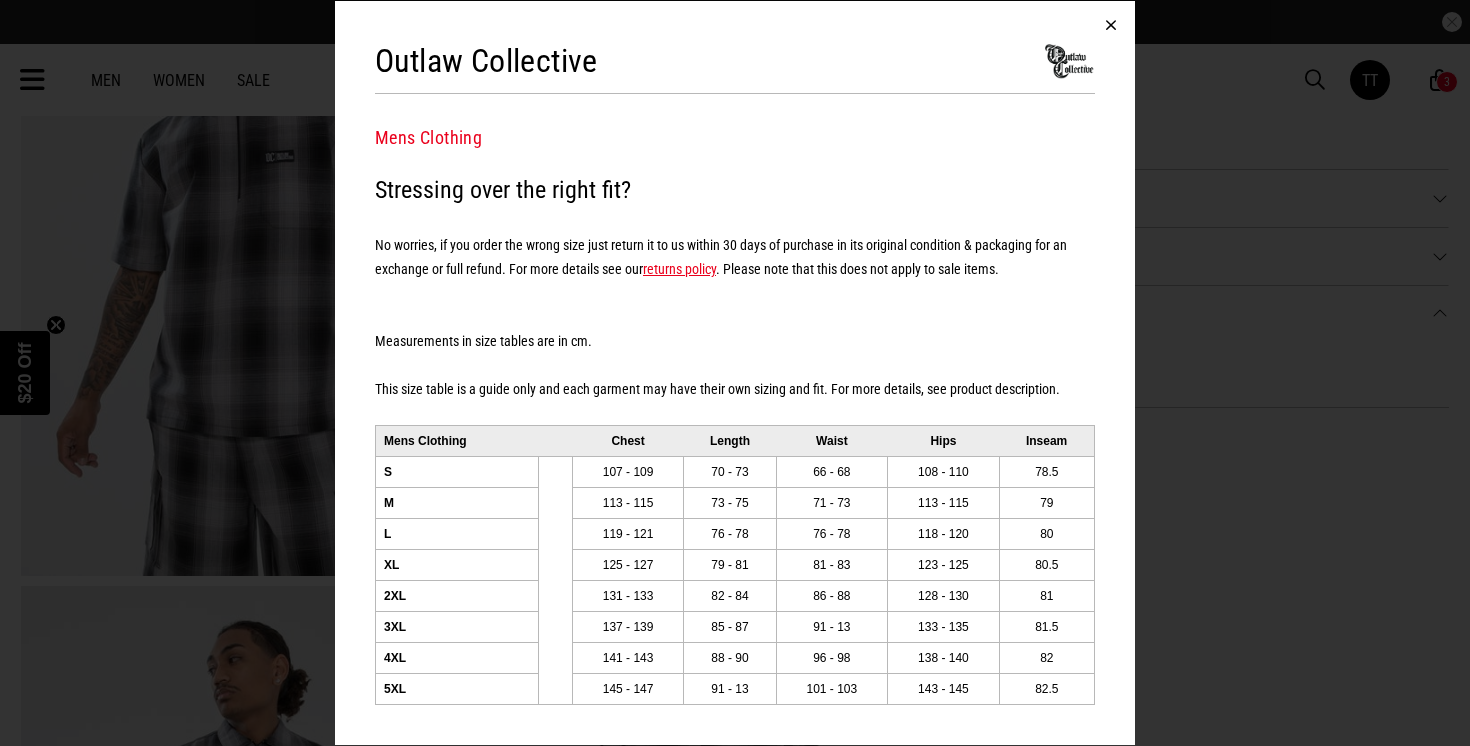 scroll, scrollTop: 867, scrollLeft: 0, axis: vertical 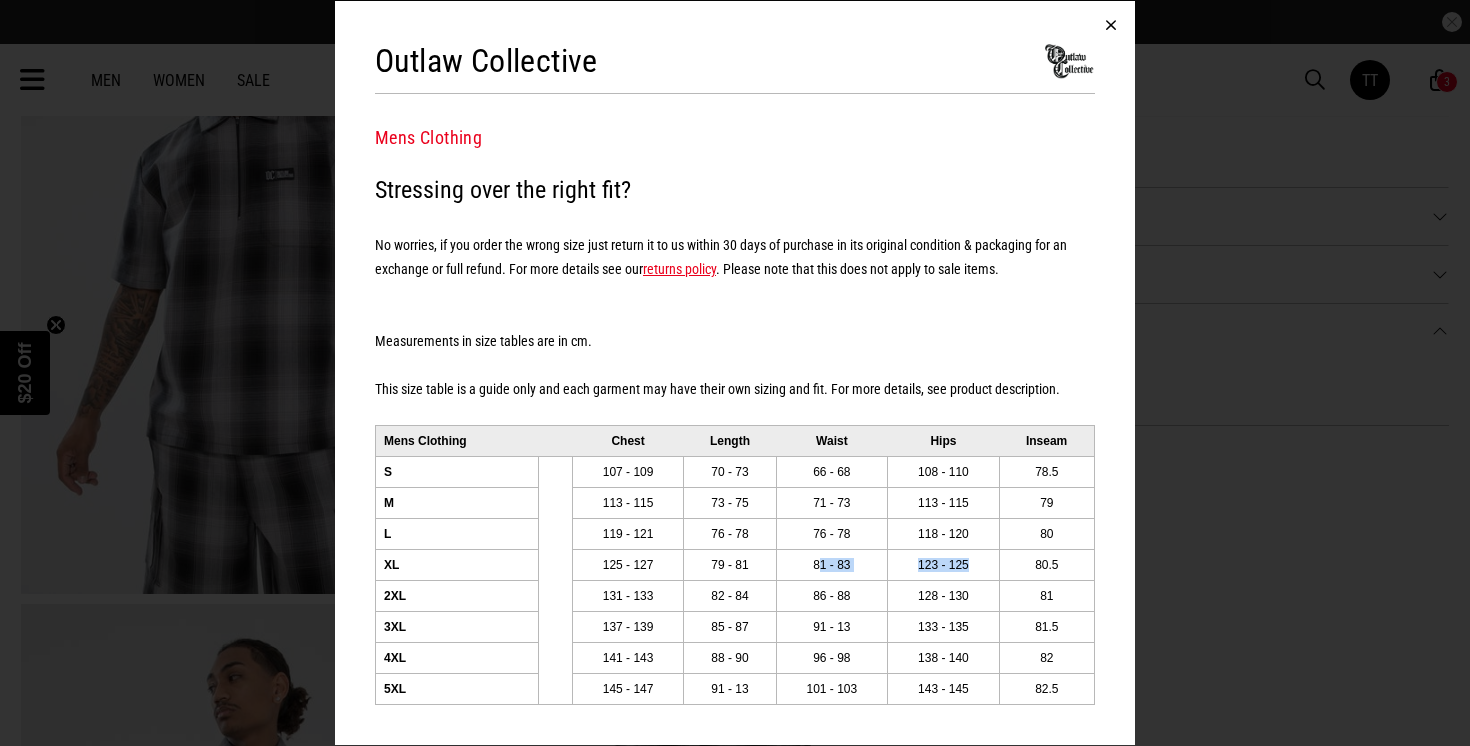drag, startPoint x: 818, startPoint y: 567, endPoint x: 921, endPoint y: 572, distance: 103.121284 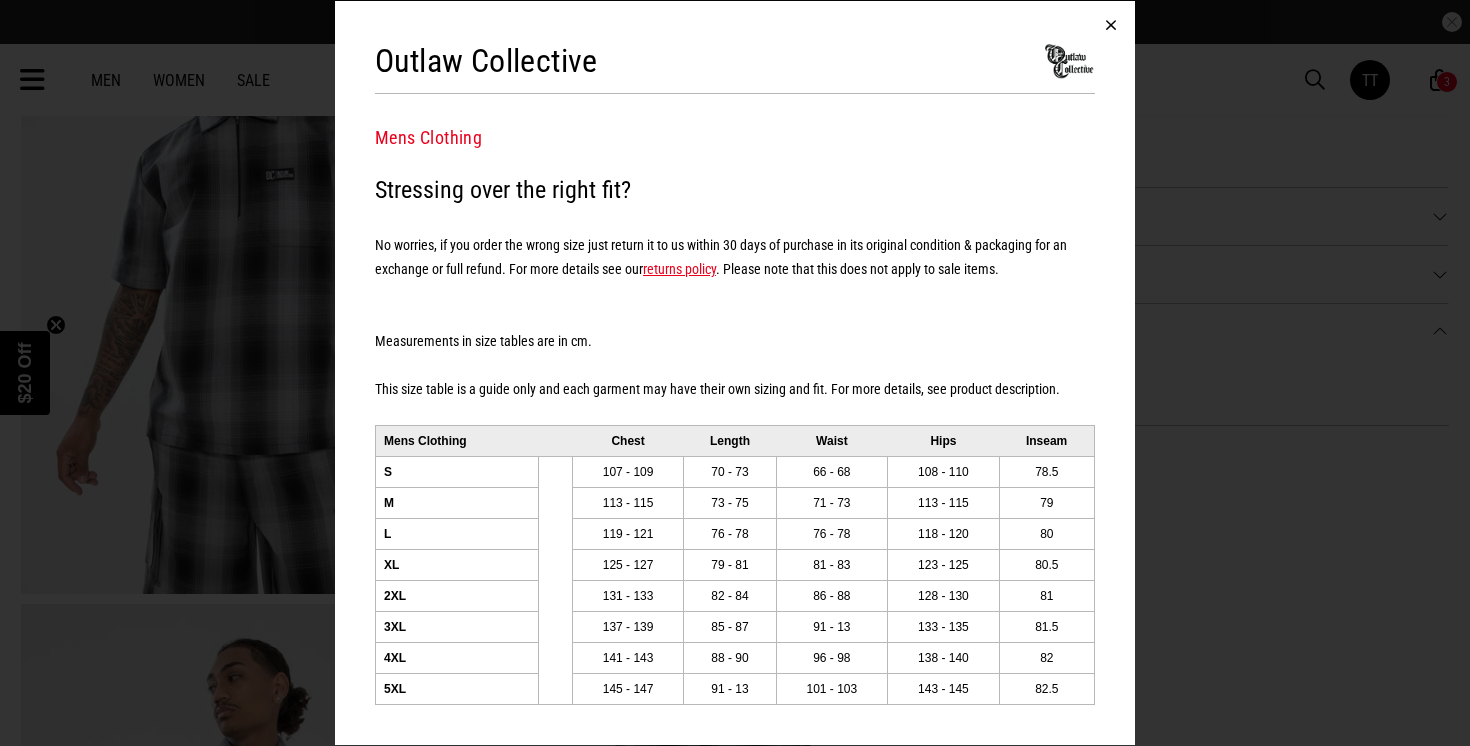 click on "80.5" at bounding box center [1046, 564] 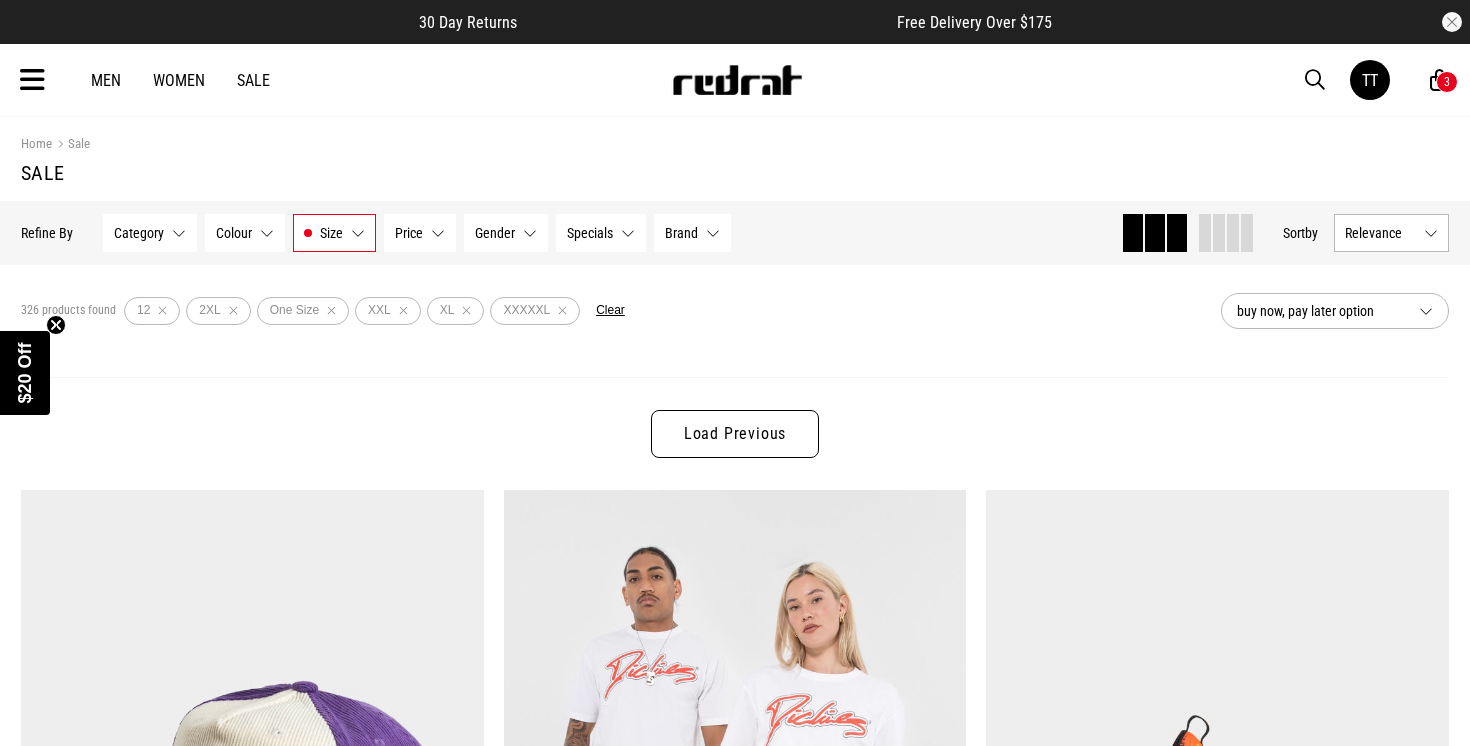 scroll, scrollTop: 6111, scrollLeft: 0, axis: vertical 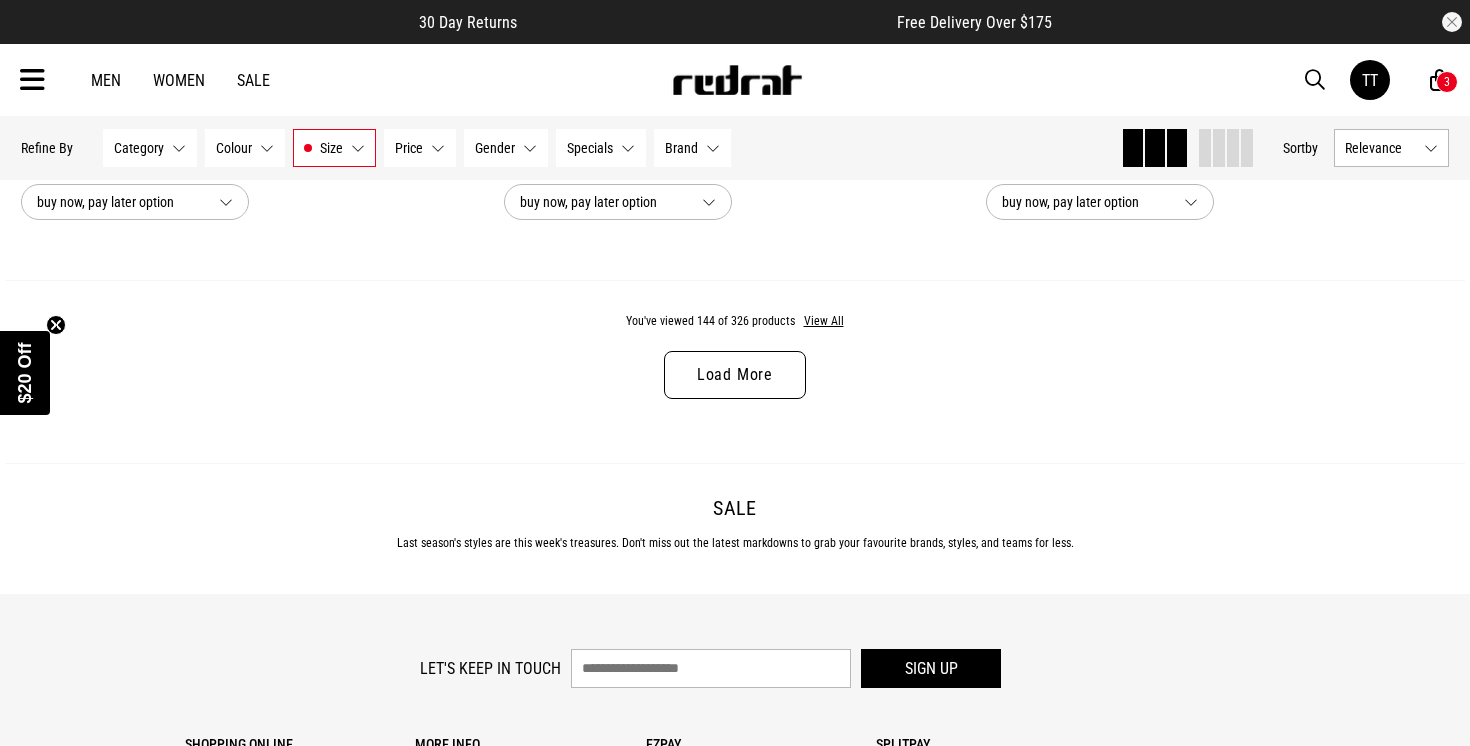 click on "Load More" at bounding box center [735, 375] 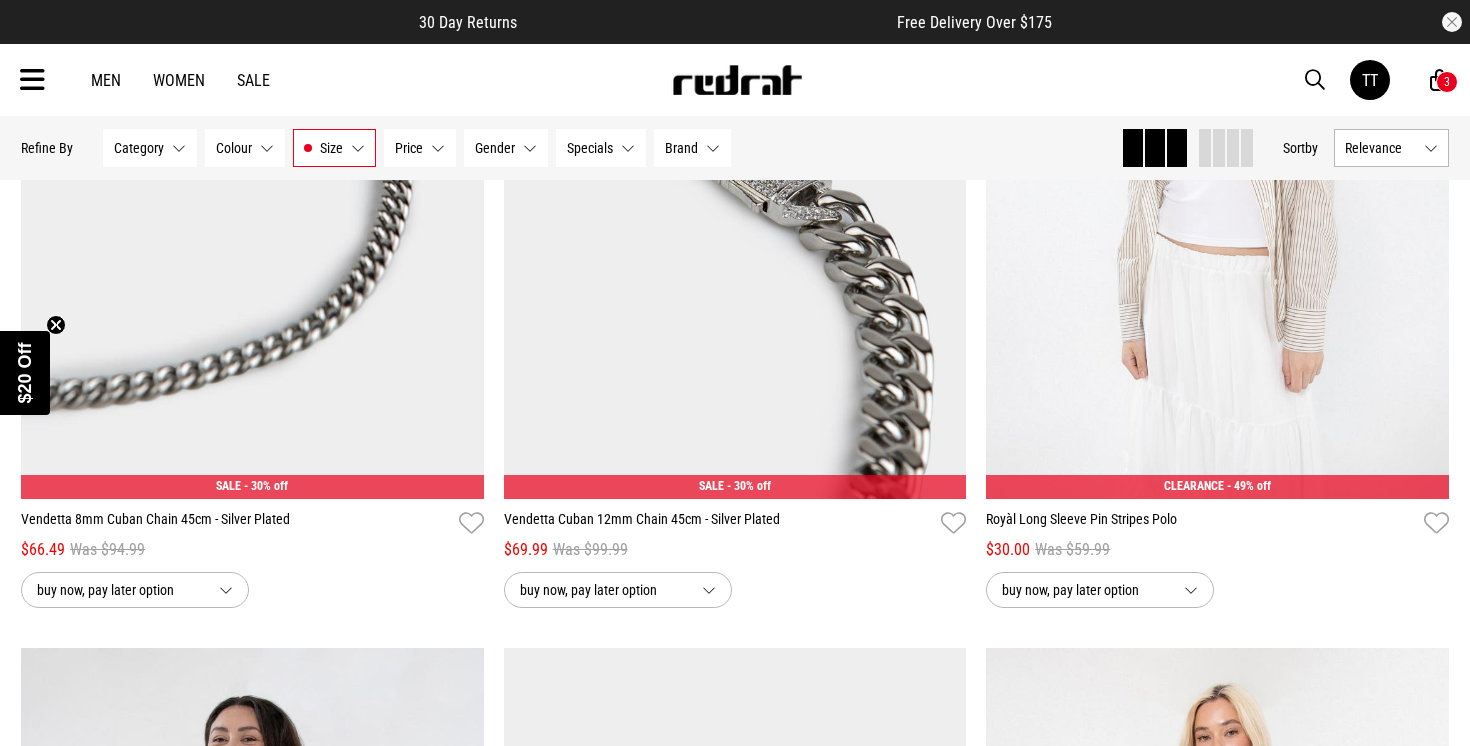 scroll, scrollTop: 10203, scrollLeft: 0, axis: vertical 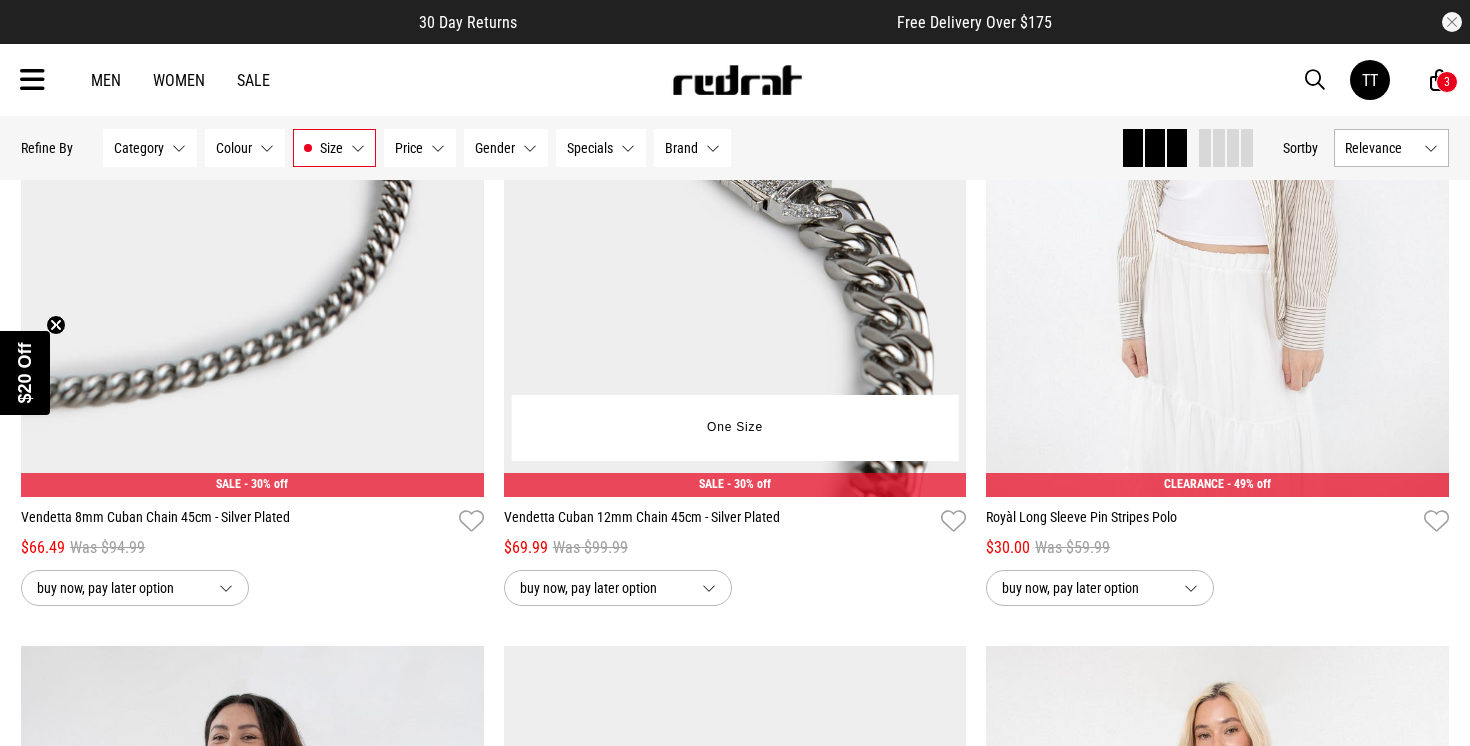 click at bounding box center (735, 173) 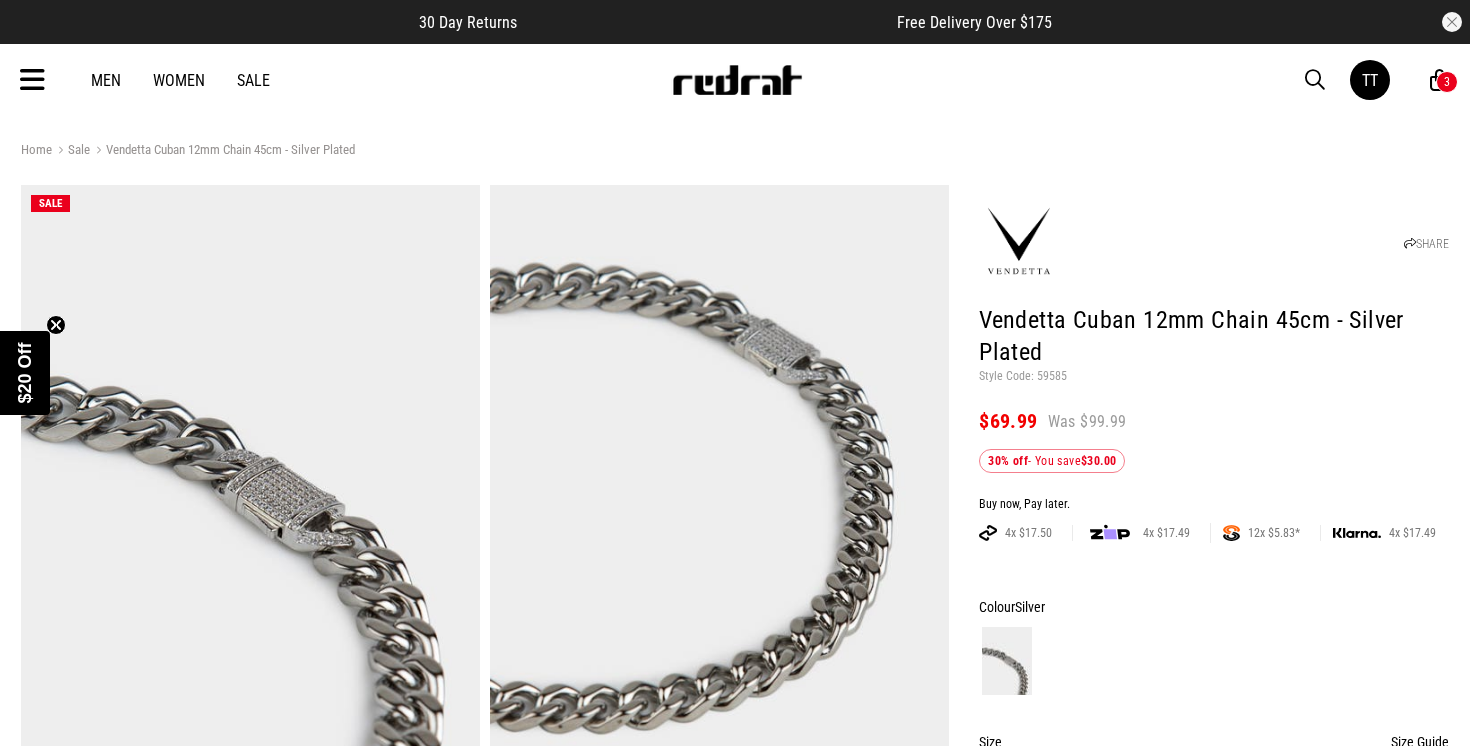 scroll, scrollTop: 0, scrollLeft: 0, axis: both 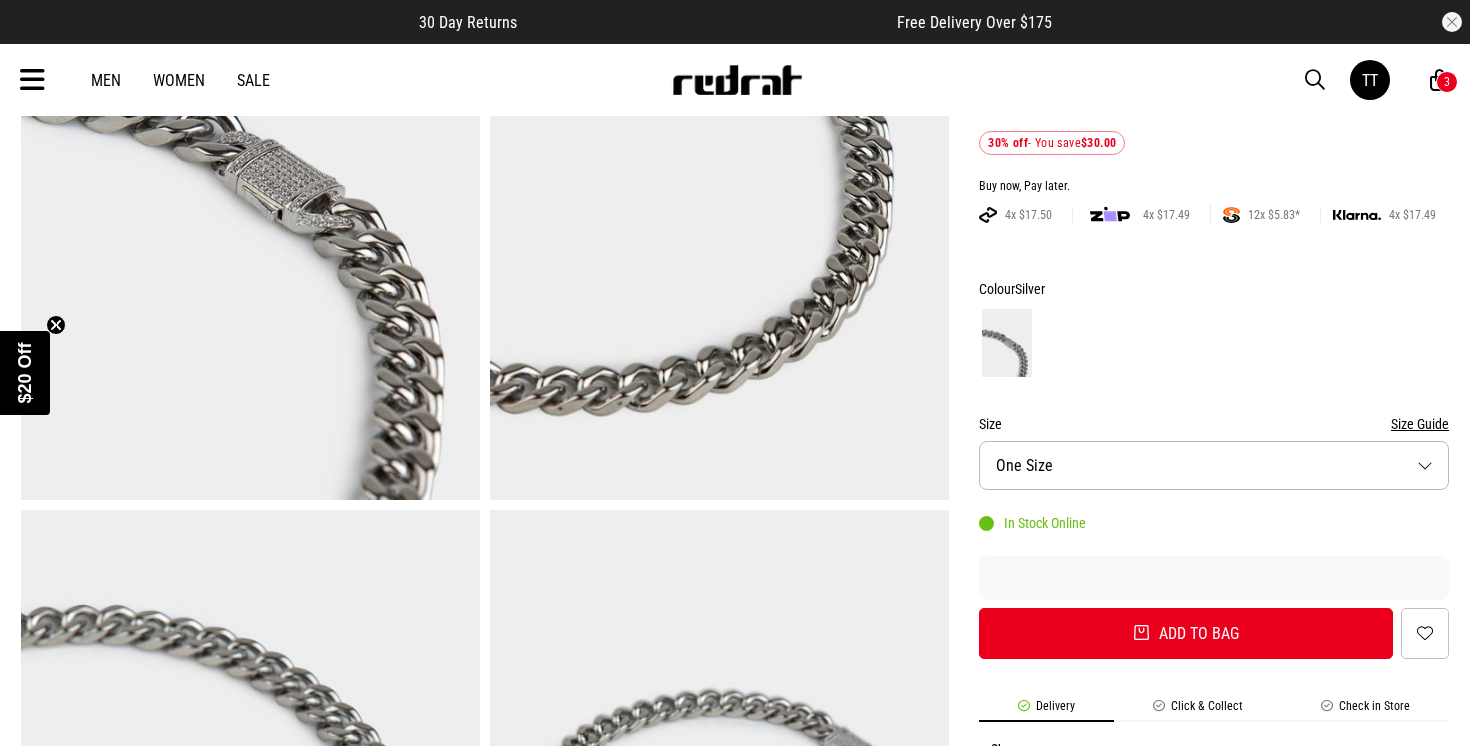 click on "Size One Size" at bounding box center (1214, 465) 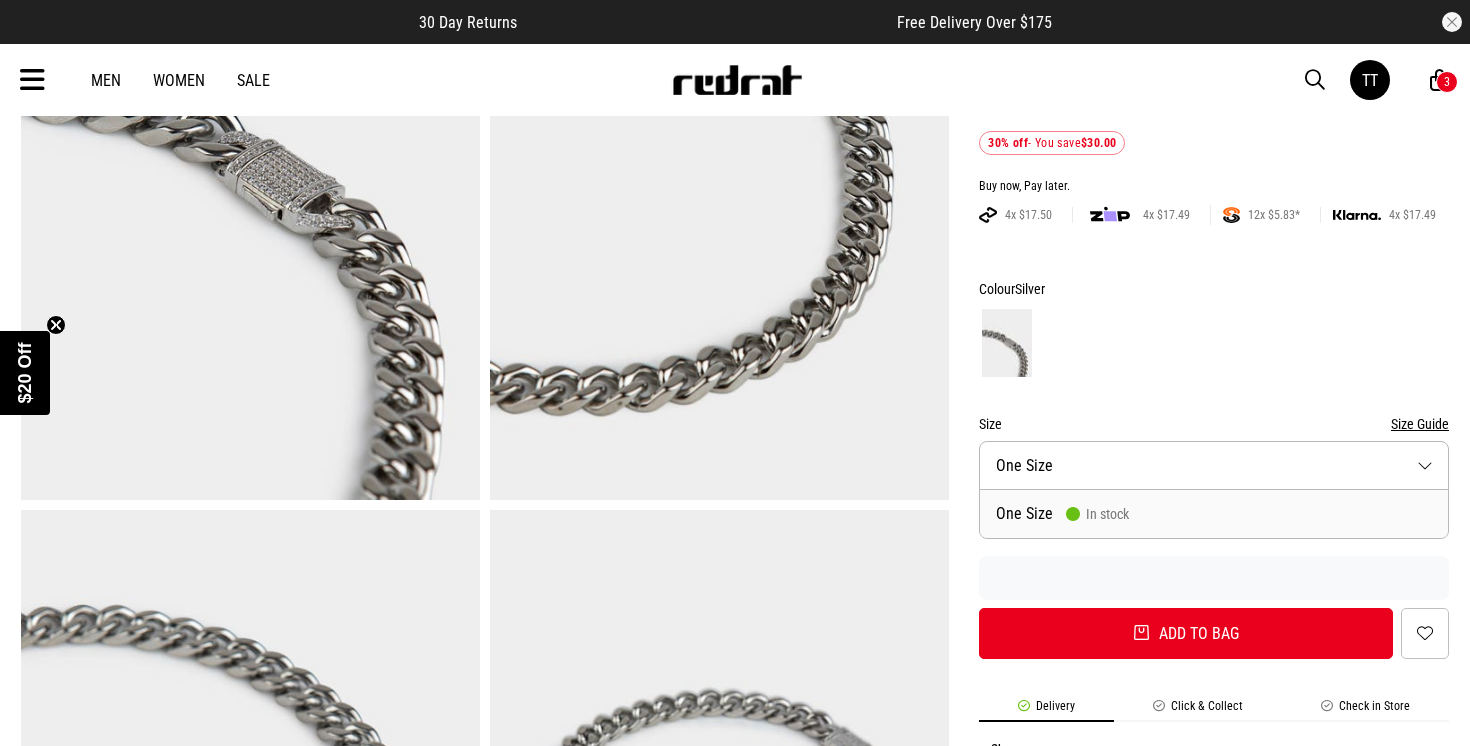 click on "Size One Size" at bounding box center (1214, 465) 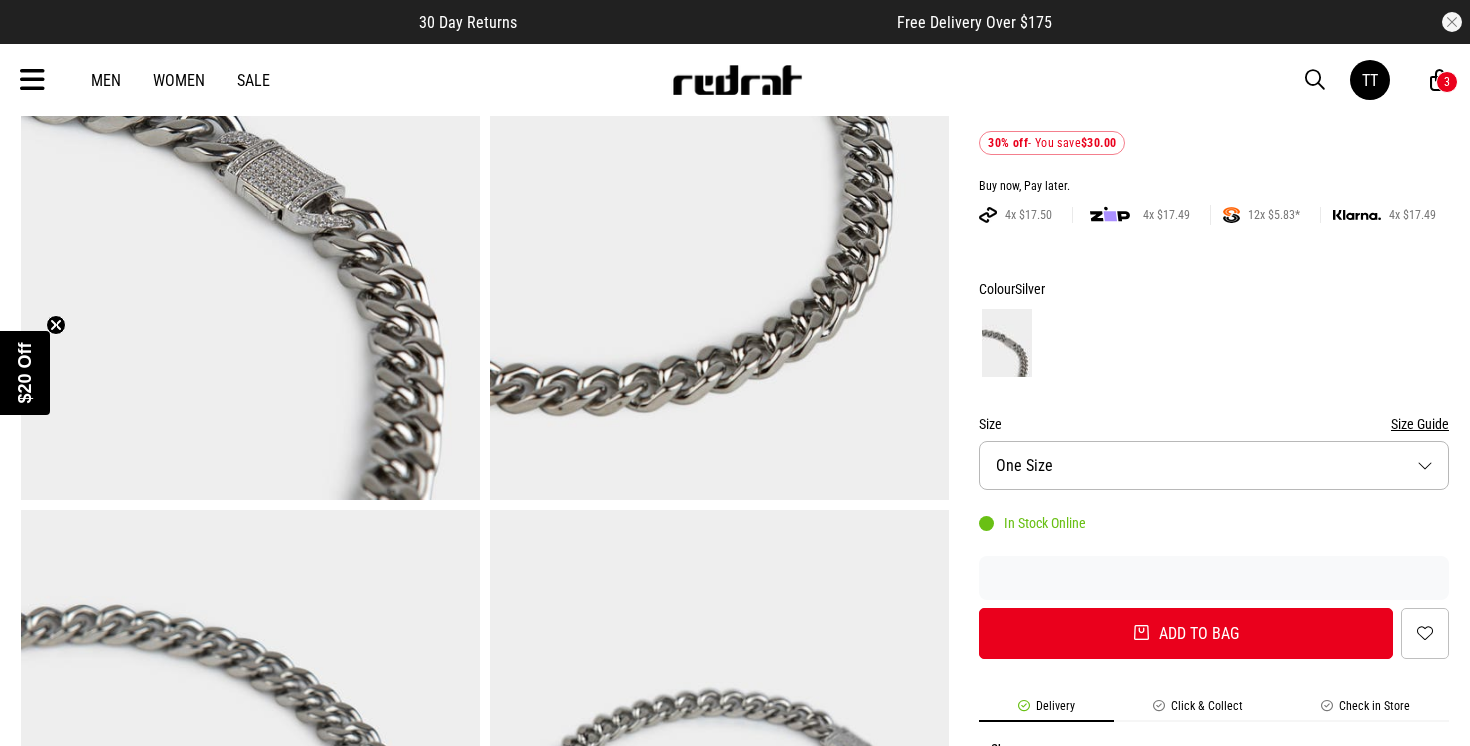 scroll, scrollTop: 0, scrollLeft: 0, axis: both 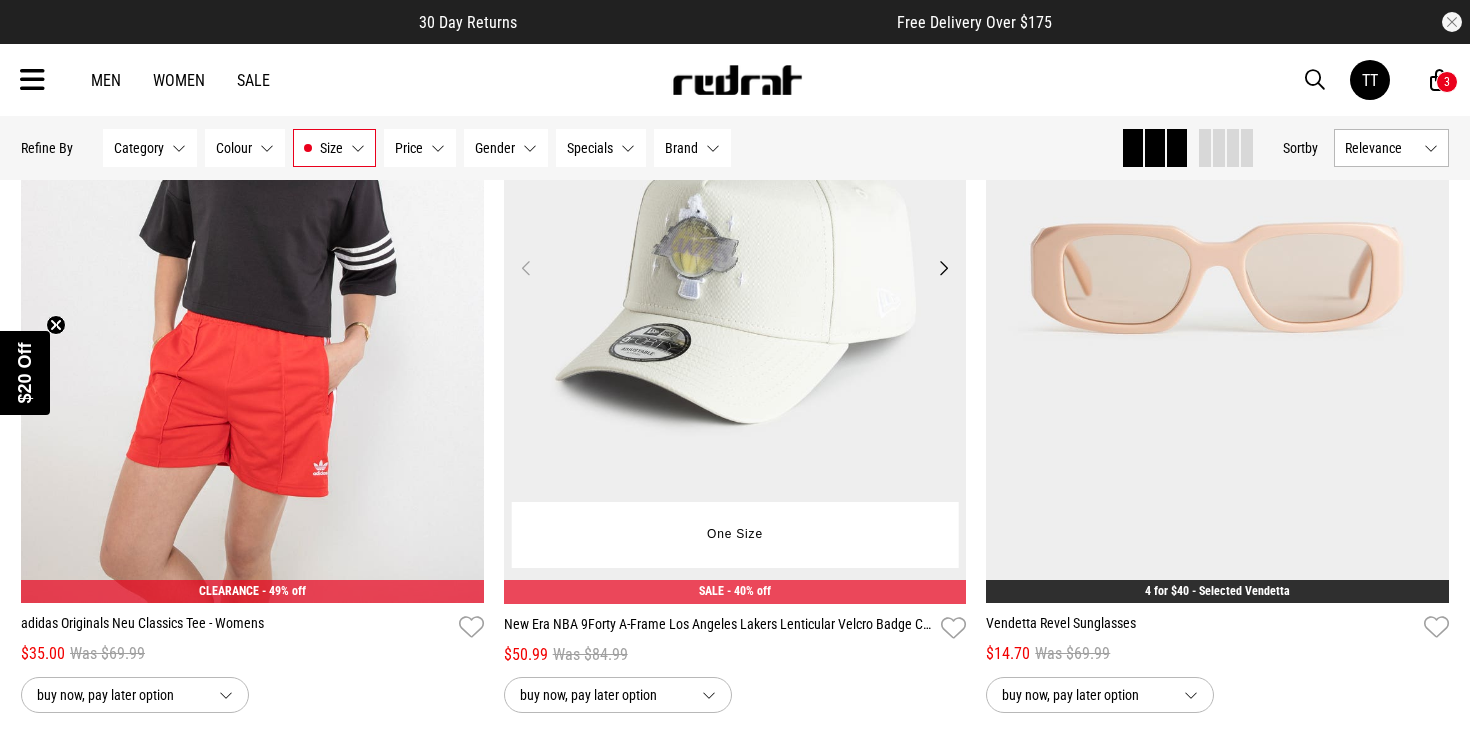 click at bounding box center [735, 280] 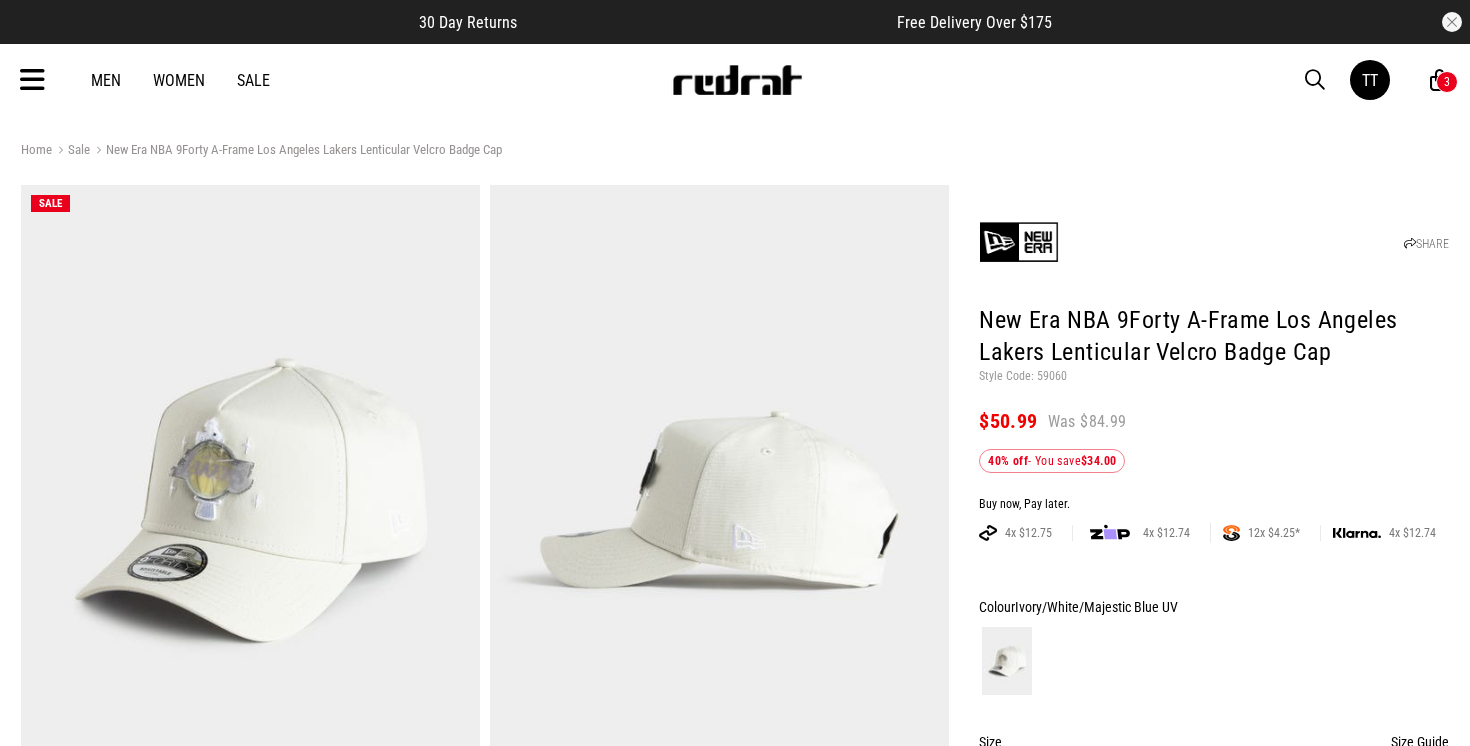 scroll, scrollTop: 0, scrollLeft: 0, axis: both 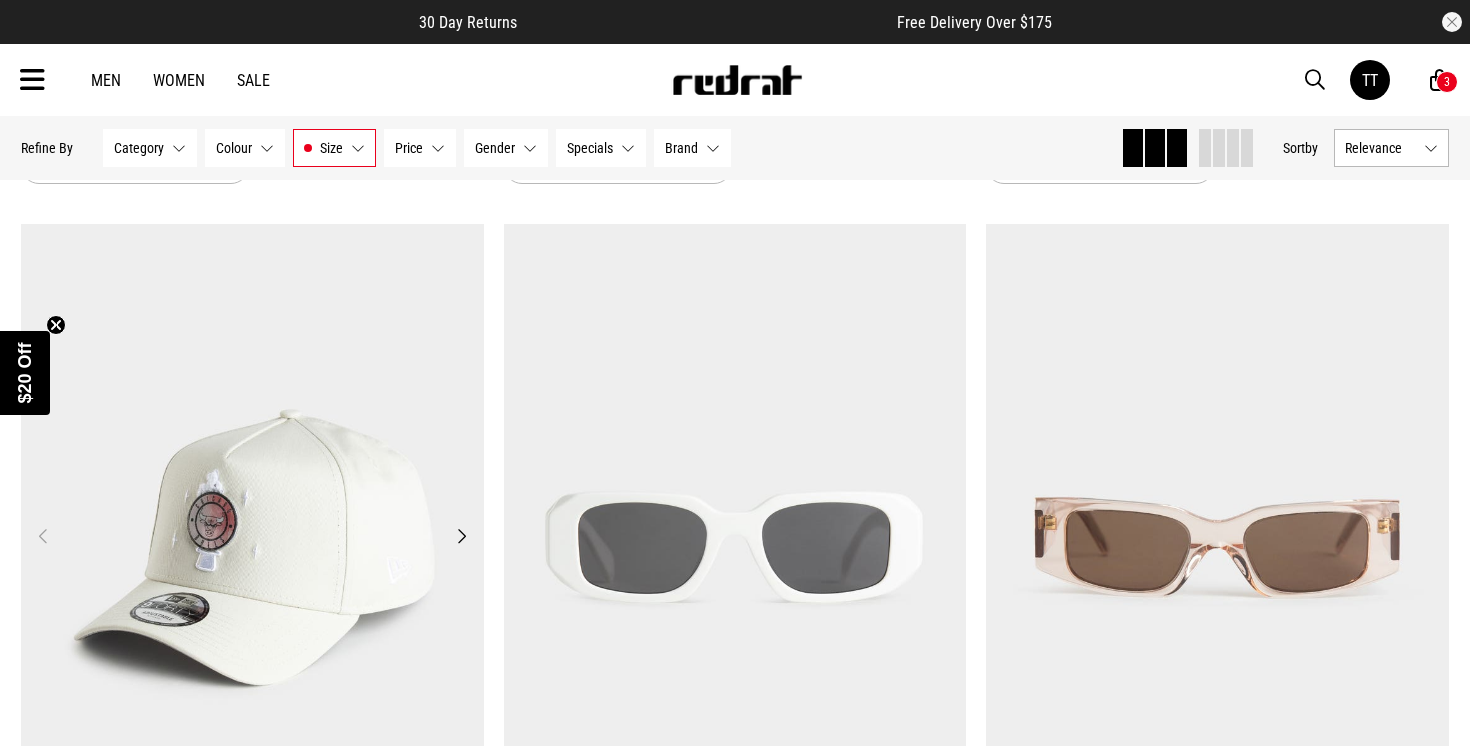 click at bounding box center [252, 548] 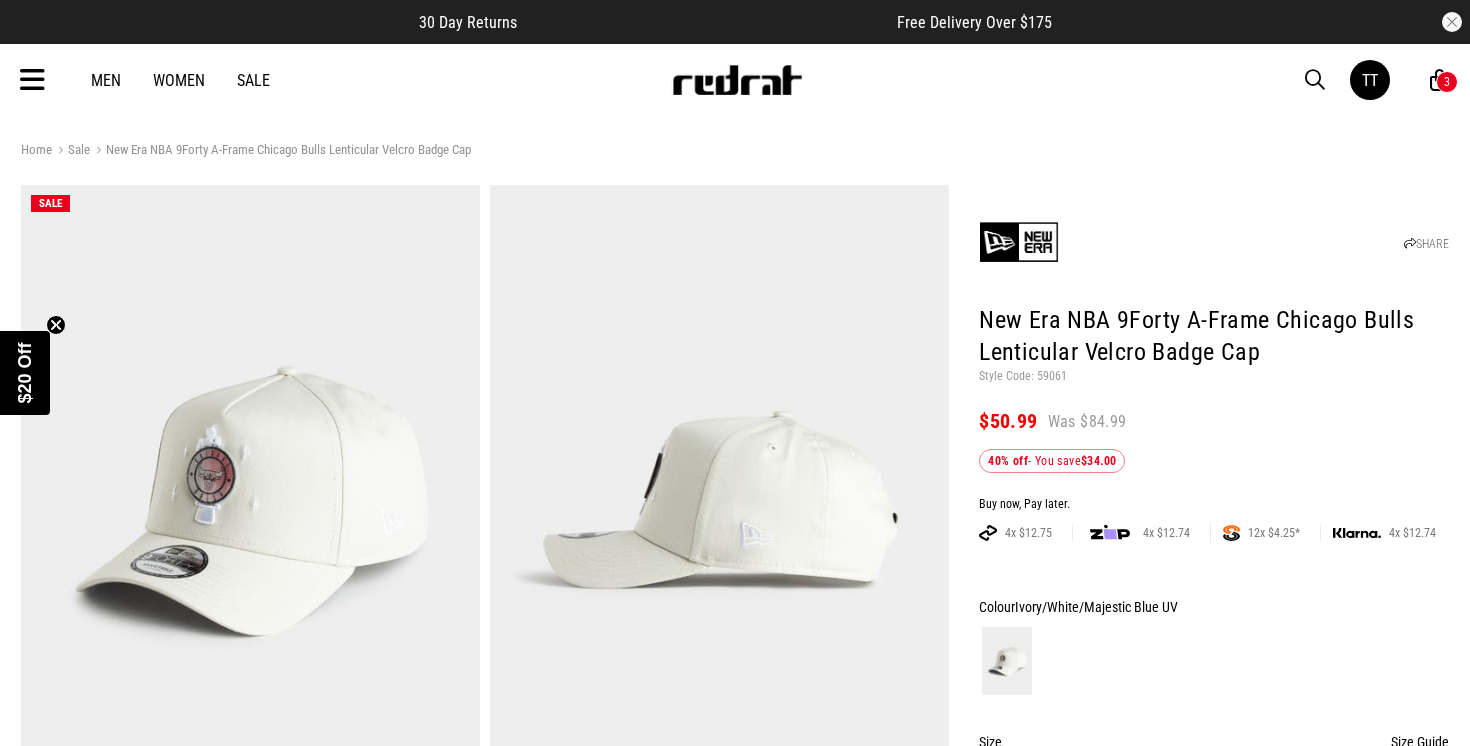 scroll, scrollTop: 0, scrollLeft: 0, axis: both 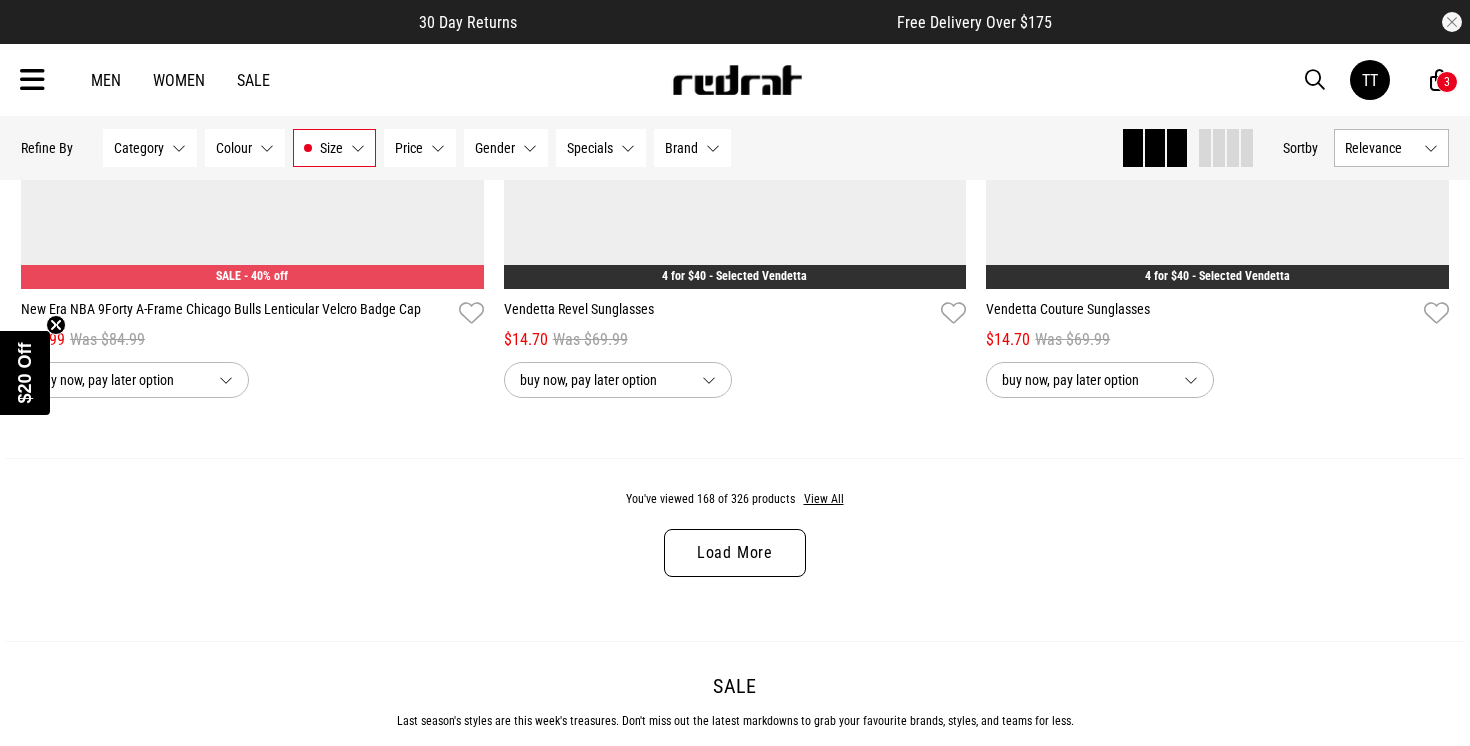 click on "Load More" at bounding box center [735, 553] 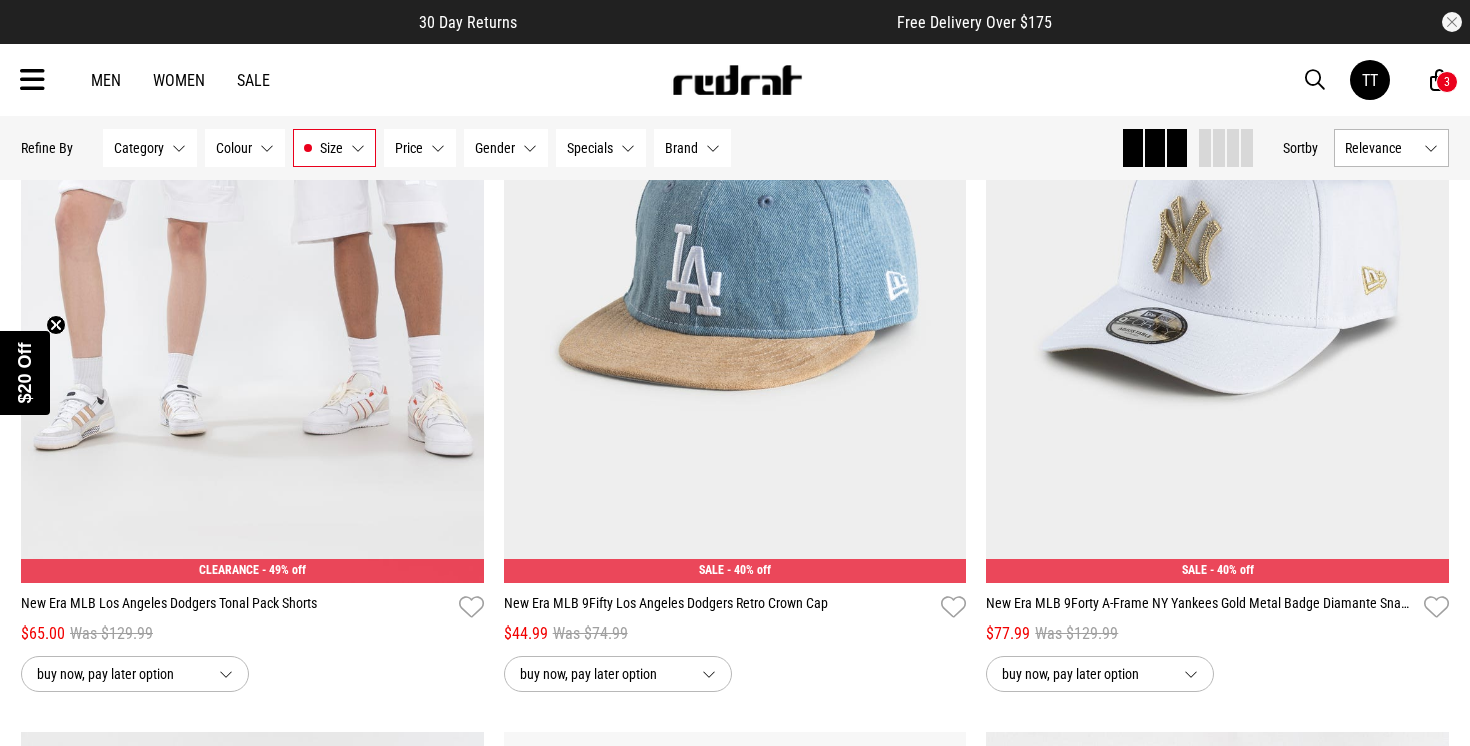 scroll, scrollTop: 8519, scrollLeft: 0, axis: vertical 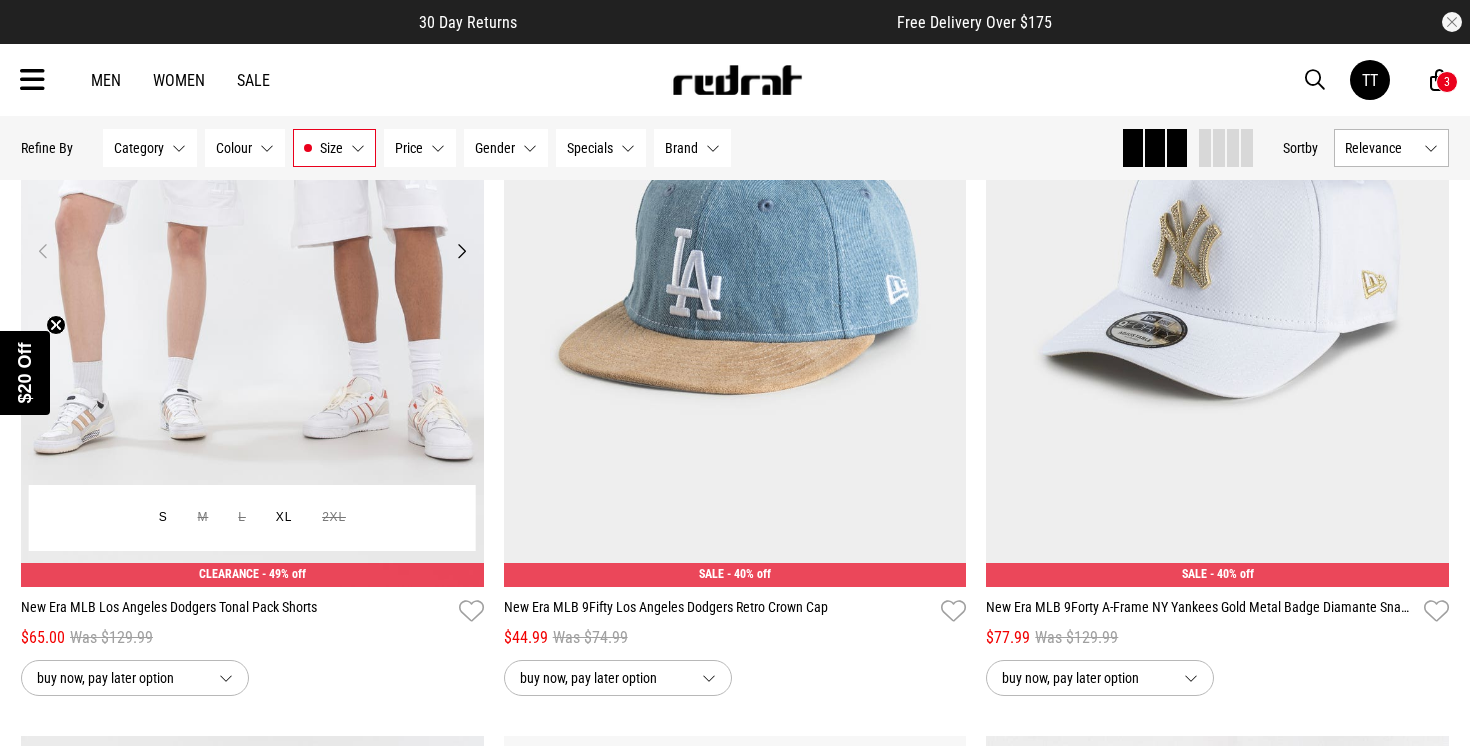 click at bounding box center (252, 263) 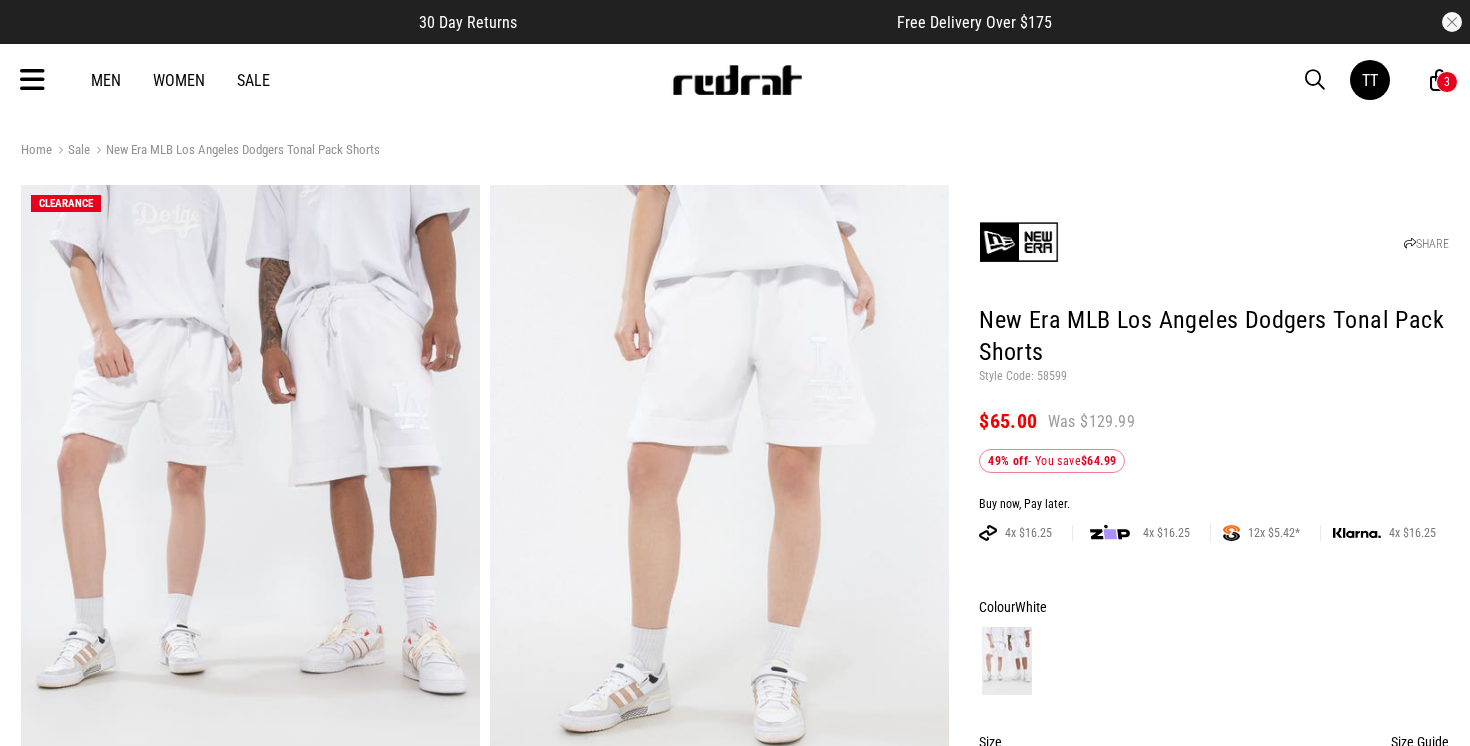 scroll, scrollTop: 0, scrollLeft: 0, axis: both 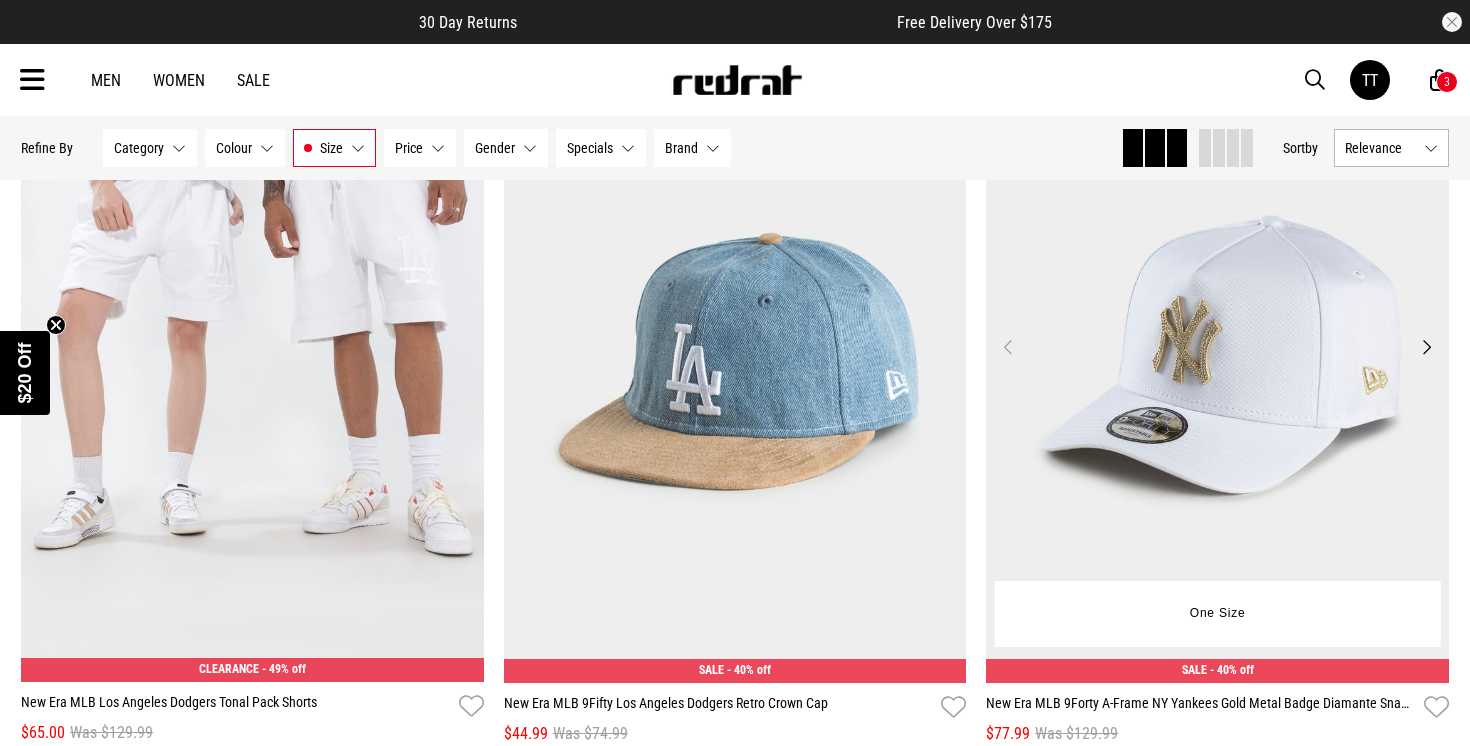 click at bounding box center (1217, 358) 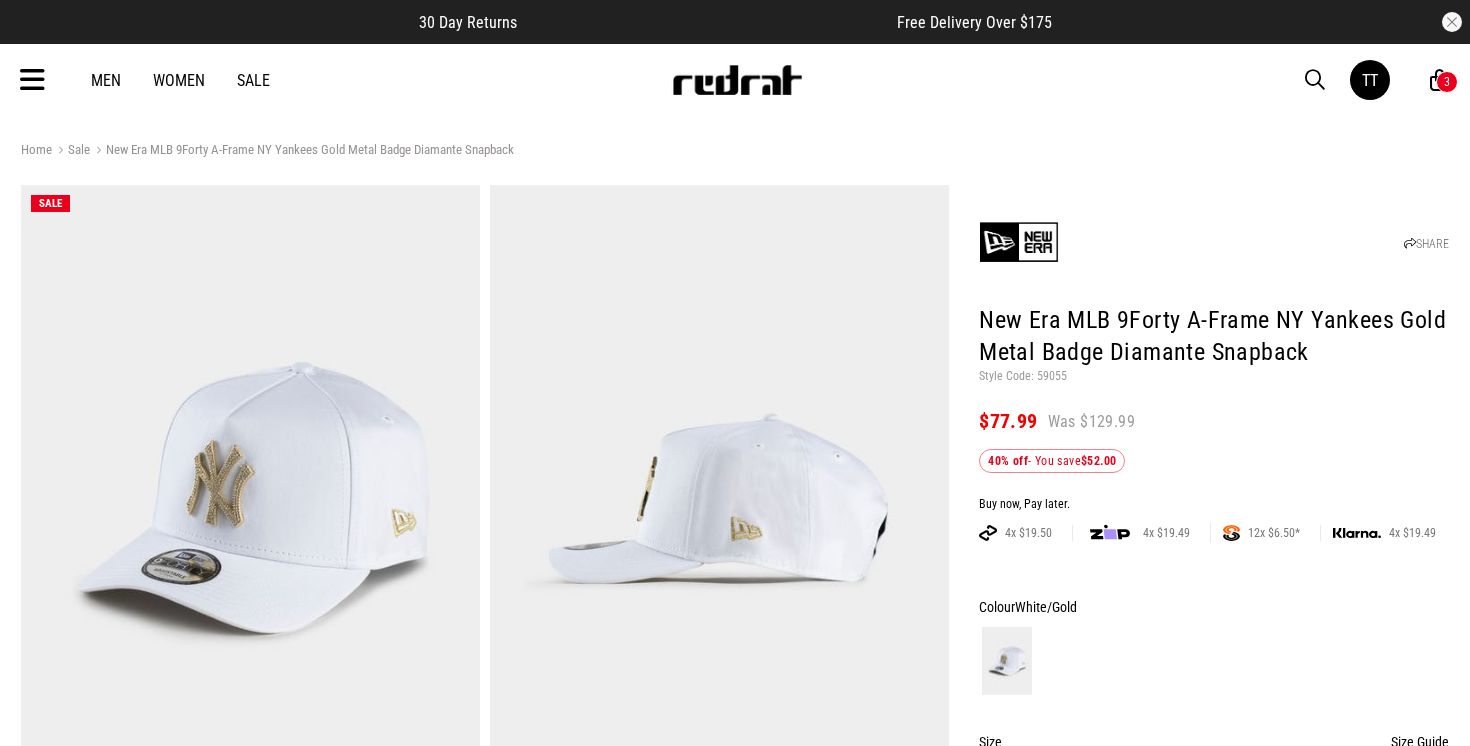scroll, scrollTop: 0, scrollLeft: 0, axis: both 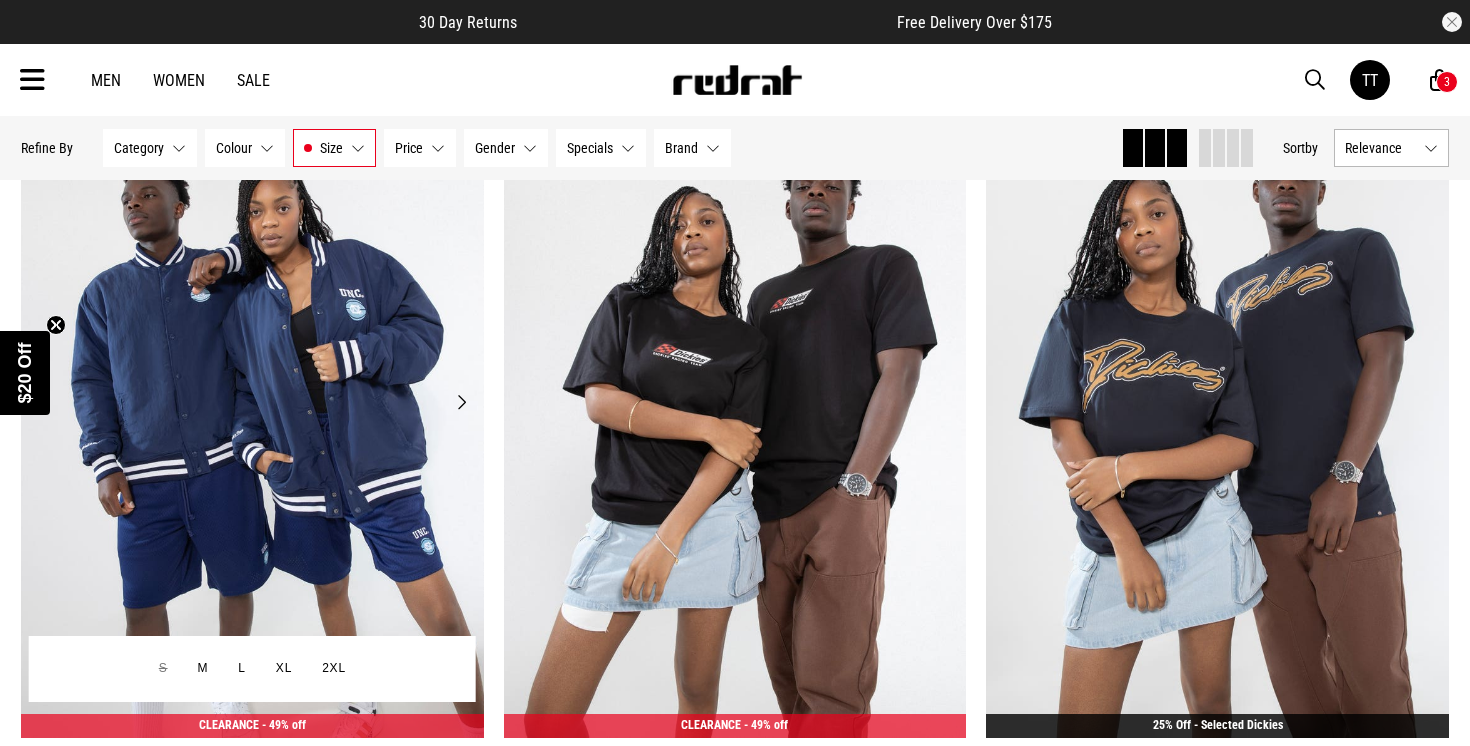 click at bounding box center [252, 414] 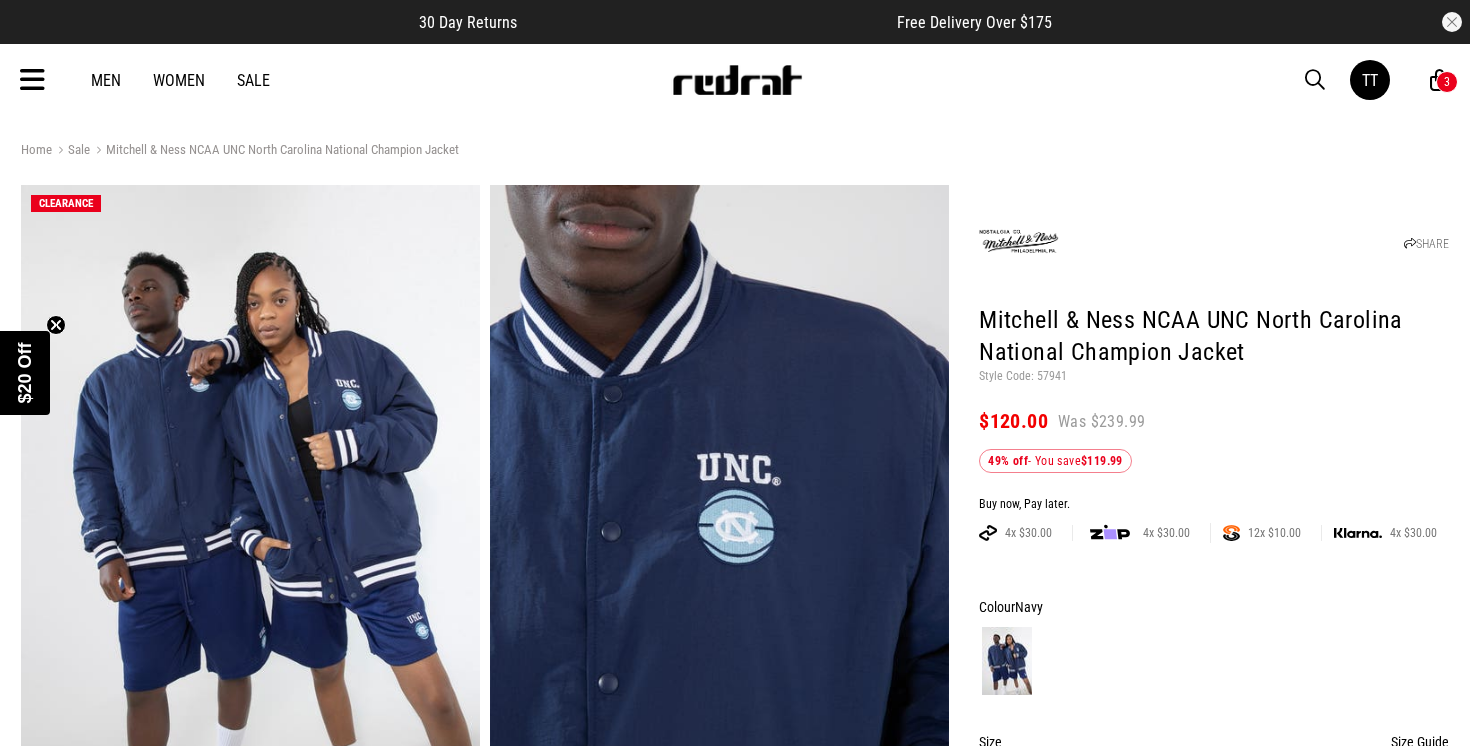 scroll, scrollTop: 0, scrollLeft: 0, axis: both 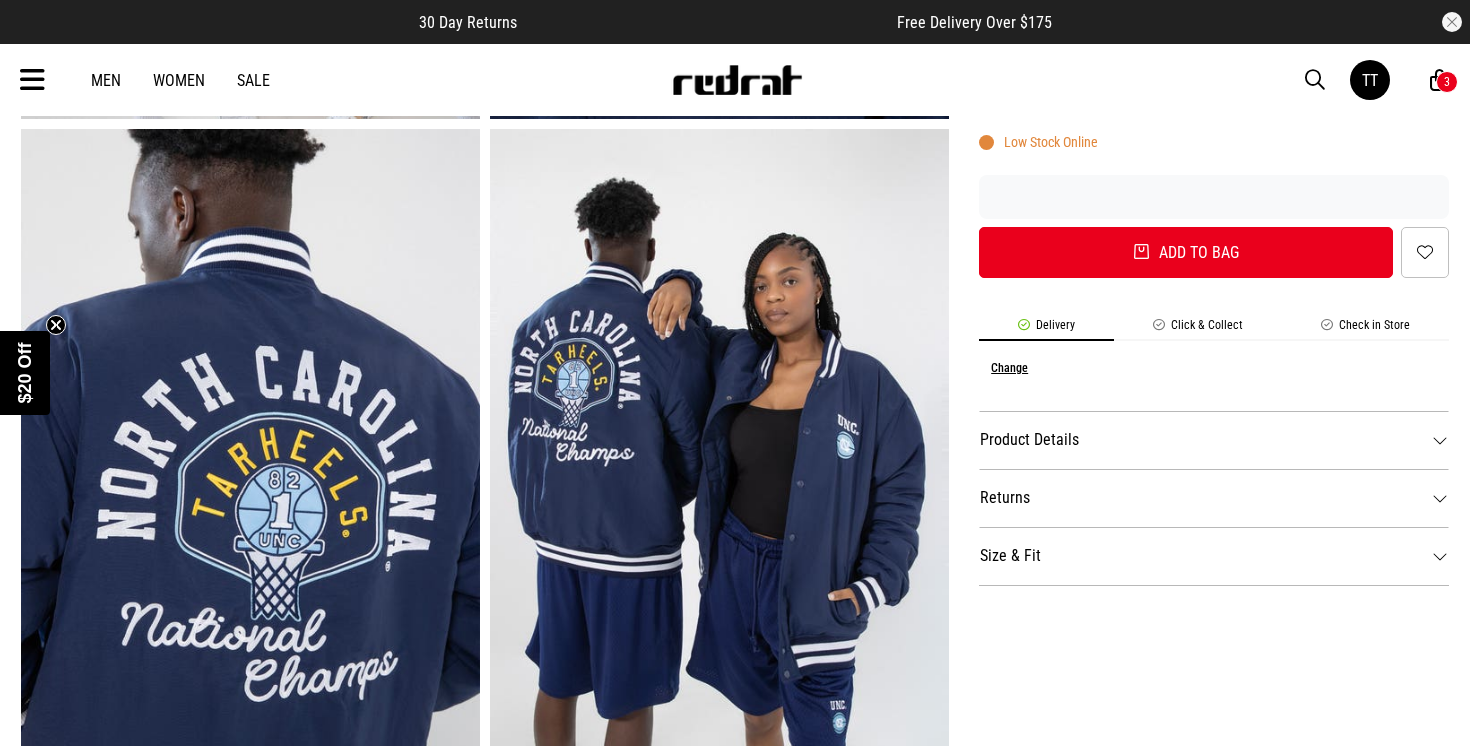 click on "Size & Fit" at bounding box center (1214, 556) 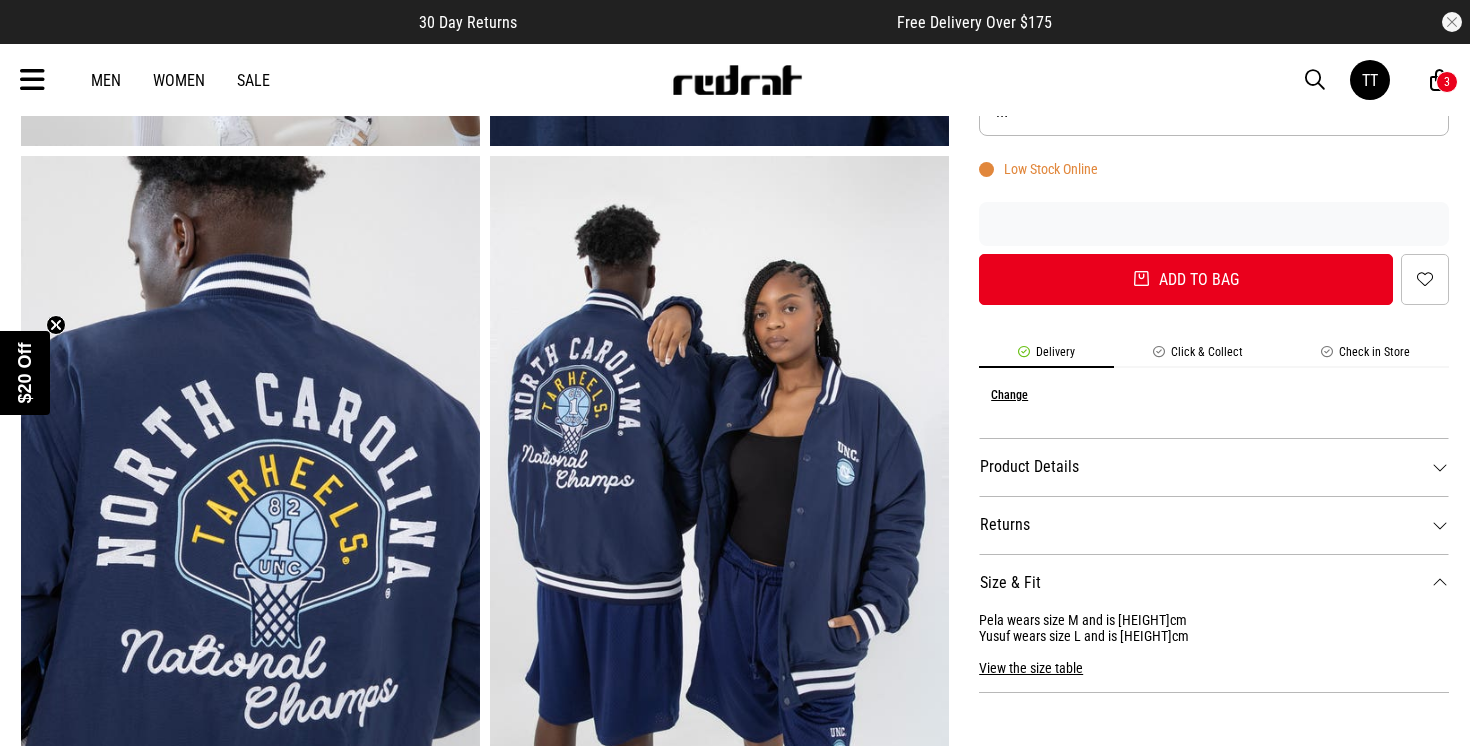 scroll, scrollTop: 664, scrollLeft: 0, axis: vertical 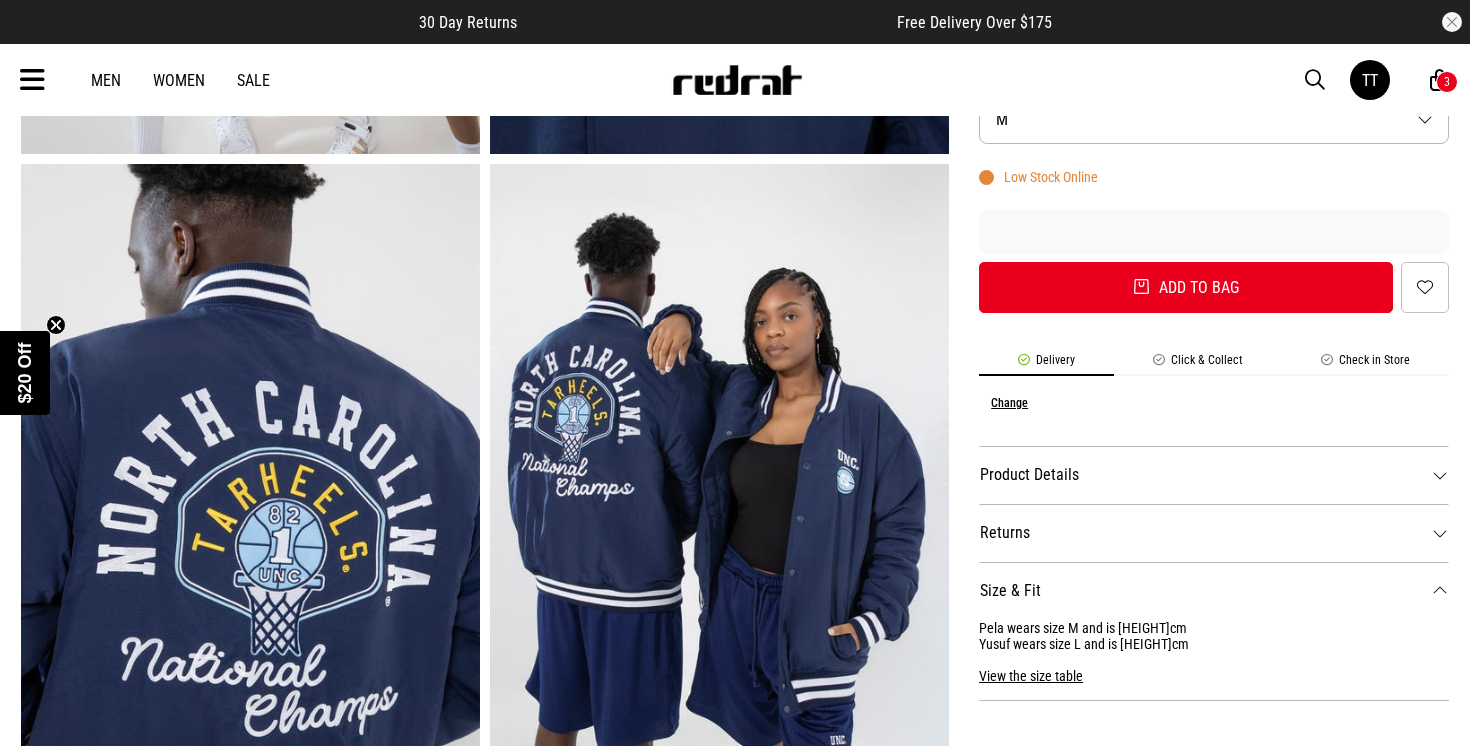 click on "View the size table" at bounding box center [1031, 668] 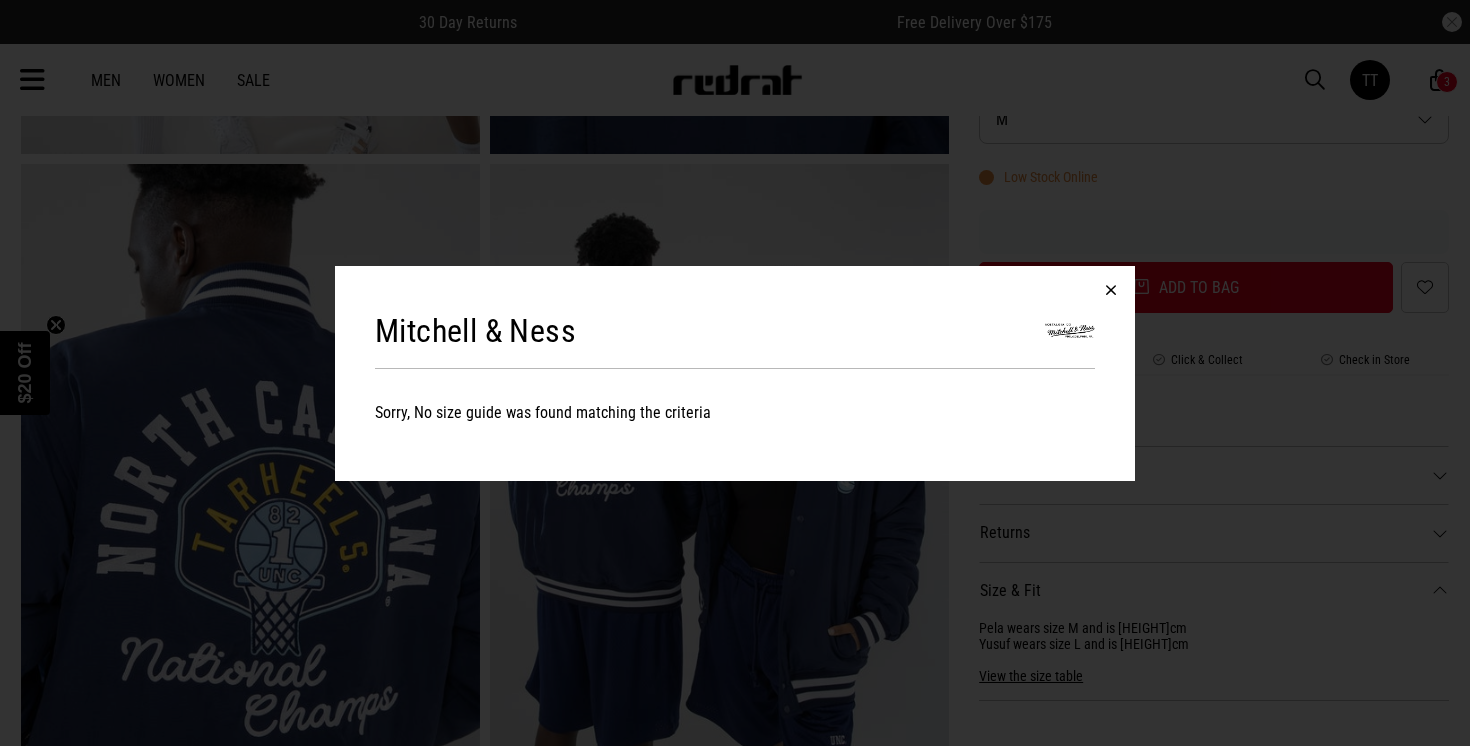 click at bounding box center [1111, 290] 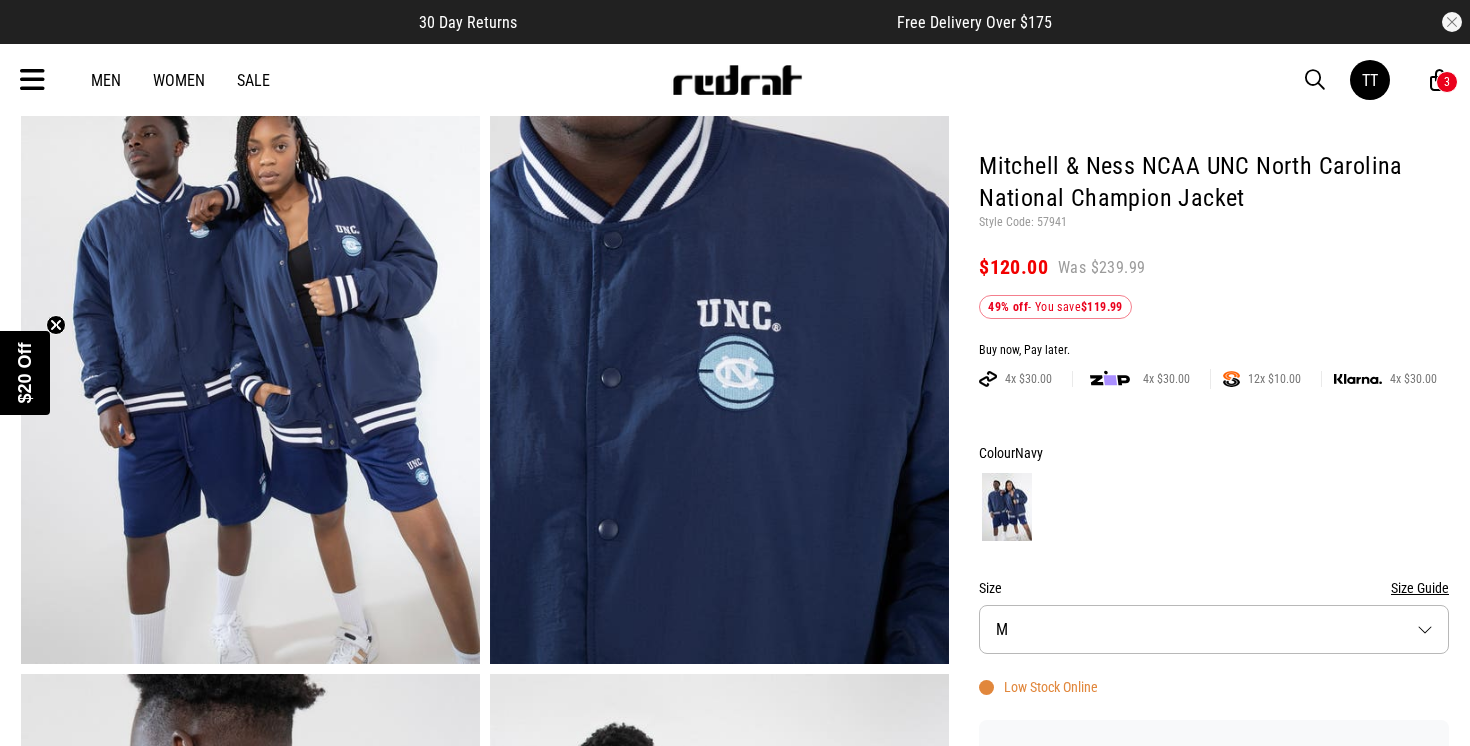 scroll, scrollTop: 0, scrollLeft: 0, axis: both 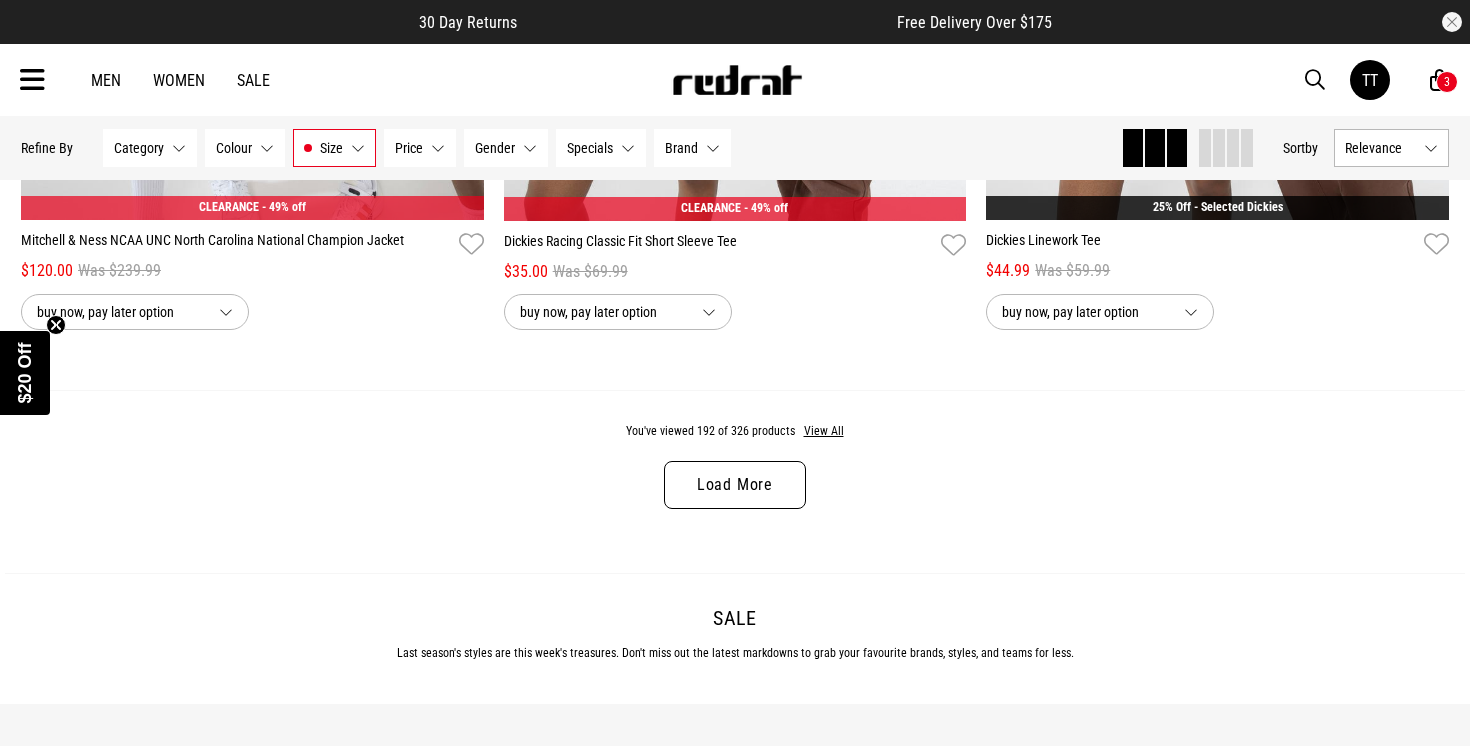 click on "Load More" at bounding box center [735, 485] 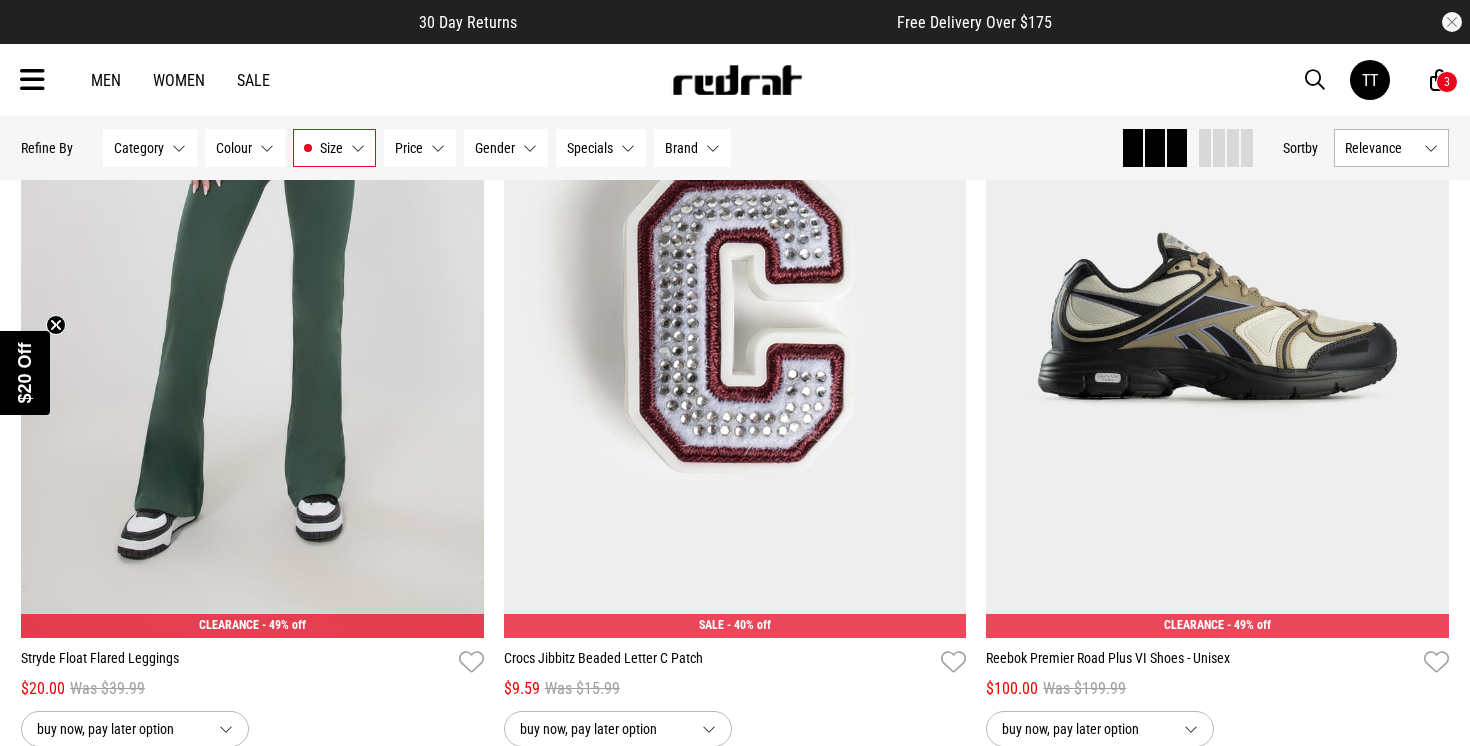 scroll, scrollTop: 10812, scrollLeft: 0, axis: vertical 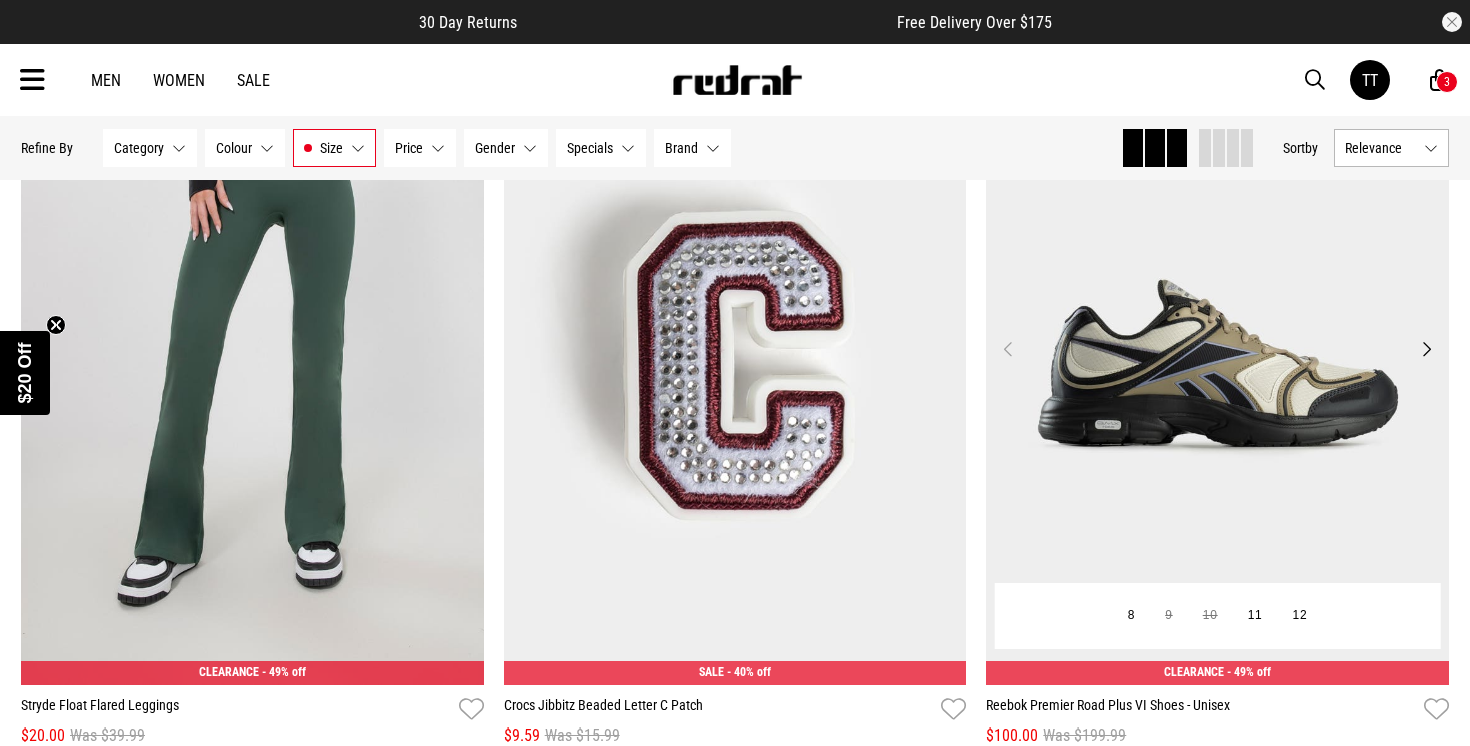 click on "Next" at bounding box center [1426, 349] 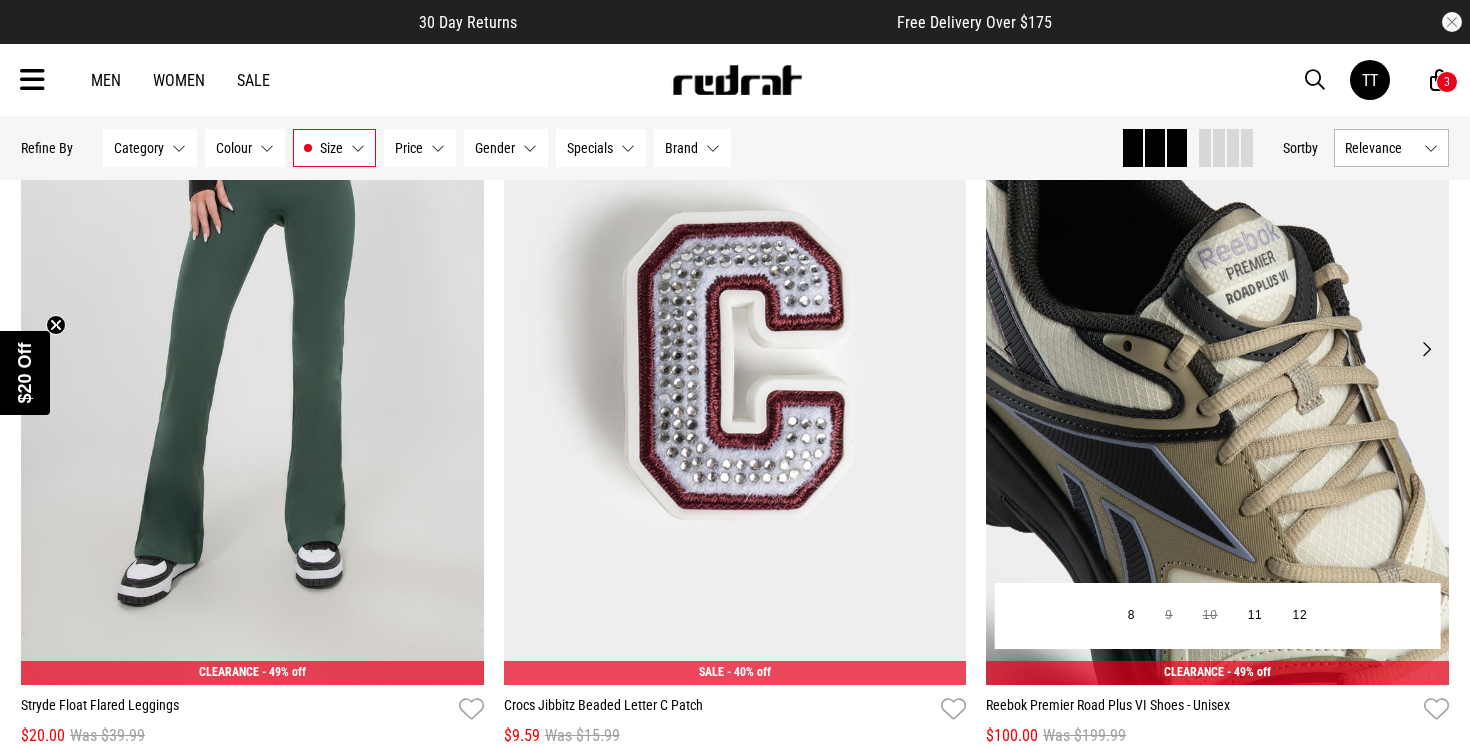 click on "Next" at bounding box center (1426, 349) 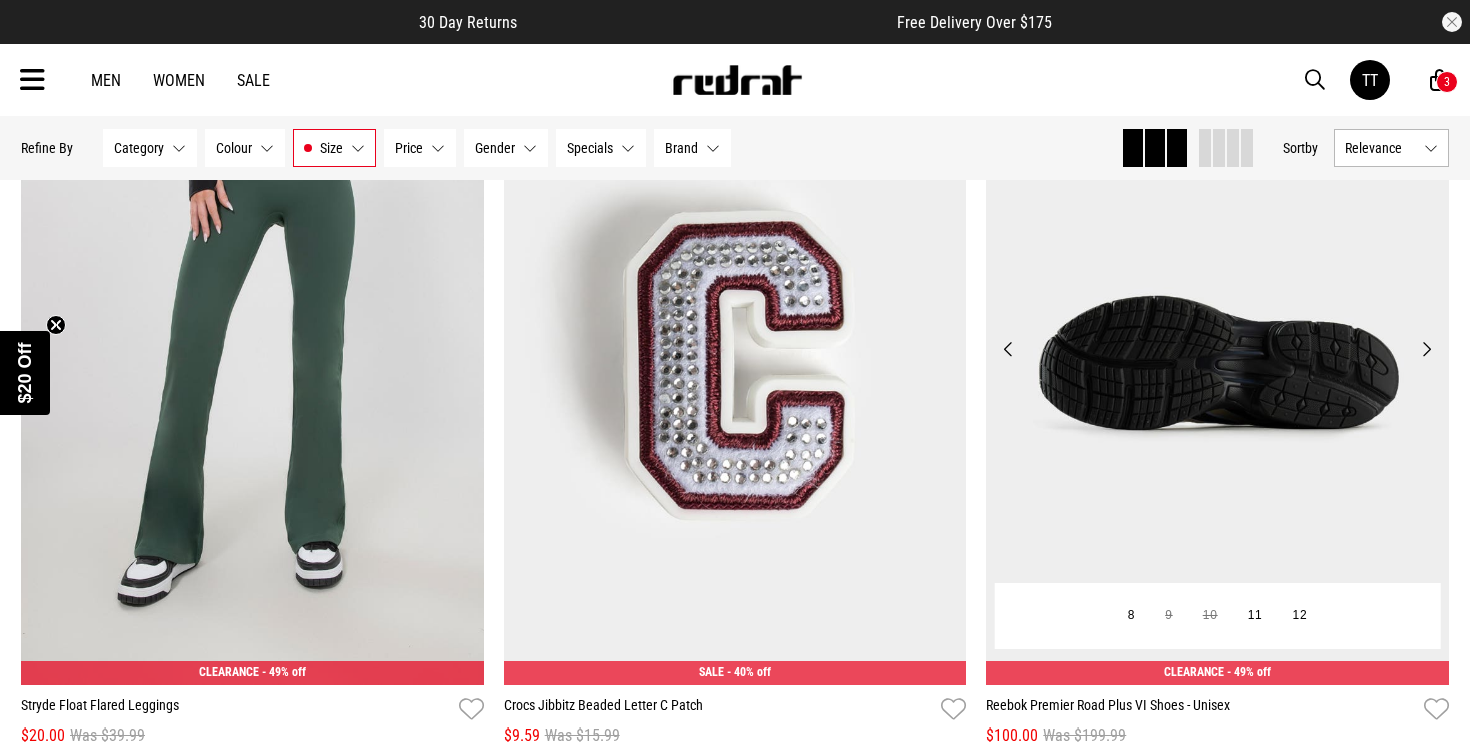 click on "Next" at bounding box center [1426, 349] 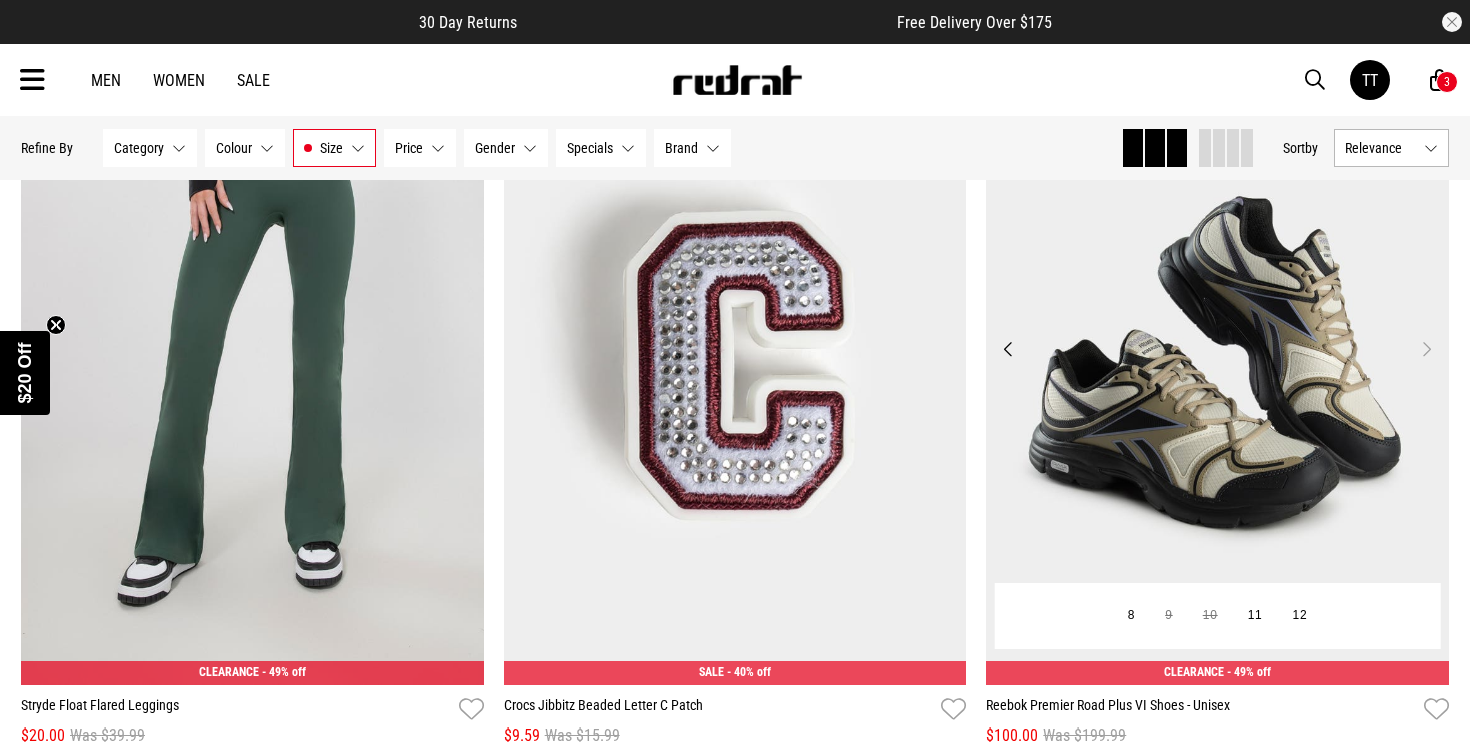 click on "Next" at bounding box center [1426, 349] 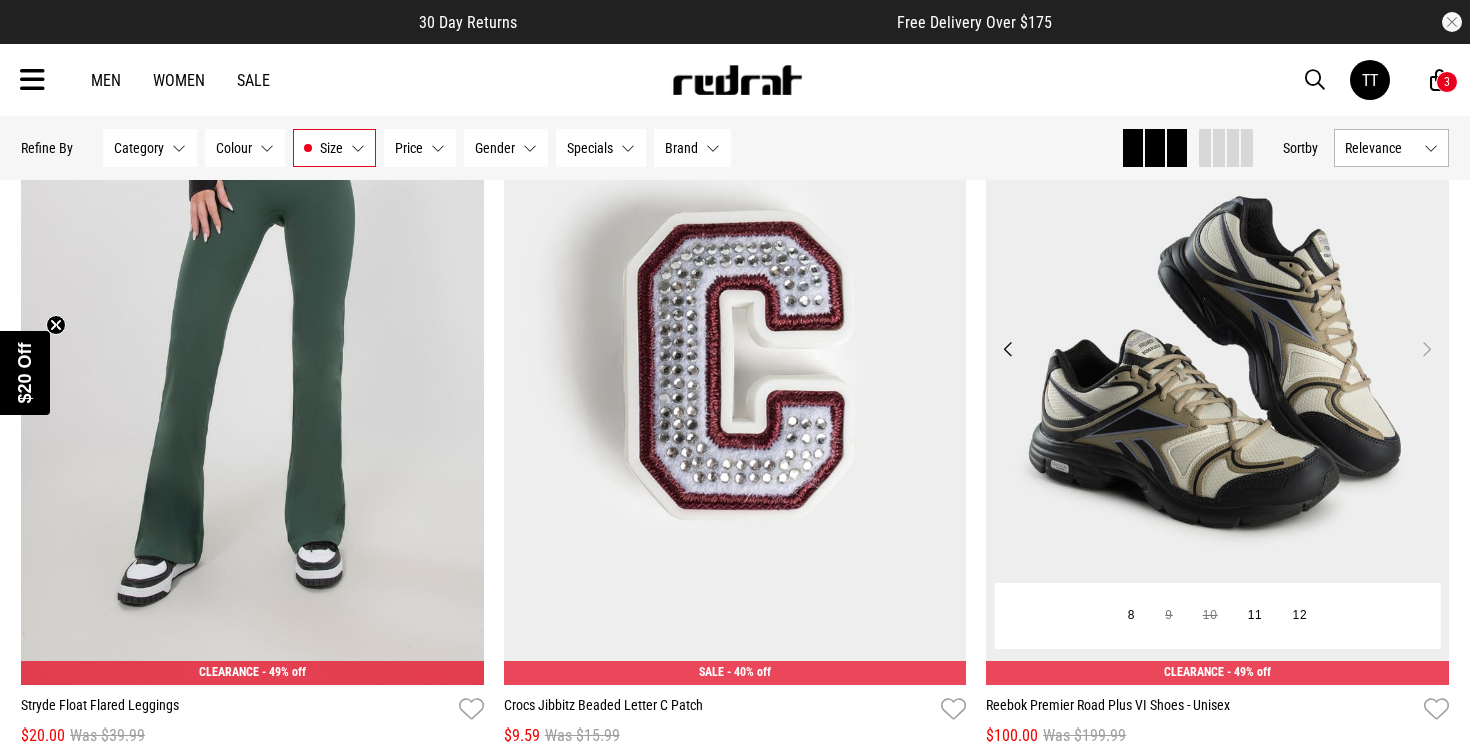 click on "Next" at bounding box center [1426, 349] 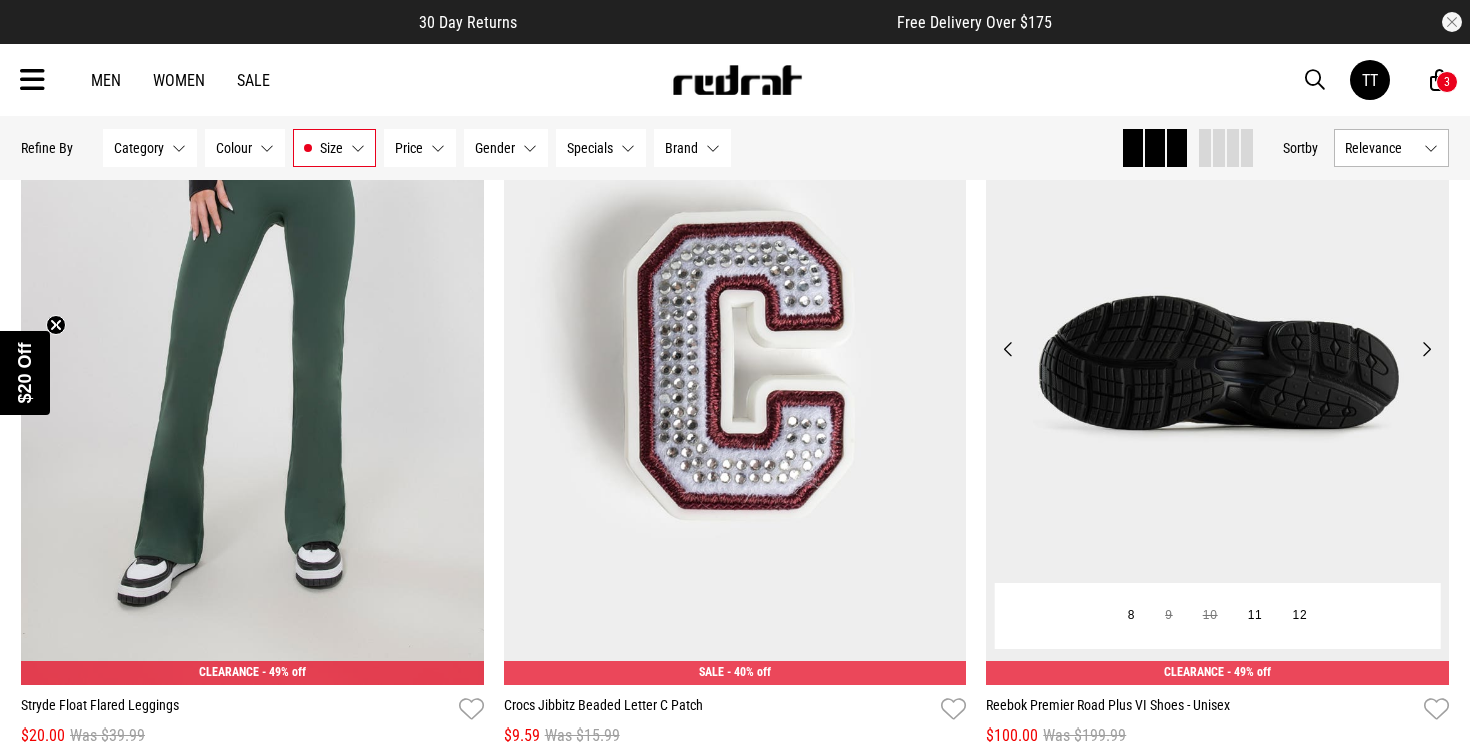 click on "Previous" at bounding box center (1008, 349) 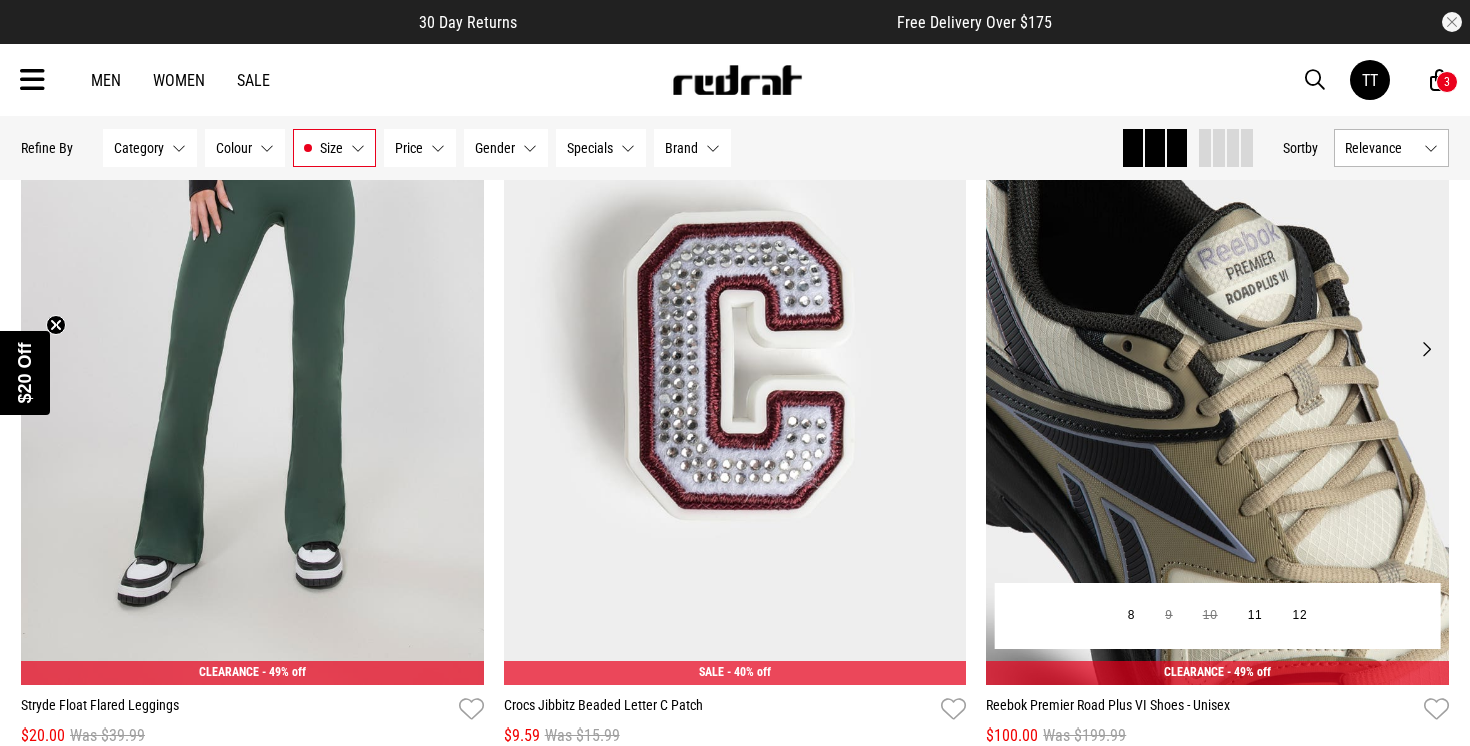 click on "Next" at bounding box center [1426, 349] 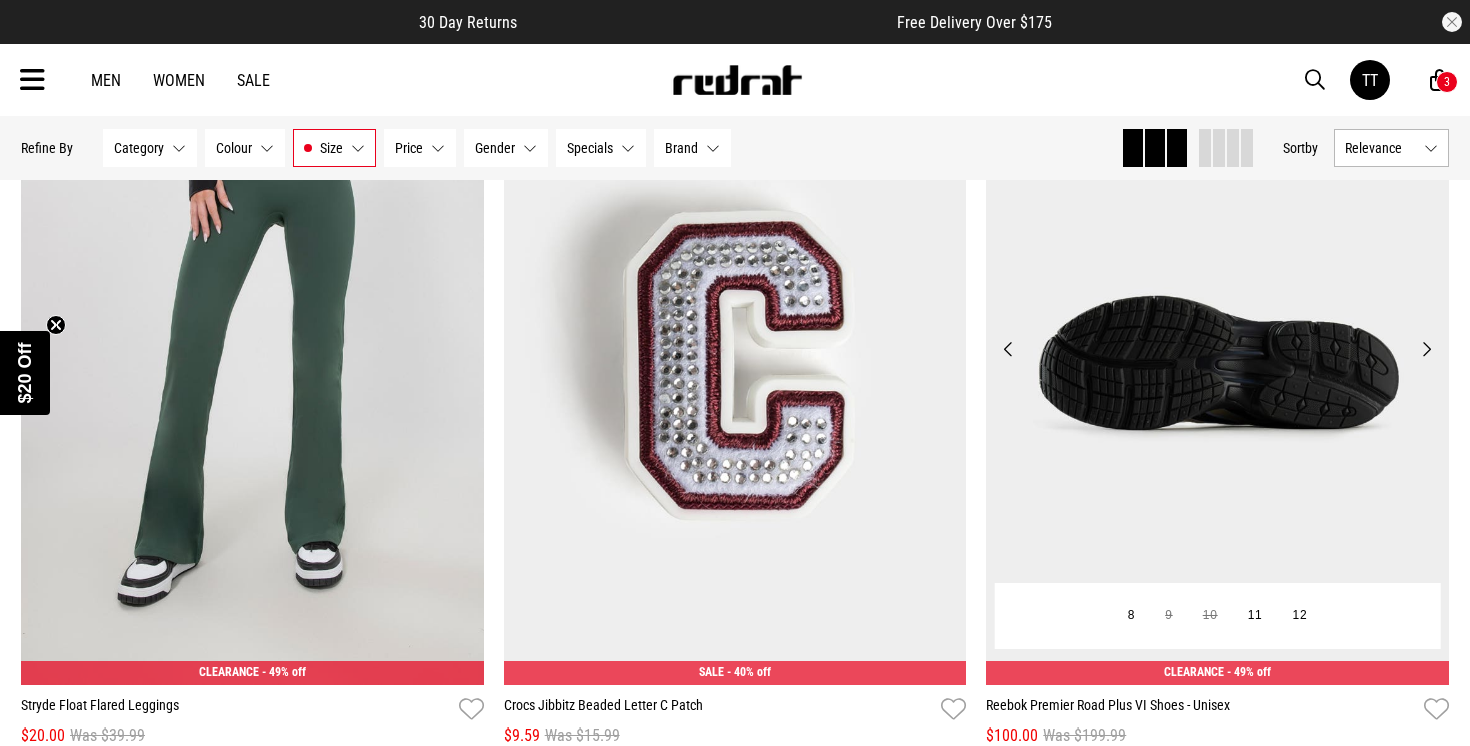 click on "Previous" at bounding box center (1008, 349) 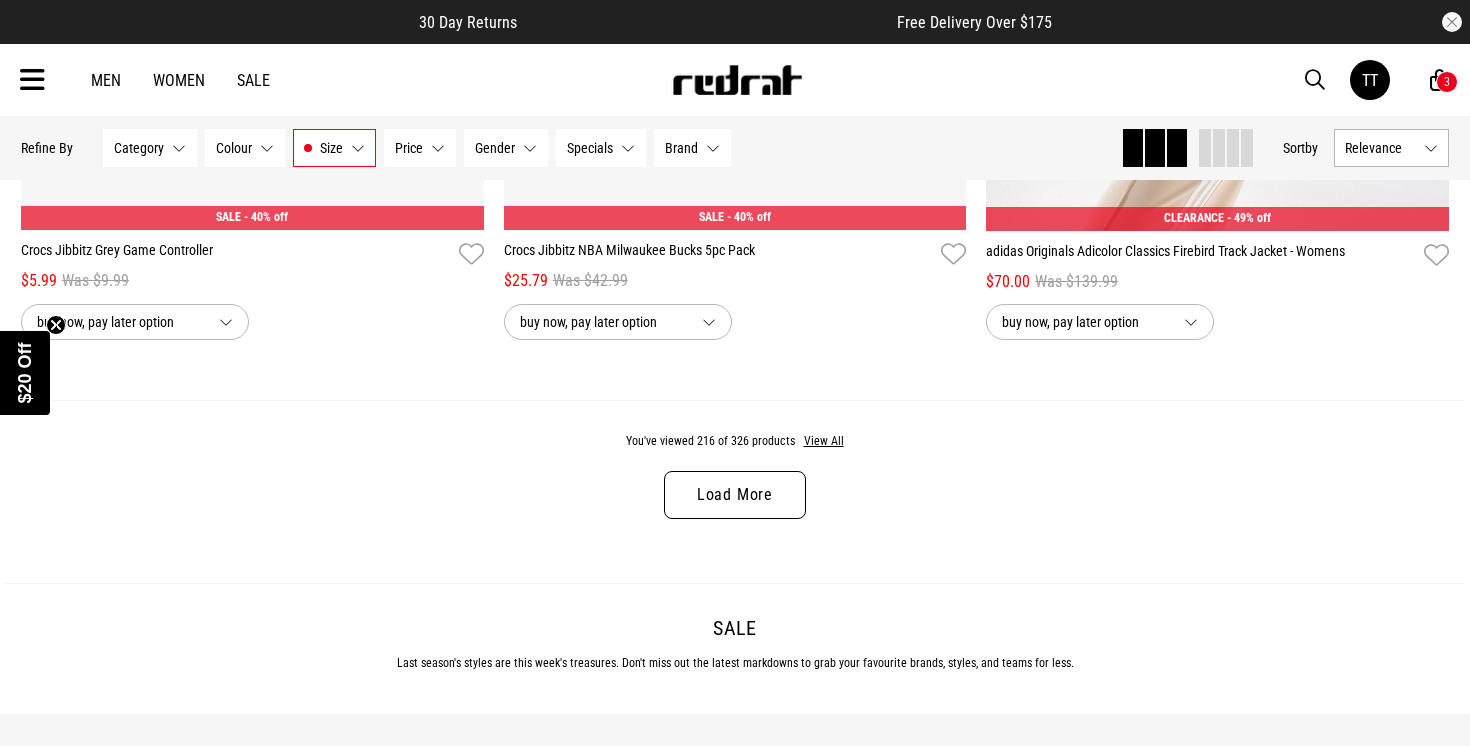 scroll, scrollTop: 12987, scrollLeft: 0, axis: vertical 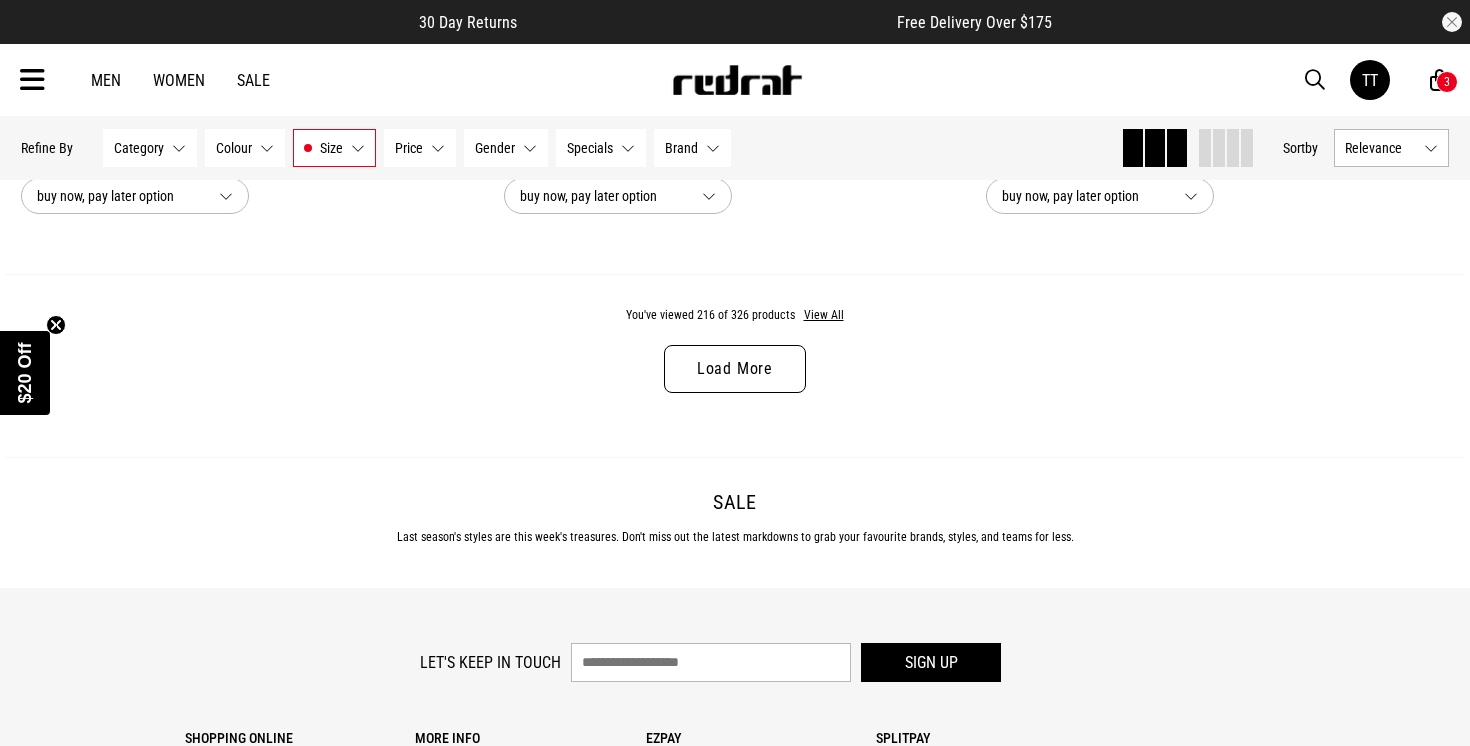 click on "Load More" at bounding box center (735, 369) 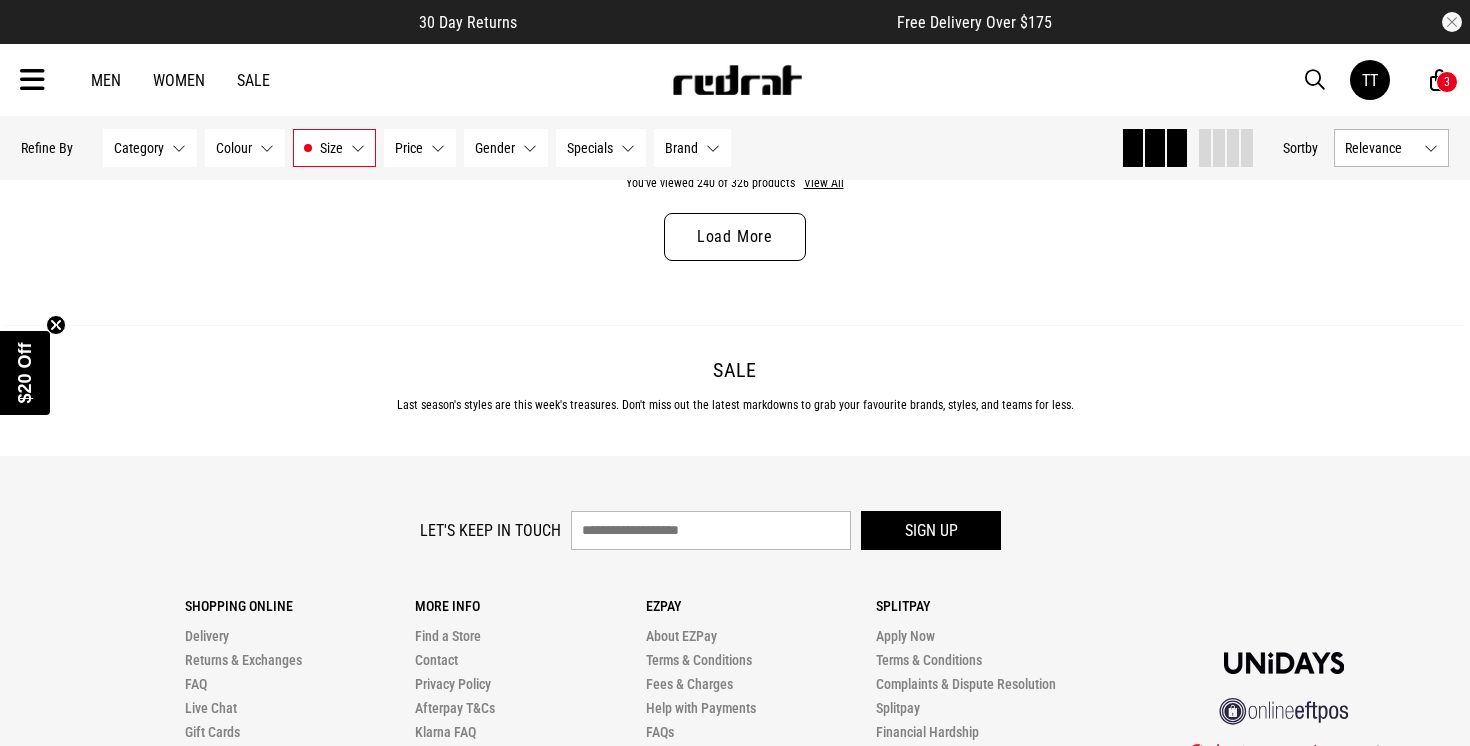 scroll, scrollTop: 19493, scrollLeft: 0, axis: vertical 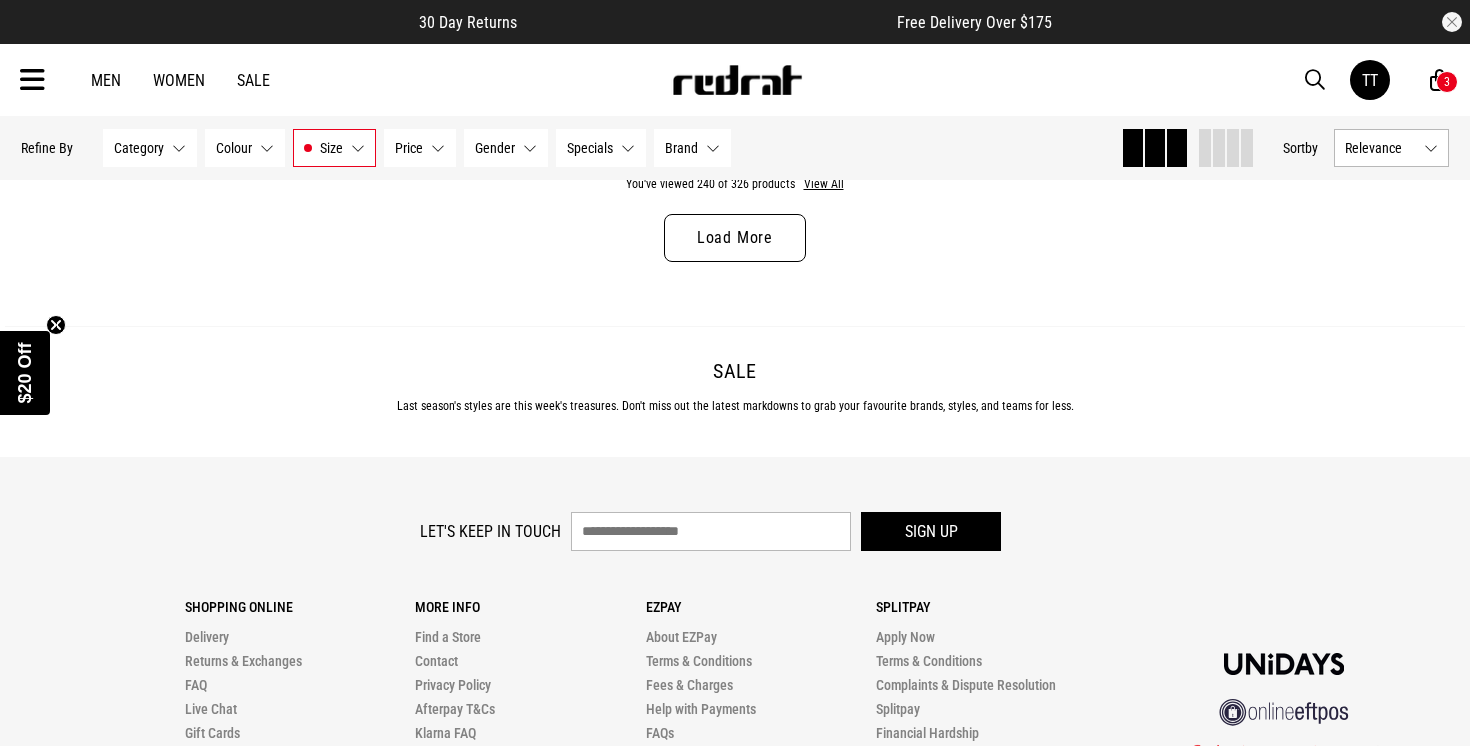 click on "Load More" at bounding box center (735, 238) 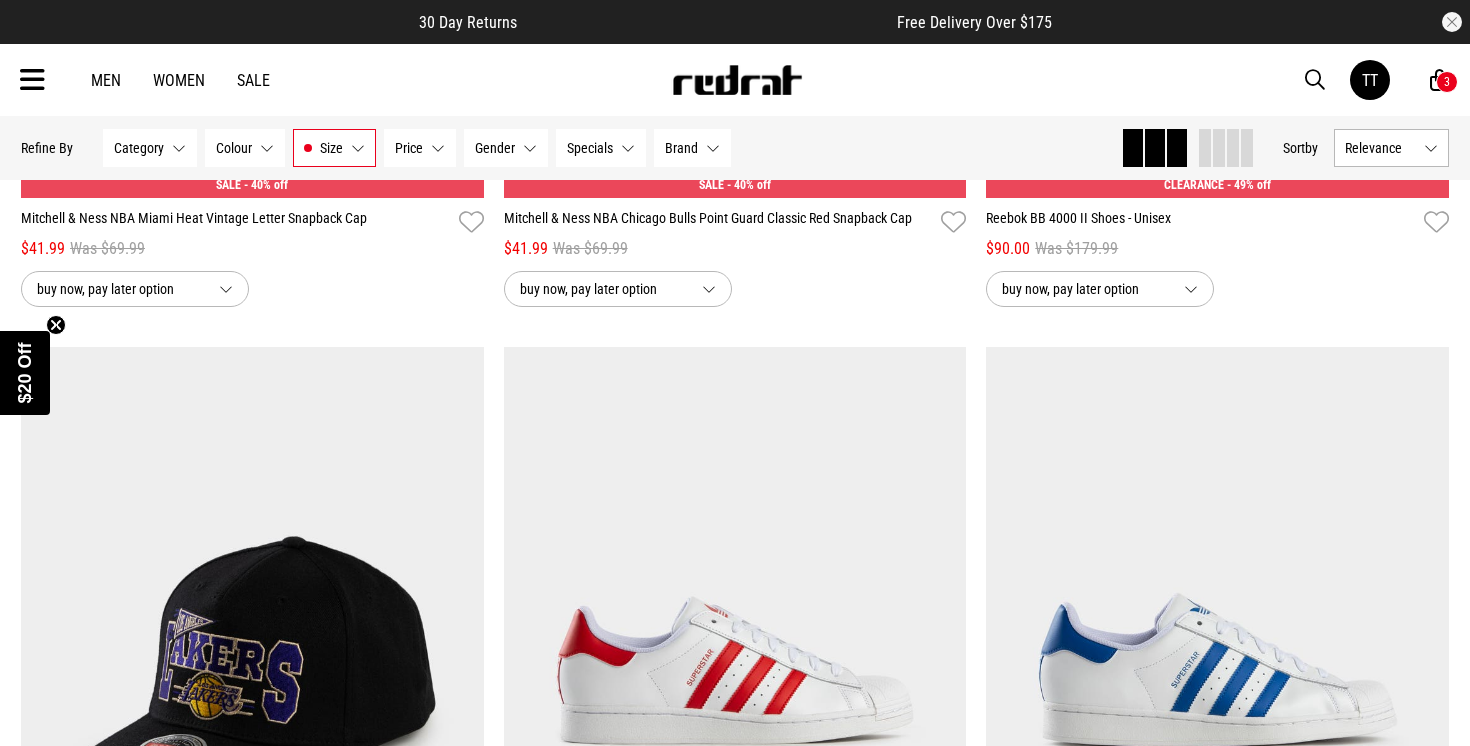 scroll, scrollTop: 23000, scrollLeft: 0, axis: vertical 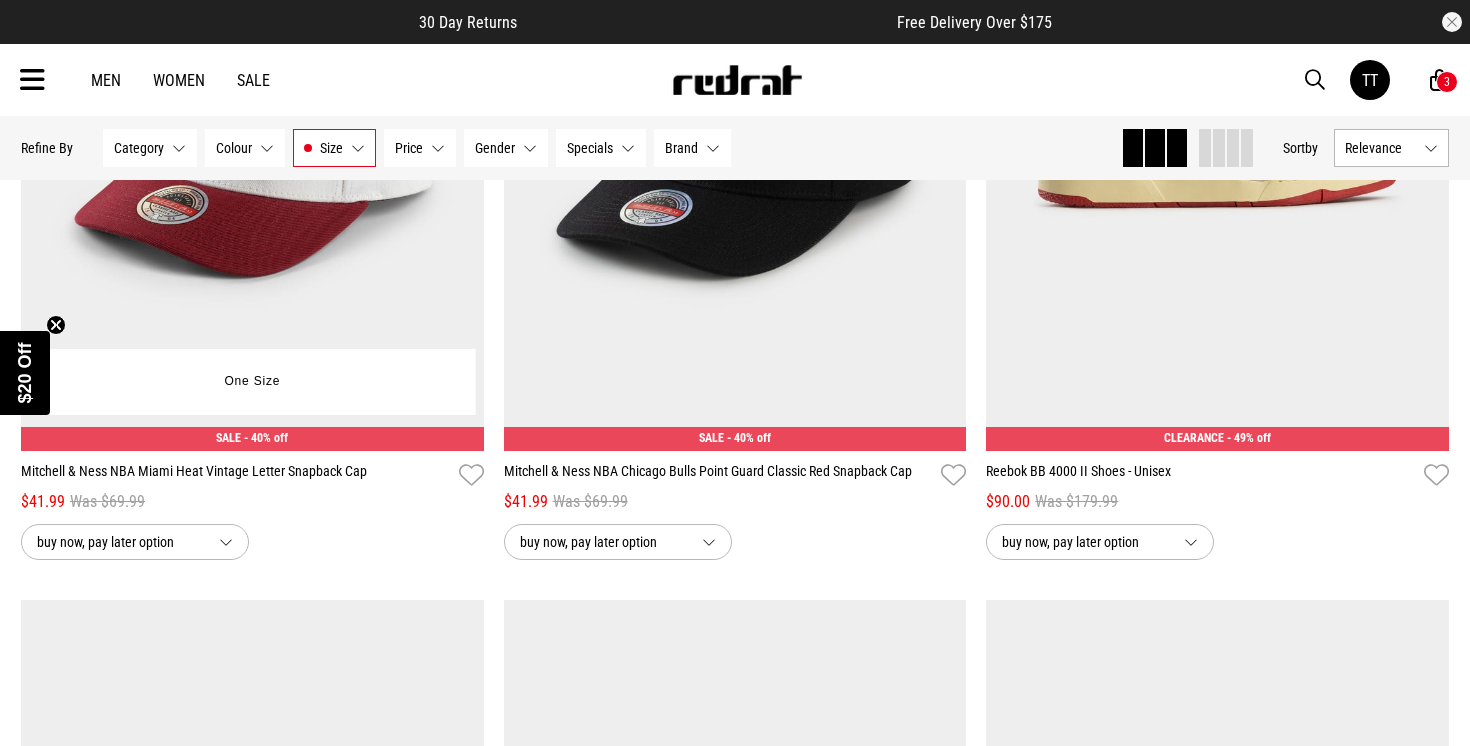 click at bounding box center [252, 127] 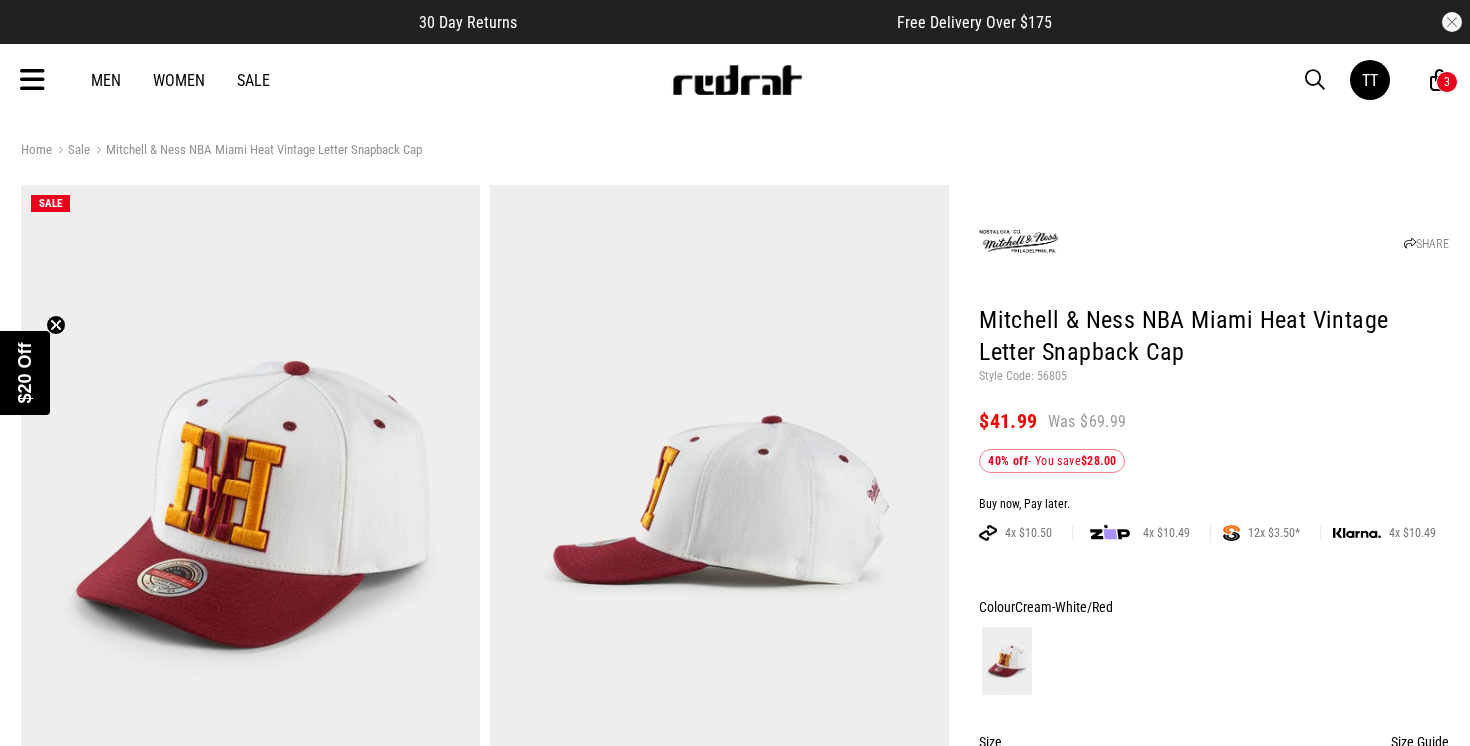 scroll, scrollTop: 0, scrollLeft: 0, axis: both 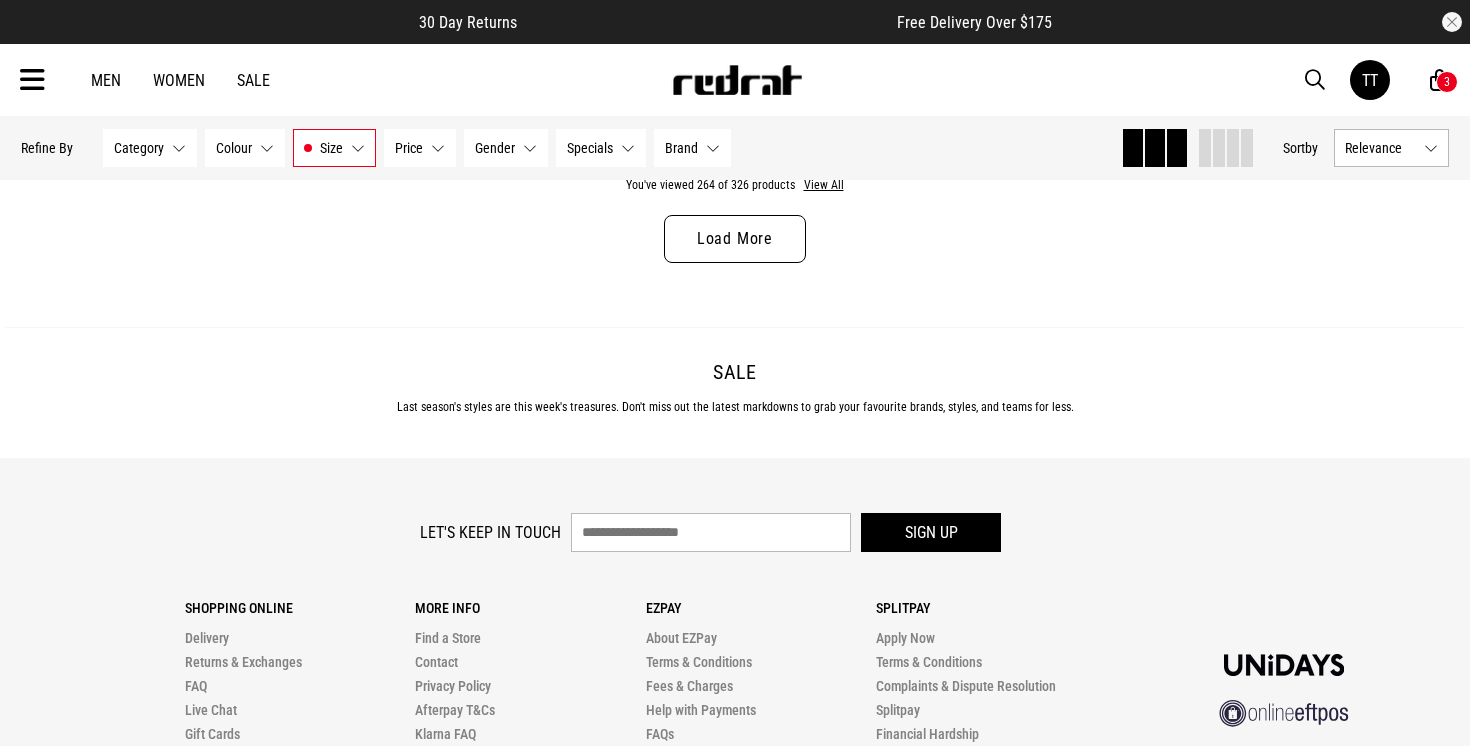 click on "Load More" at bounding box center [735, 239] 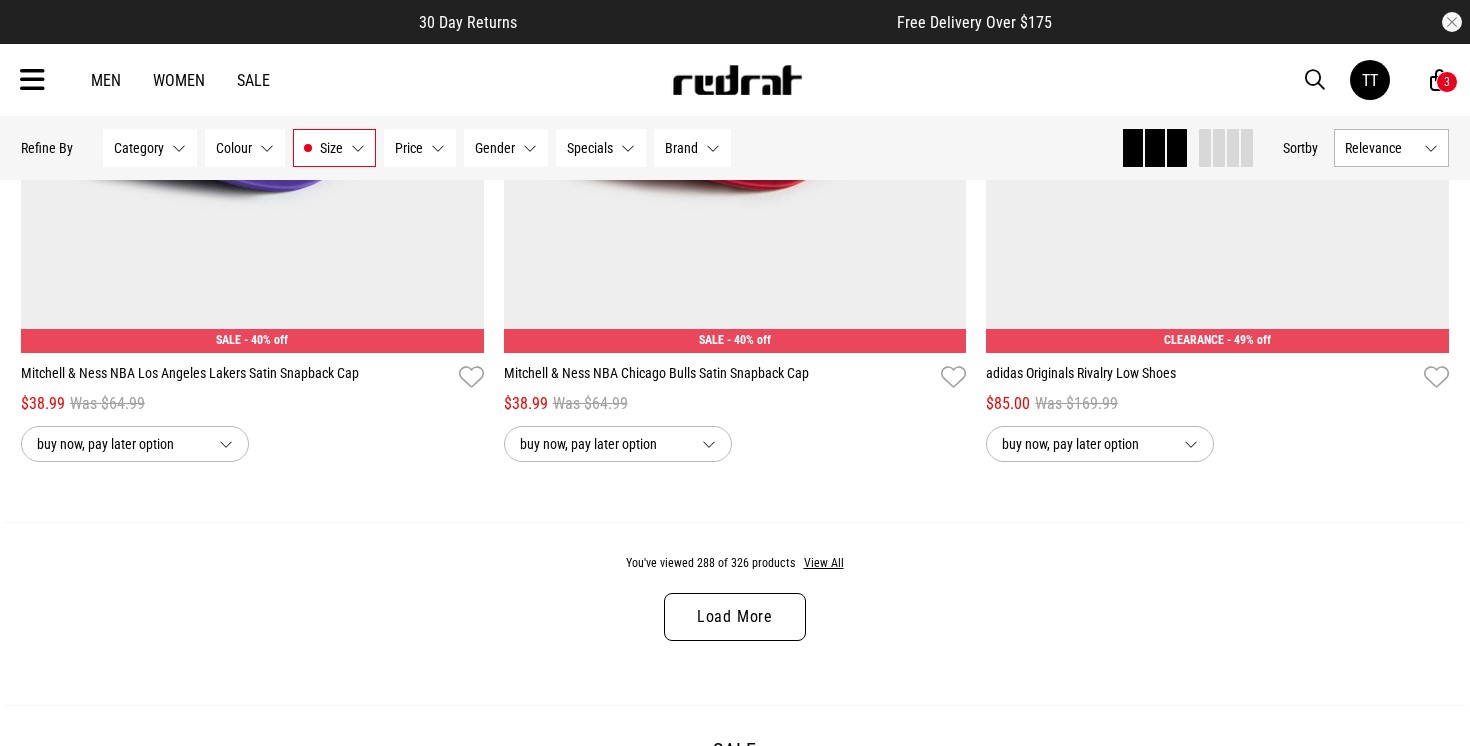 scroll, scrollTop: 12810, scrollLeft: 0, axis: vertical 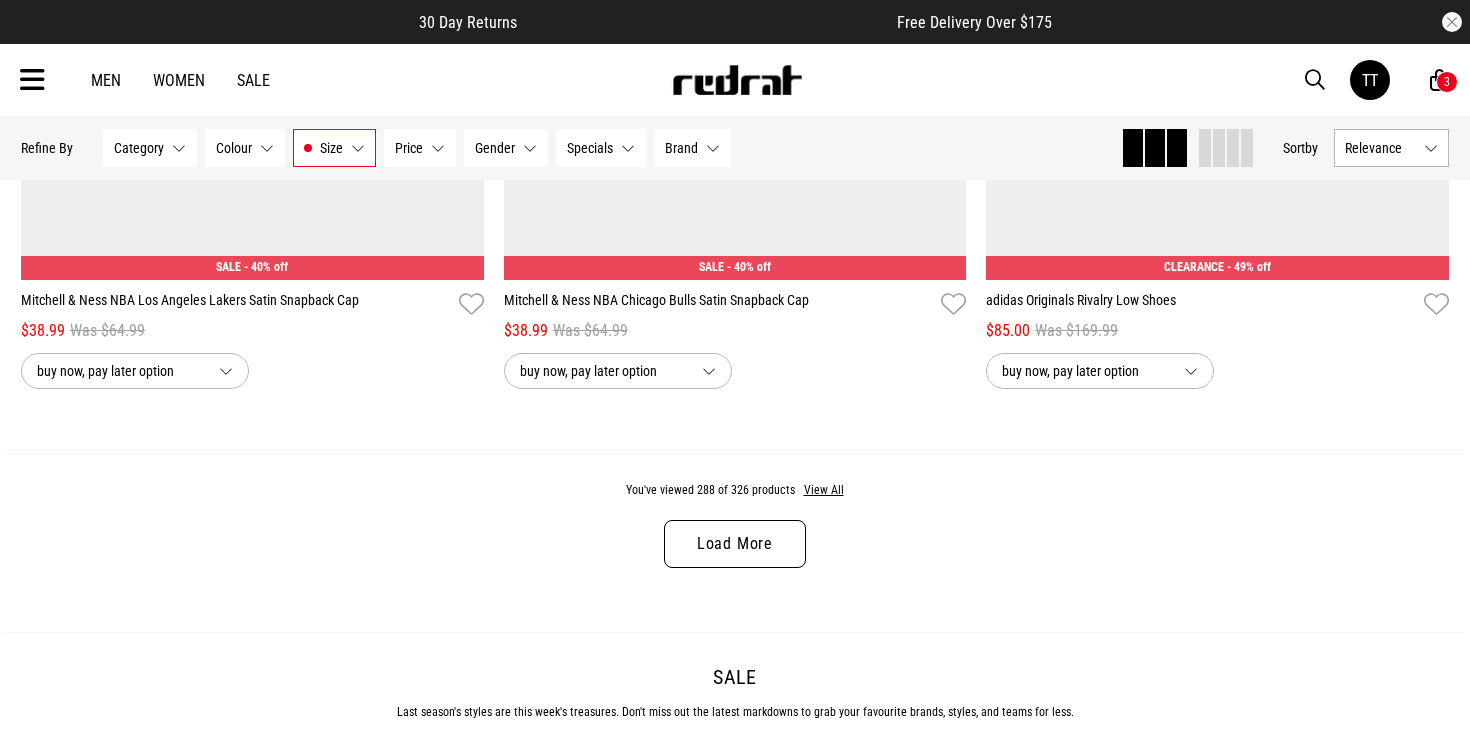 click on "Load More" at bounding box center [735, 544] 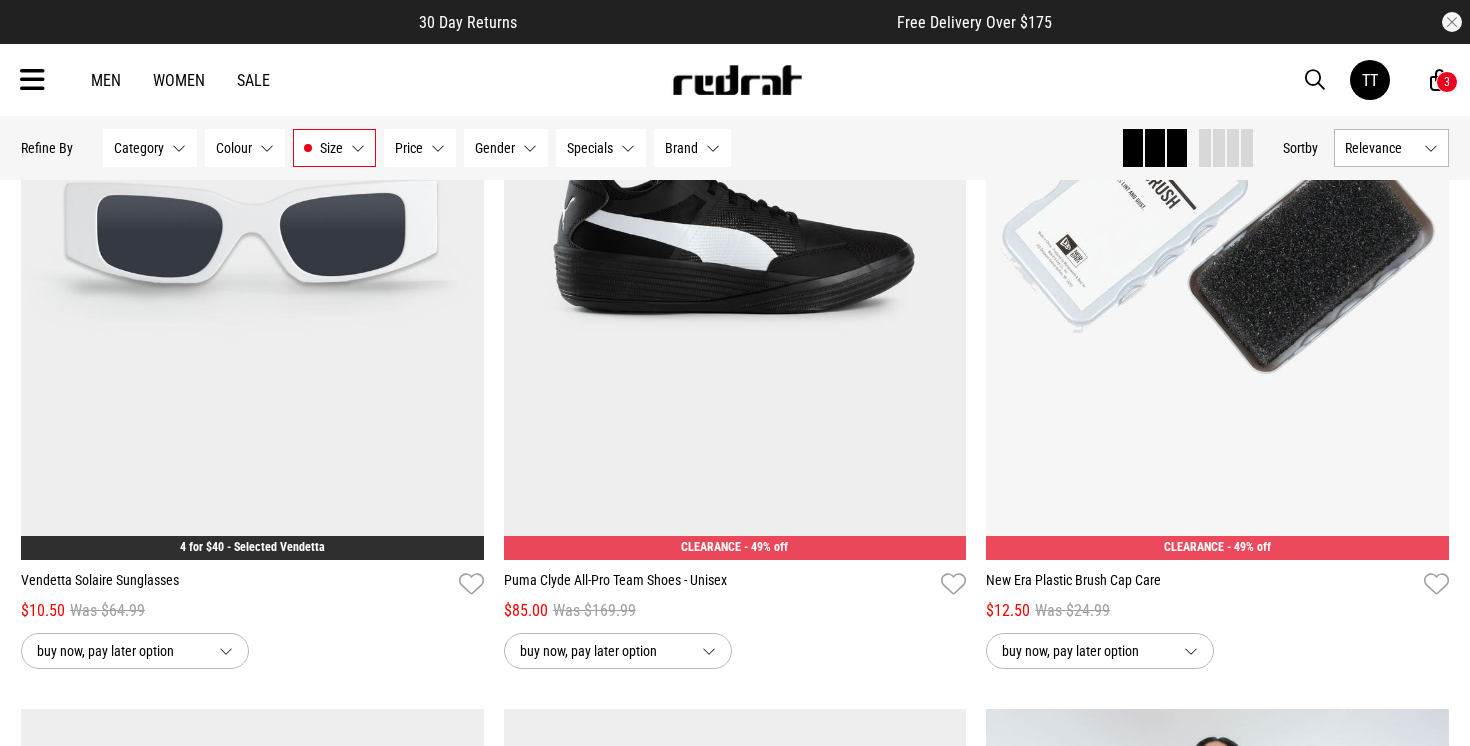 scroll, scrollTop: 14037, scrollLeft: 0, axis: vertical 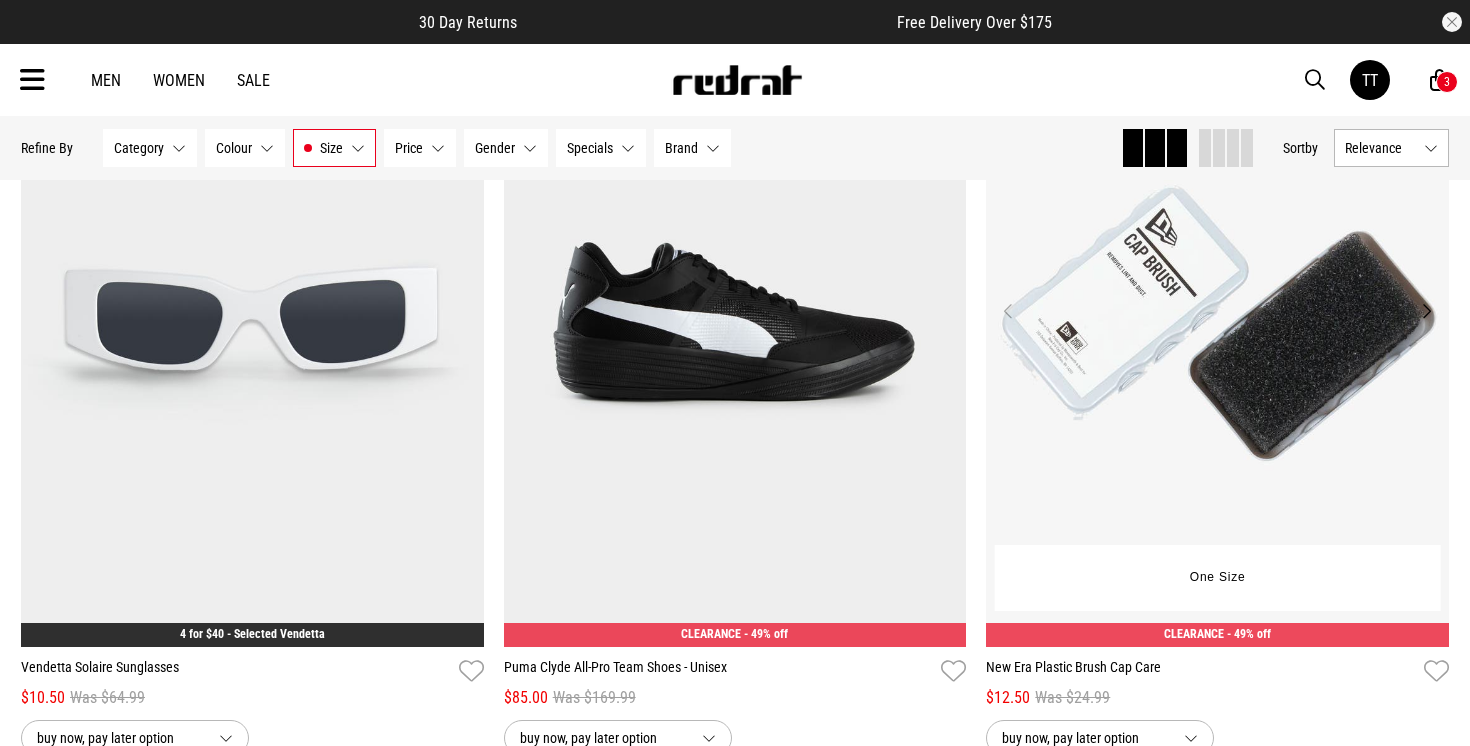 click at bounding box center [1217, 323] 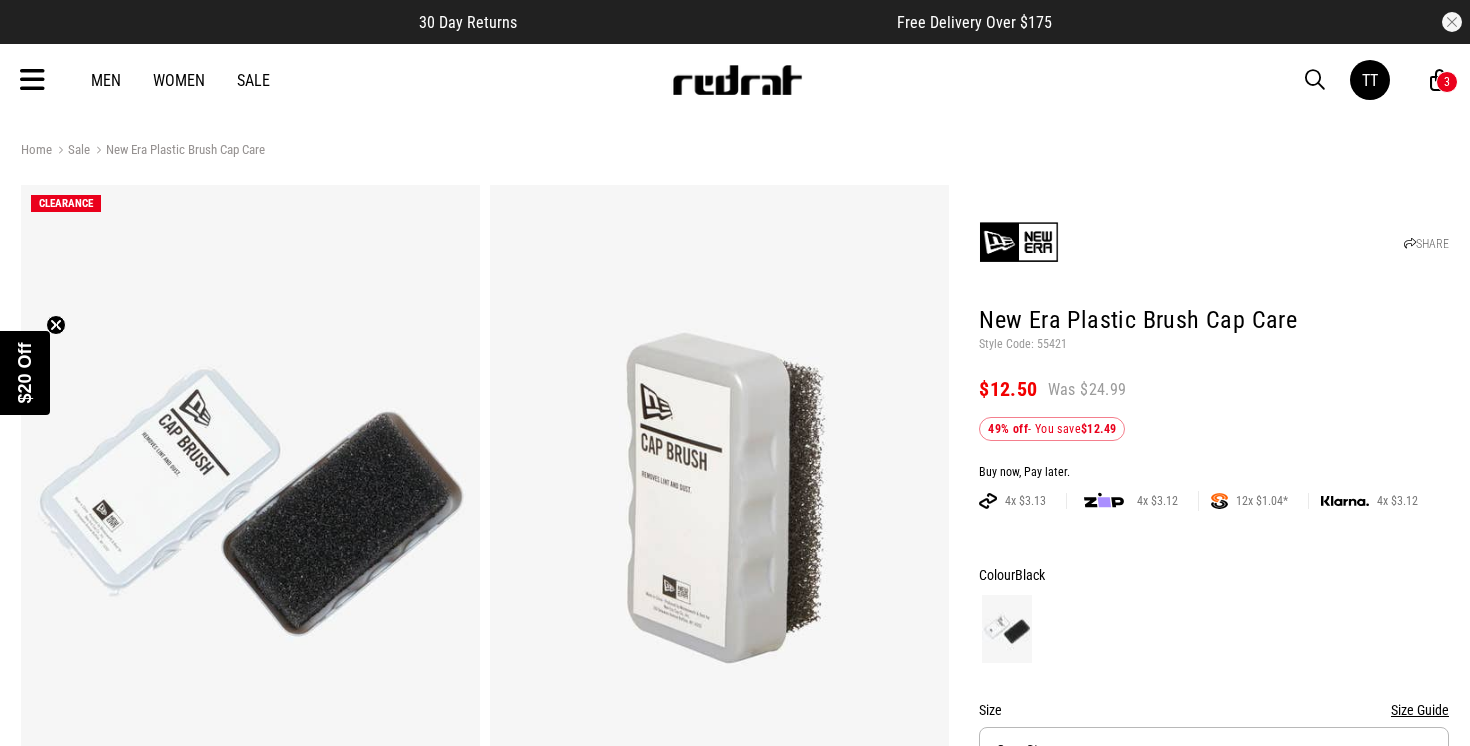scroll, scrollTop: 0, scrollLeft: 0, axis: both 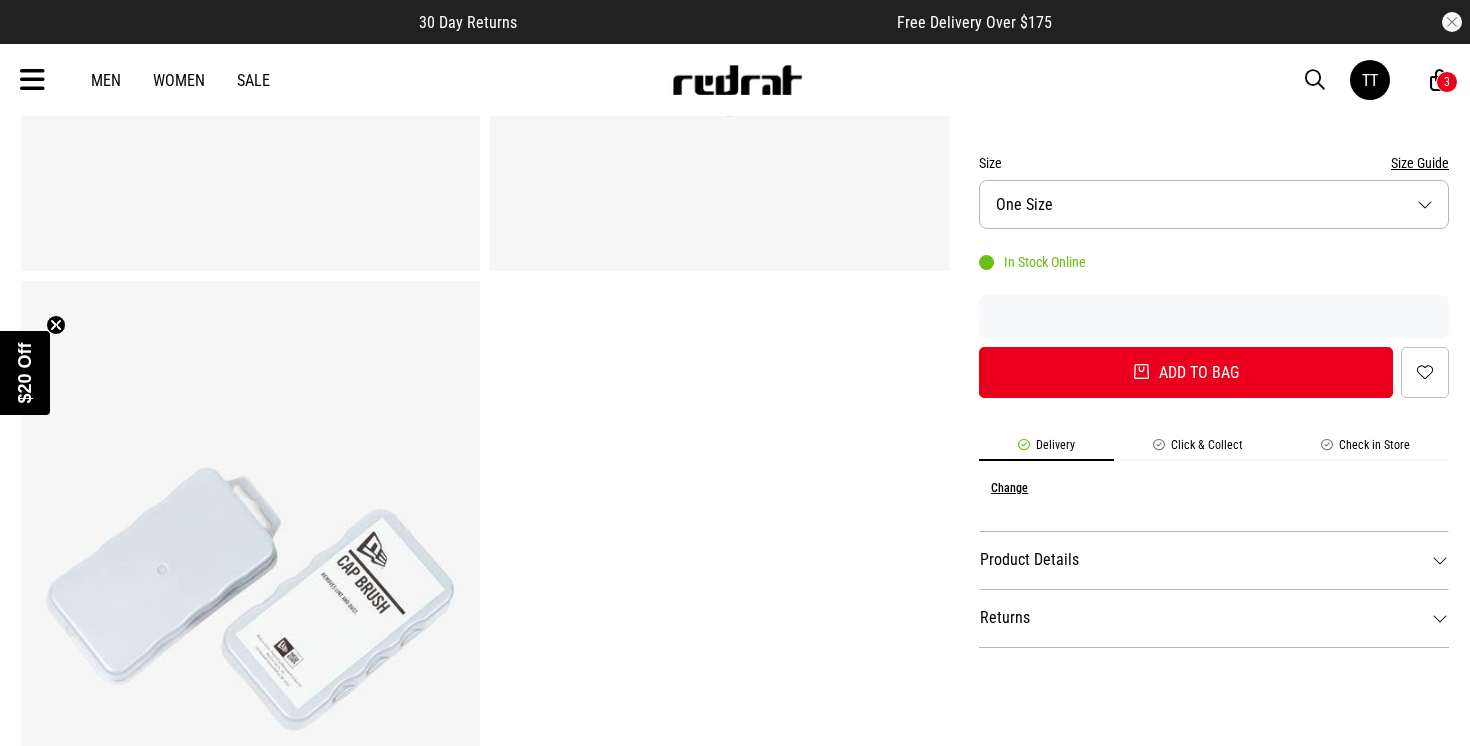 click on "Size One Size" at bounding box center (1214, 204) 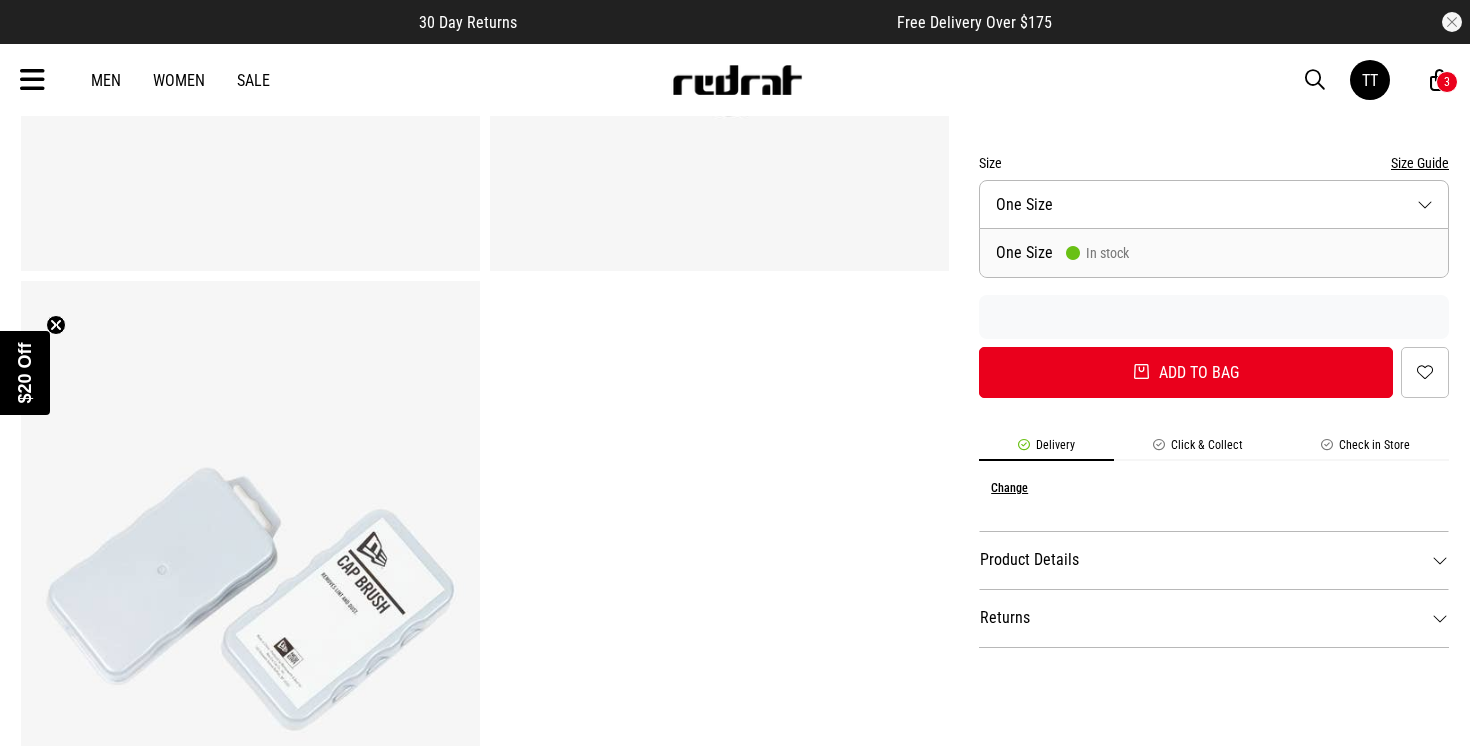click on "One Size   In stock" at bounding box center [1214, 253] 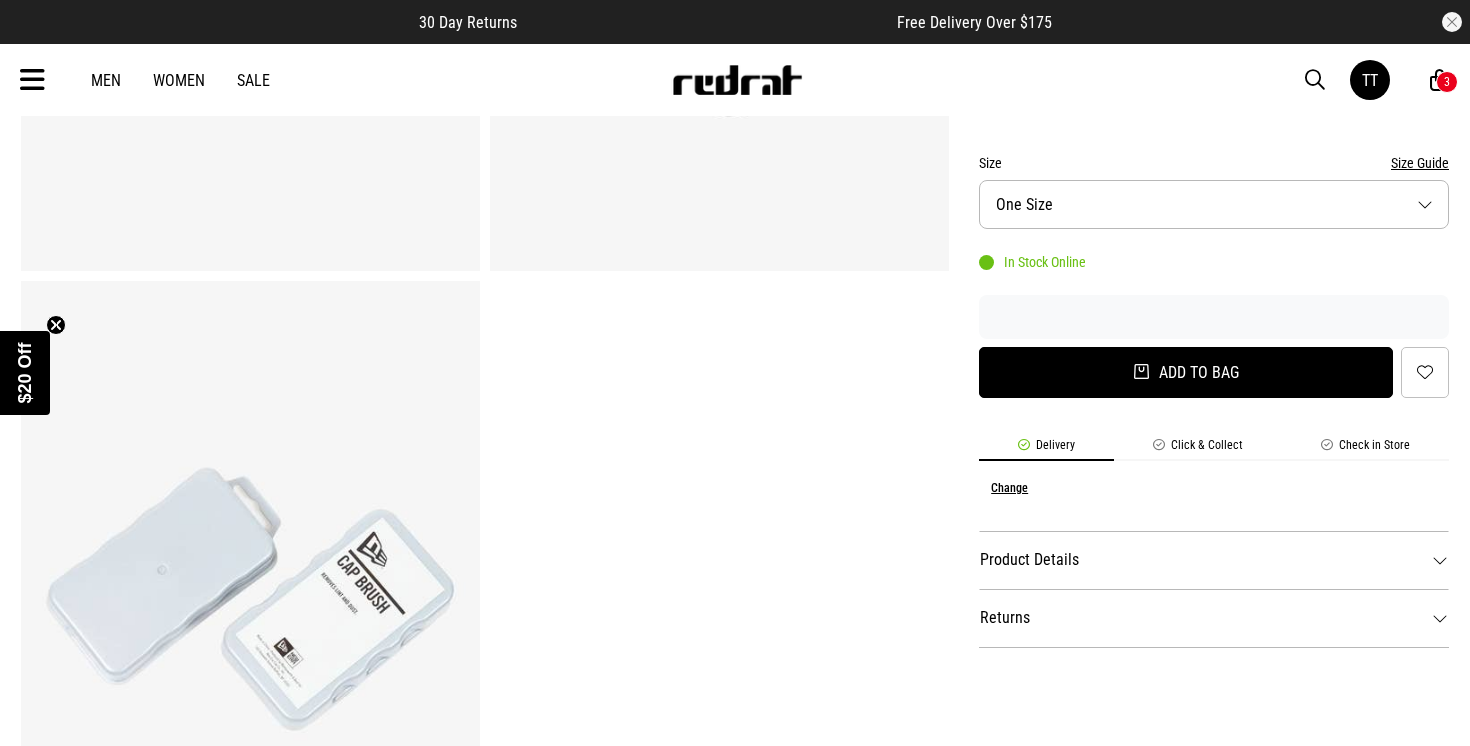 click on "Add to bag" at bounding box center (1186, 372) 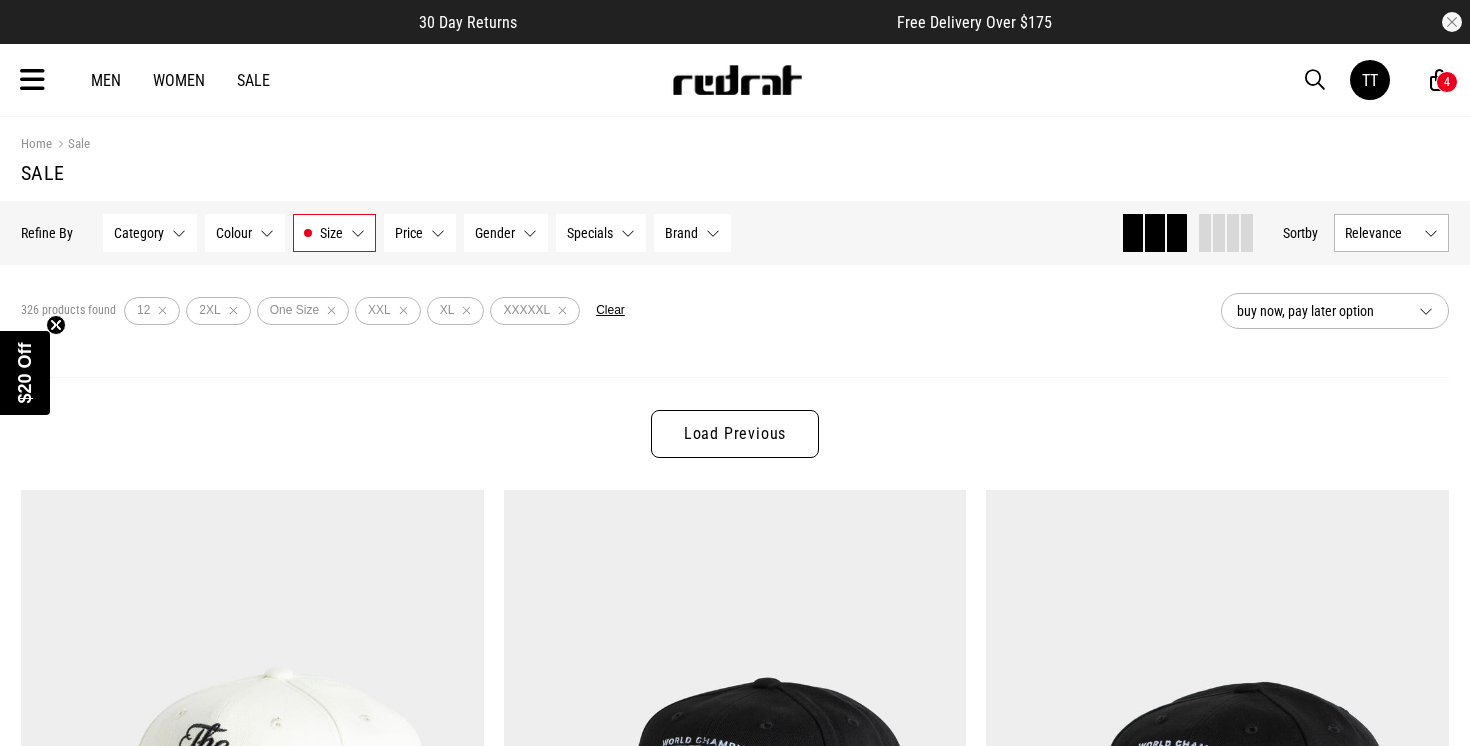 scroll, scrollTop: 1287, scrollLeft: 0, axis: vertical 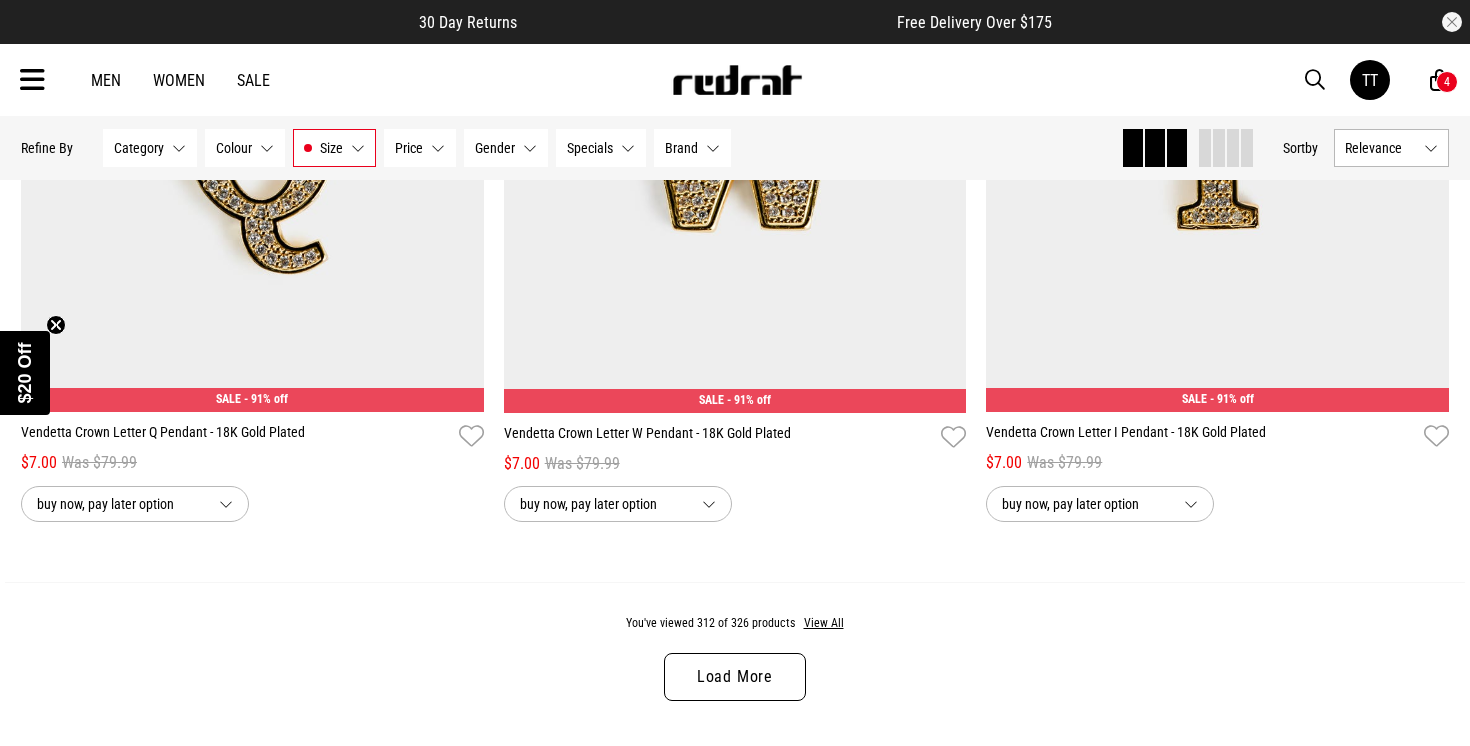 click on "Load More" at bounding box center (735, 677) 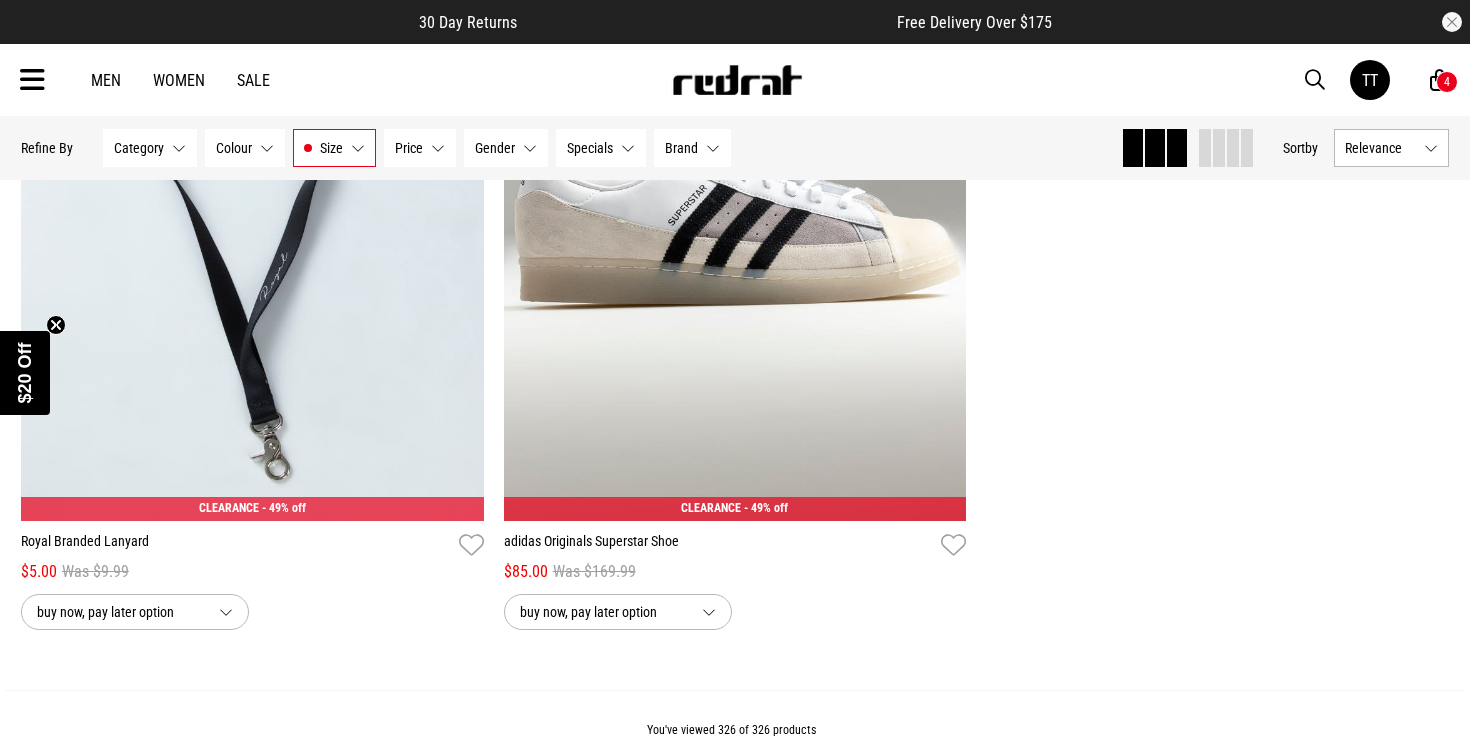 scroll, scrollTop: 10180, scrollLeft: 0, axis: vertical 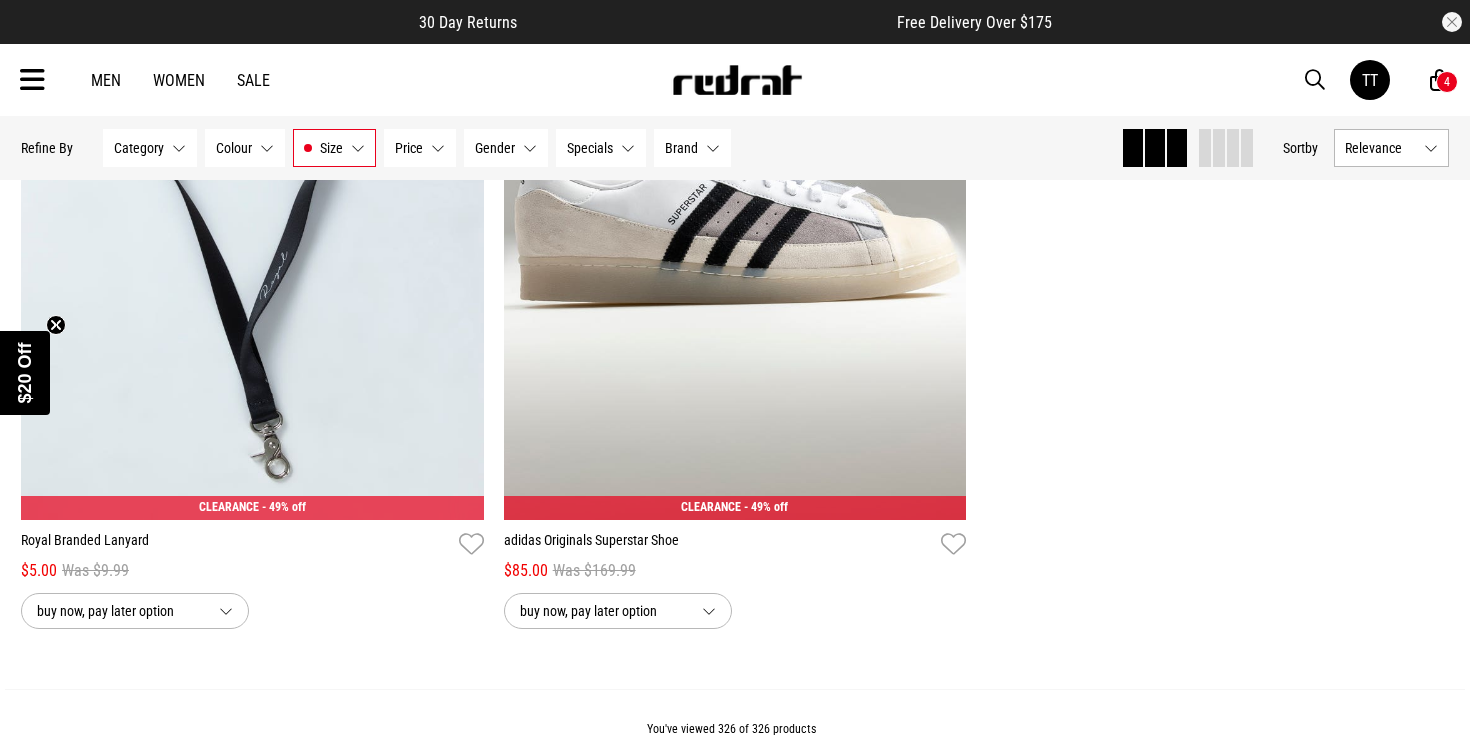 click at bounding box center (1315, 80) 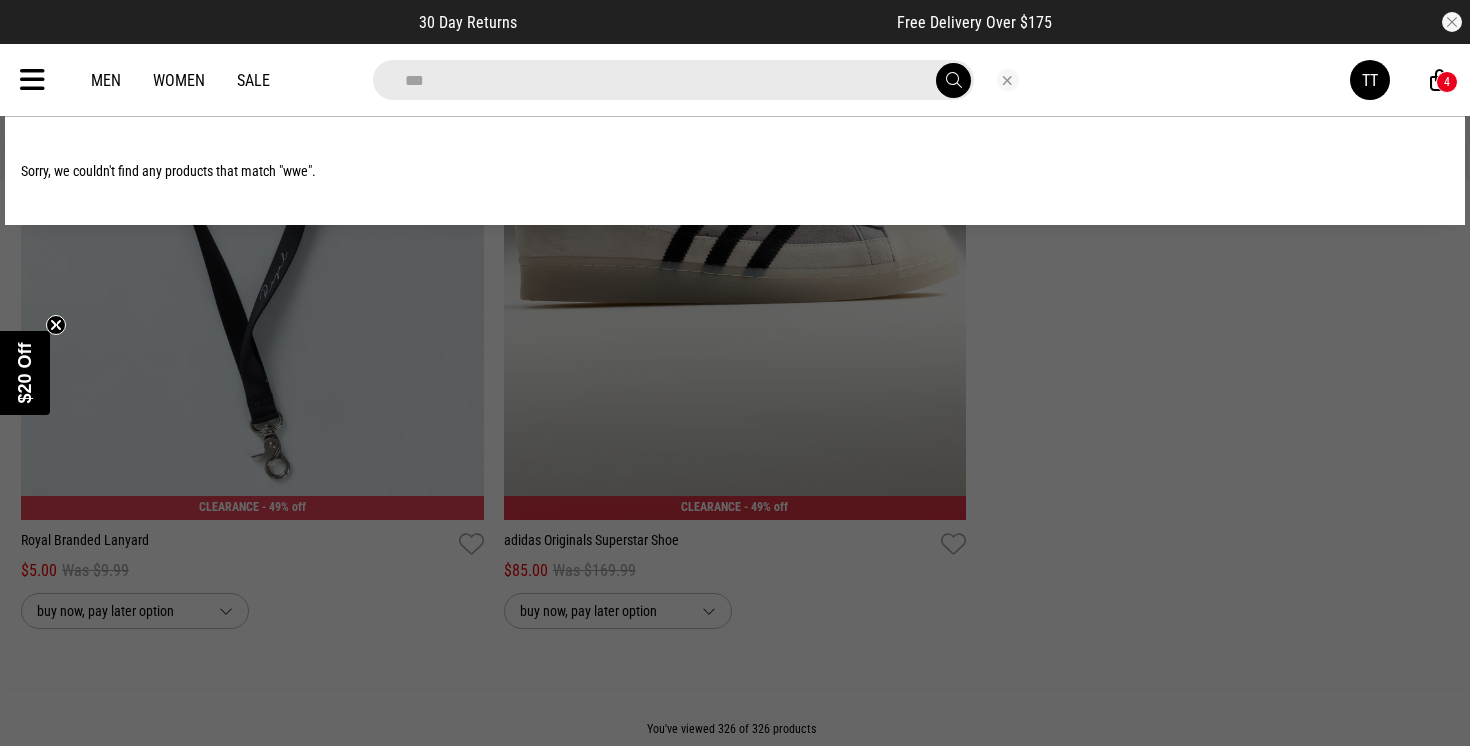 type on "***" 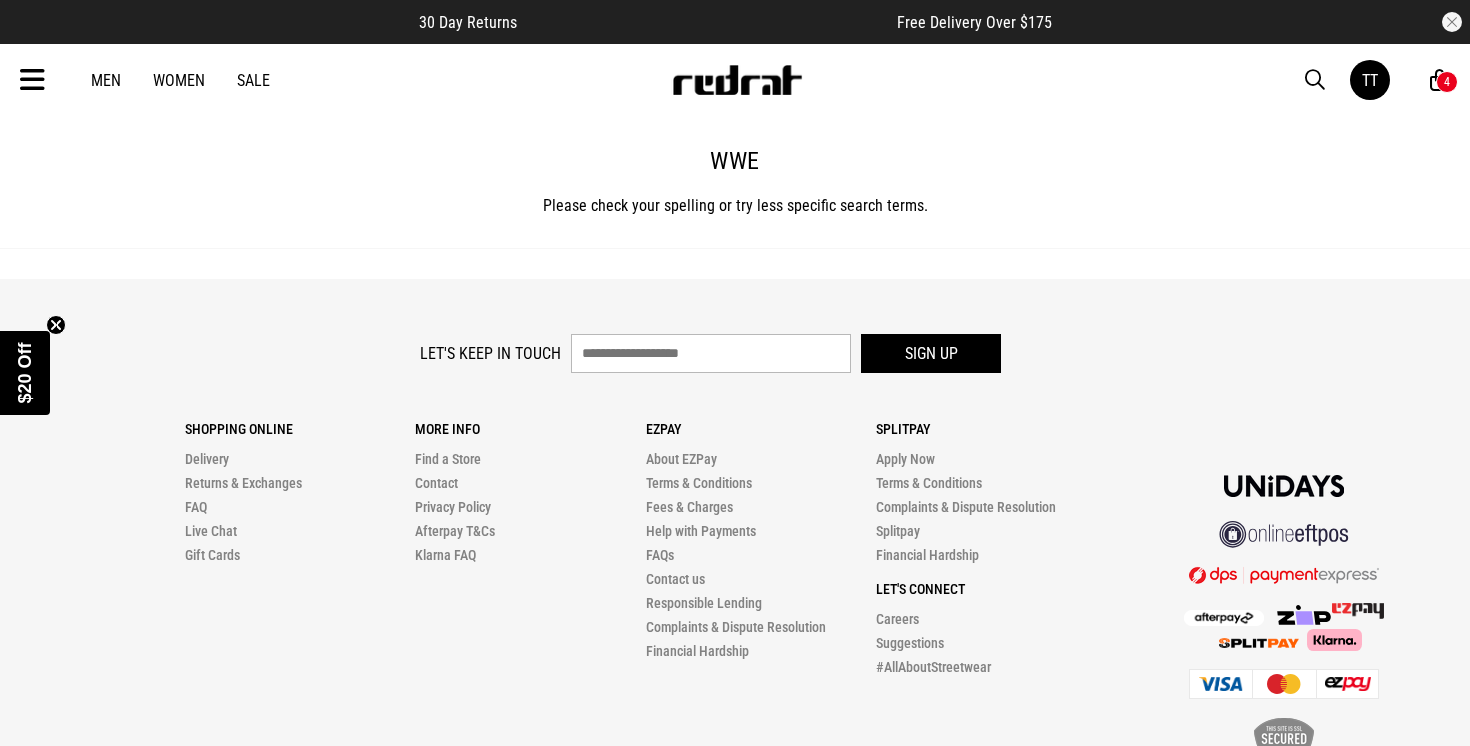 scroll, scrollTop: 0, scrollLeft: 0, axis: both 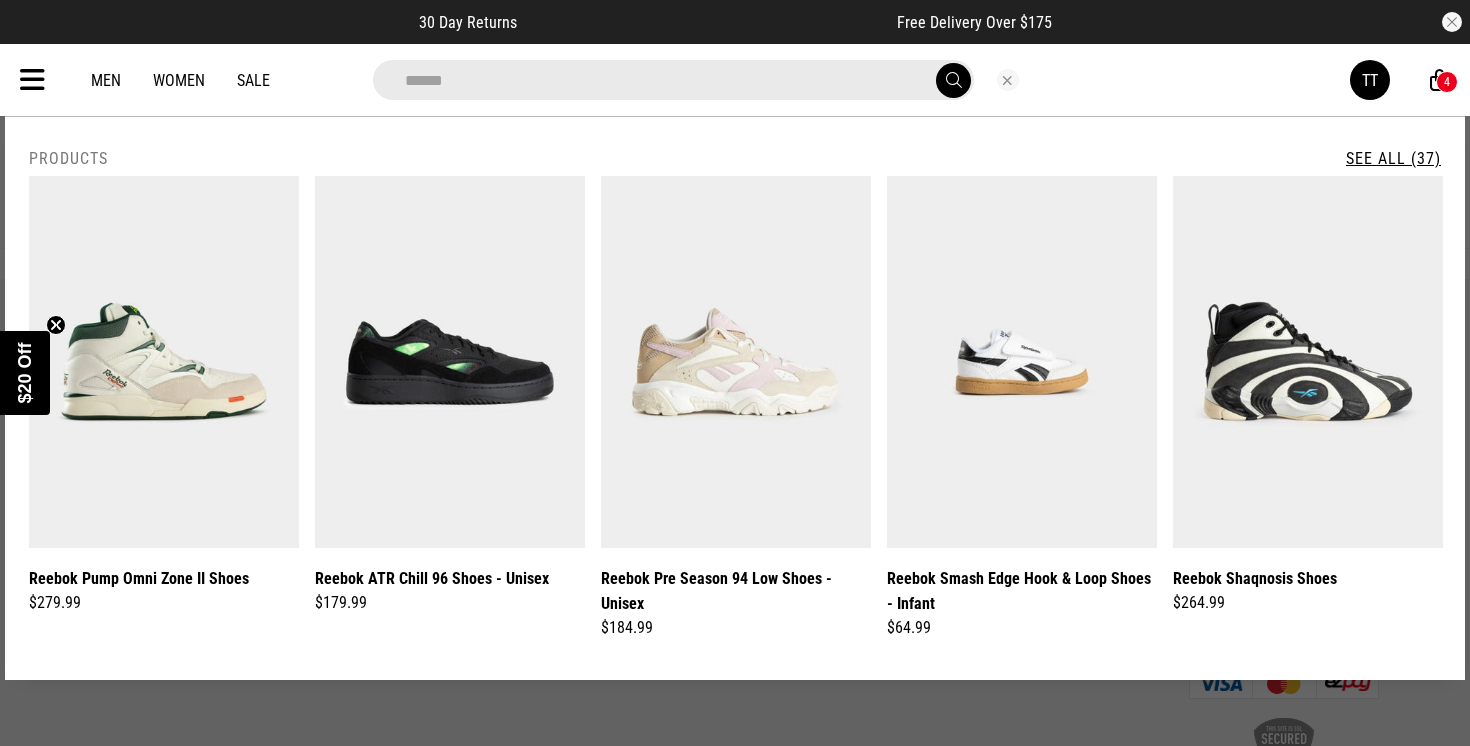 type on "******" 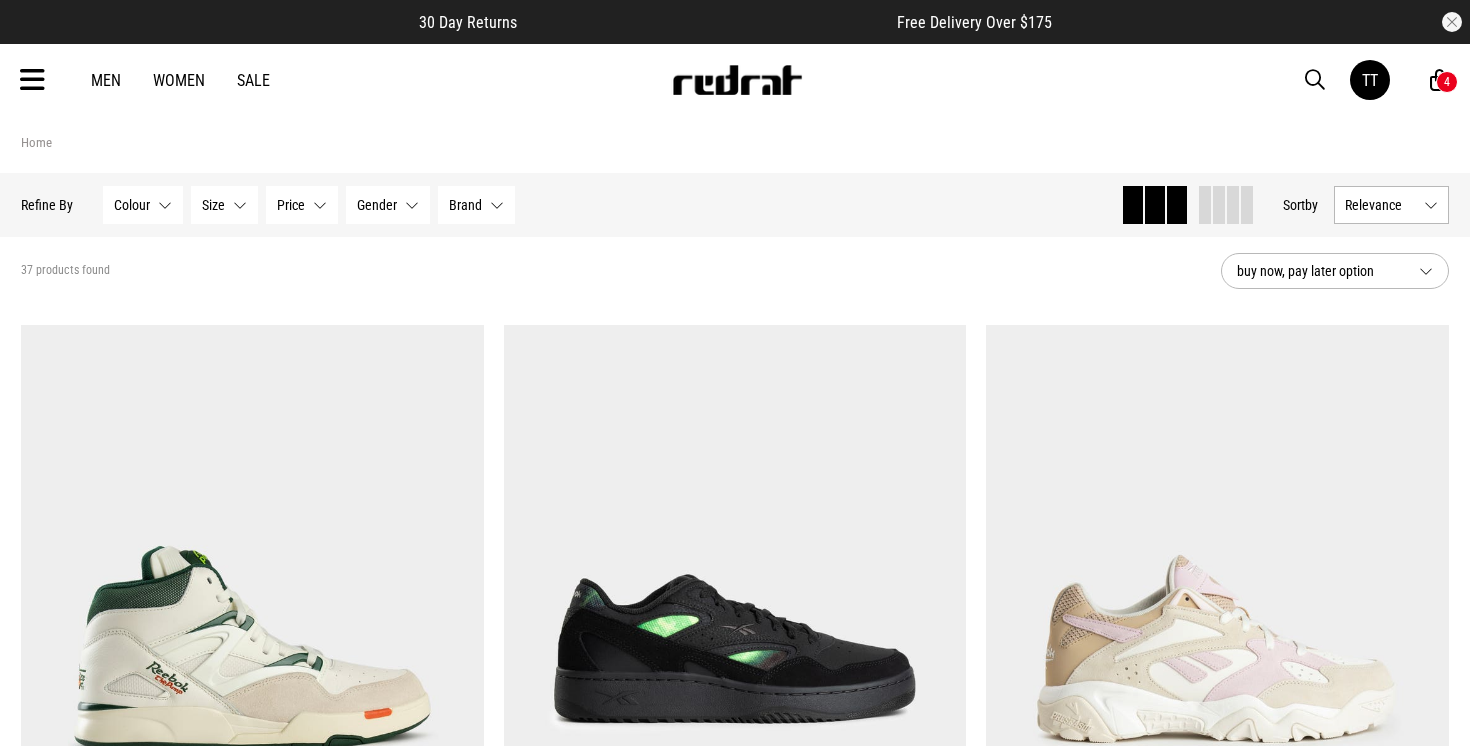 scroll, scrollTop: 0, scrollLeft: 0, axis: both 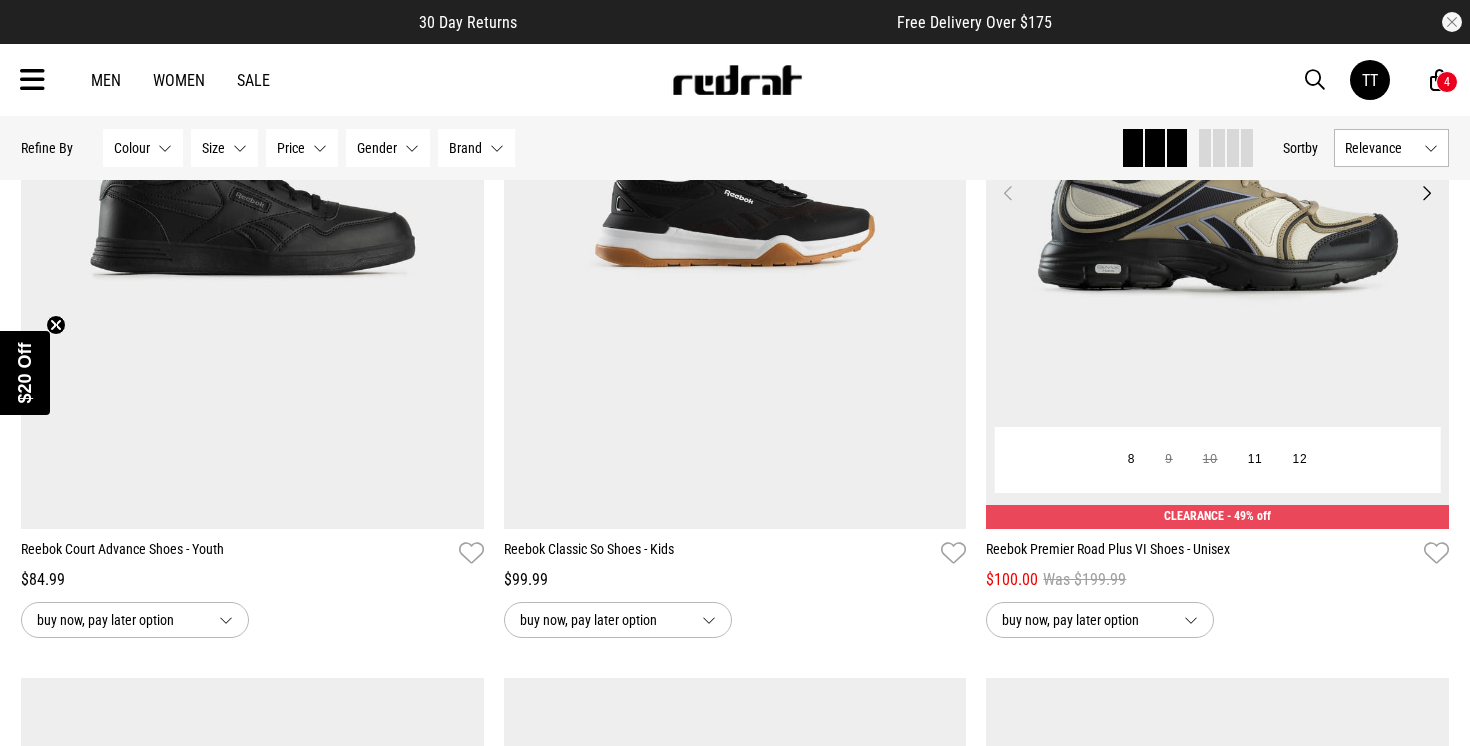 click at bounding box center (1217, 205) 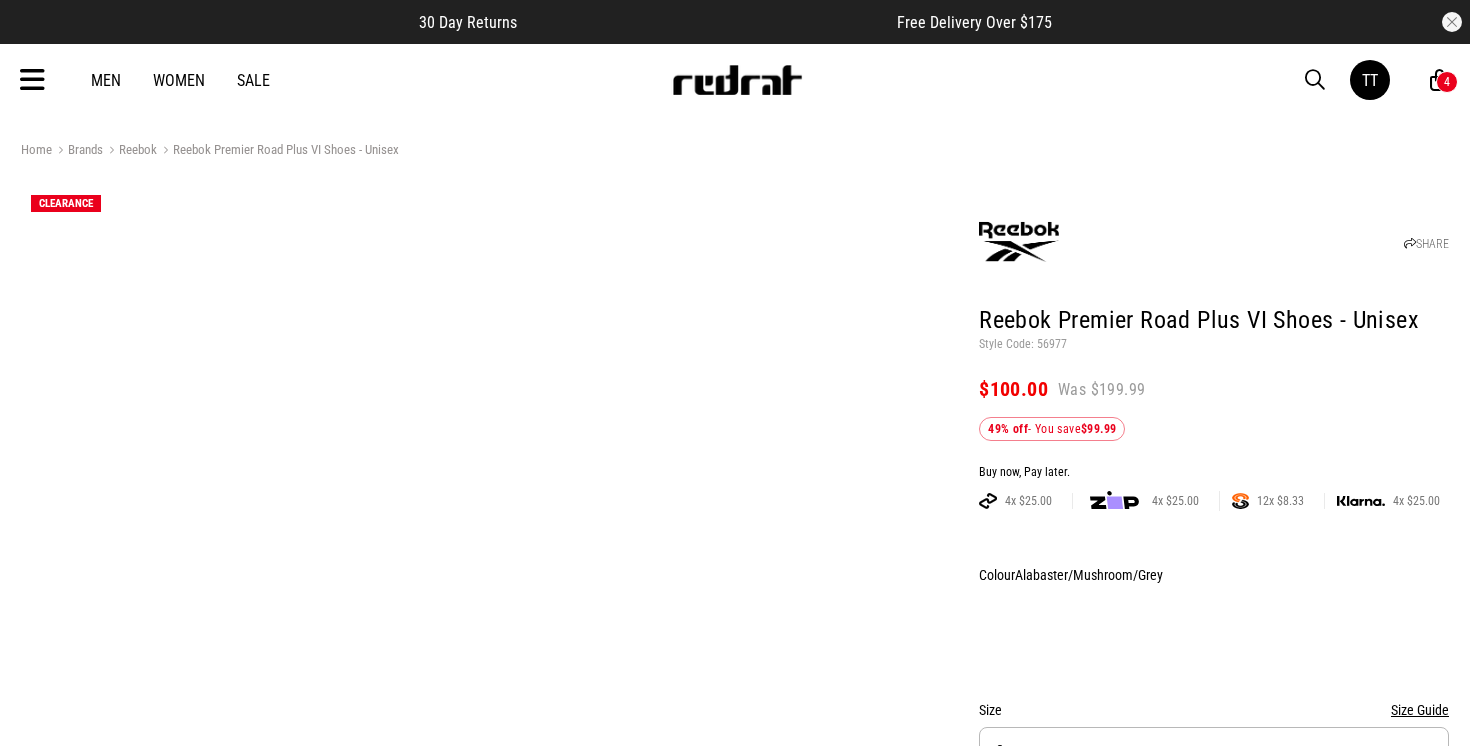 scroll, scrollTop: 0, scrollLeft: 0, axis: both 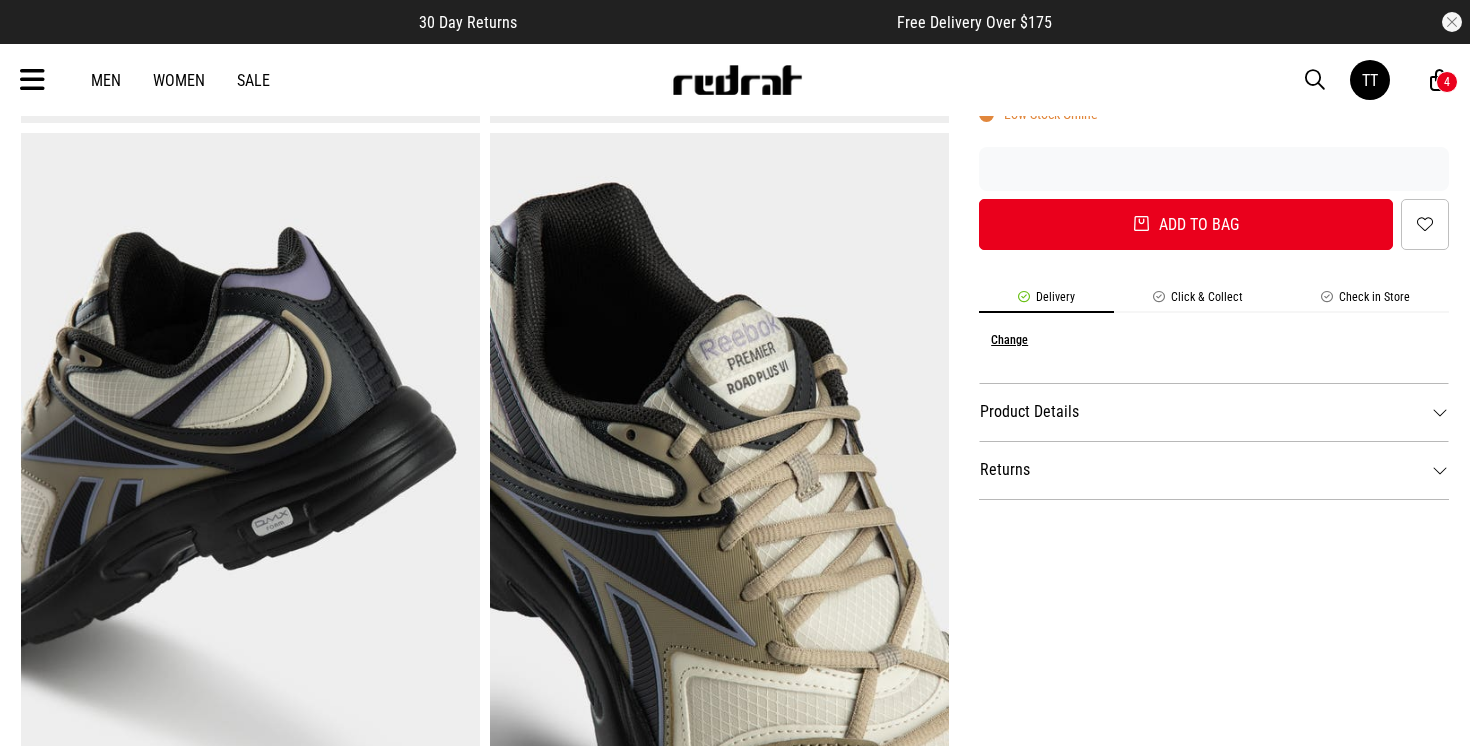 click on "Product Details" at bounding box center (1214, 412) 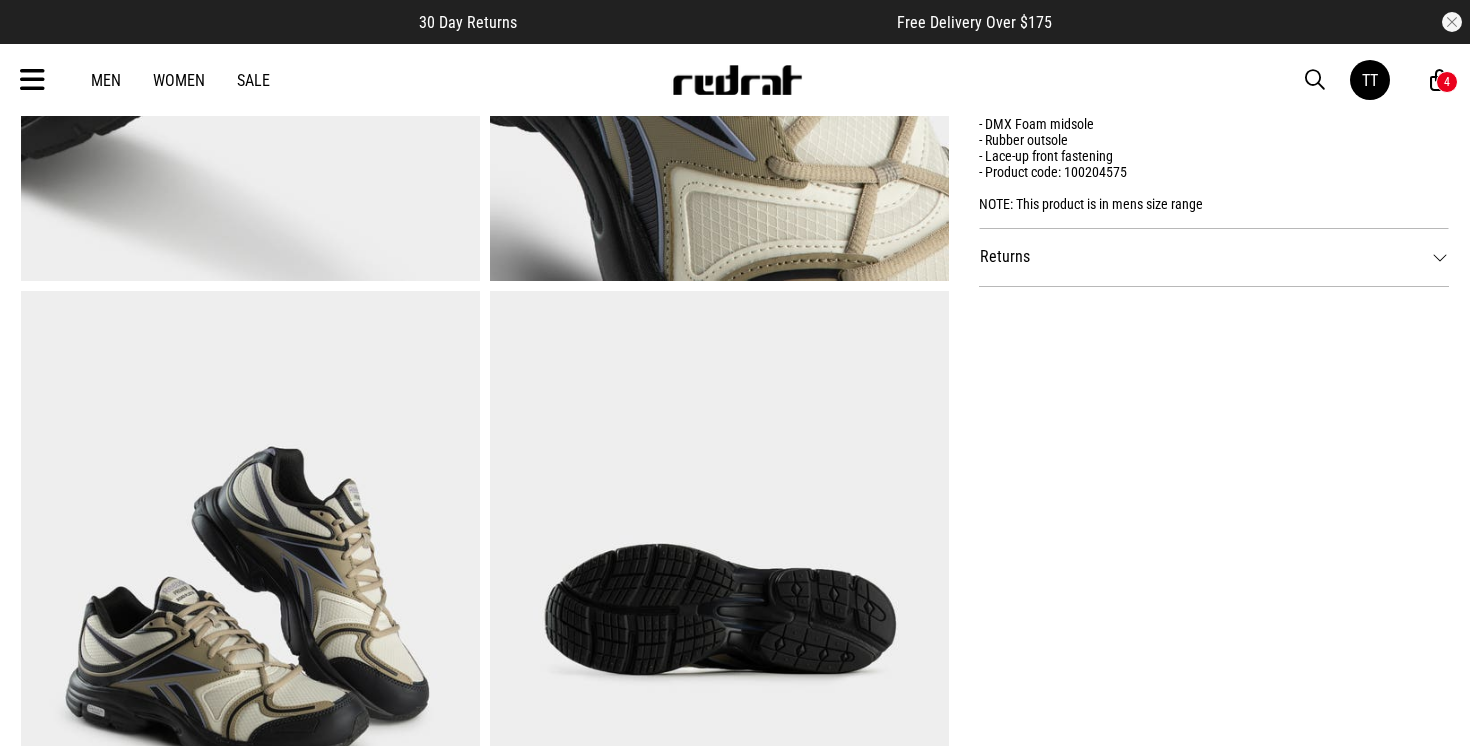 scroll, scrollTop: 804, scrollLeft: 0, axis: vertical 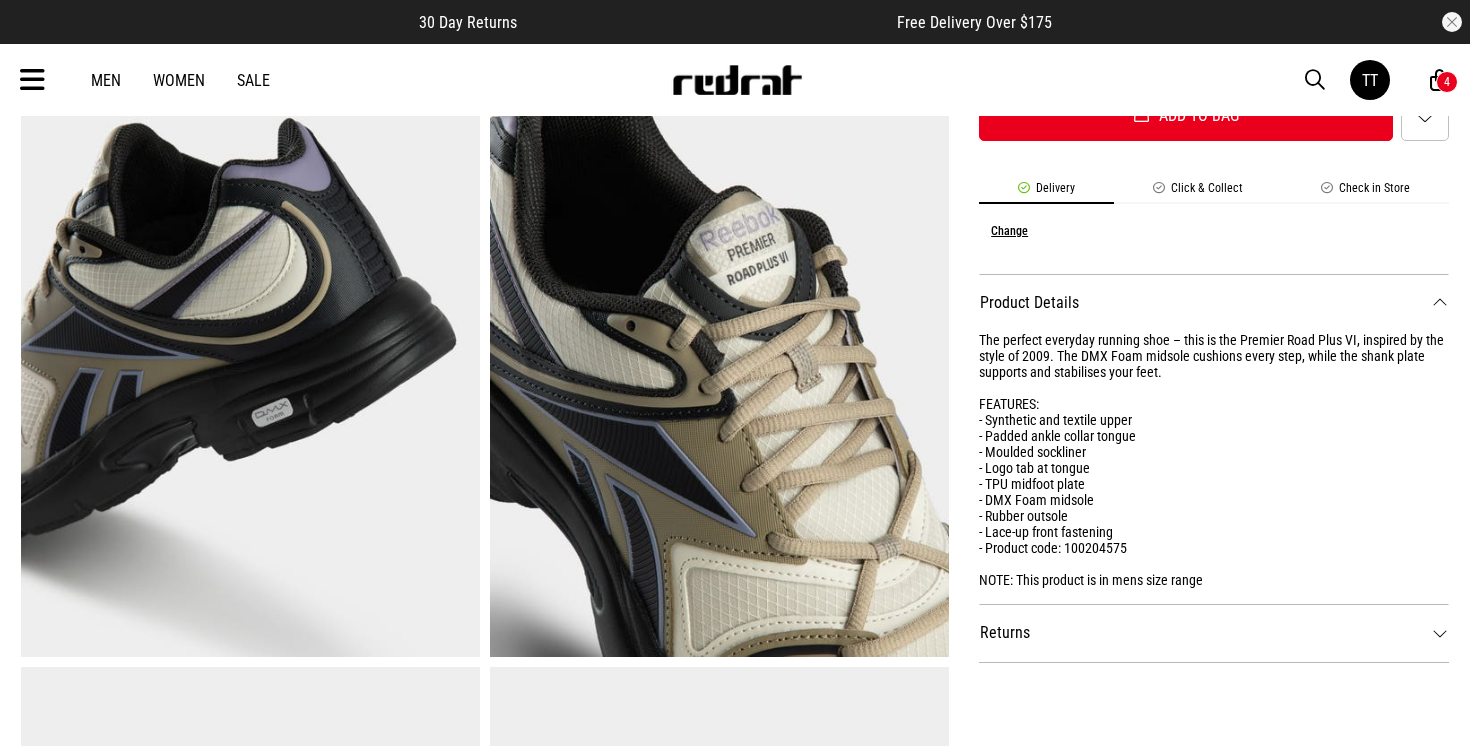 click at bounding box center (719, 340) 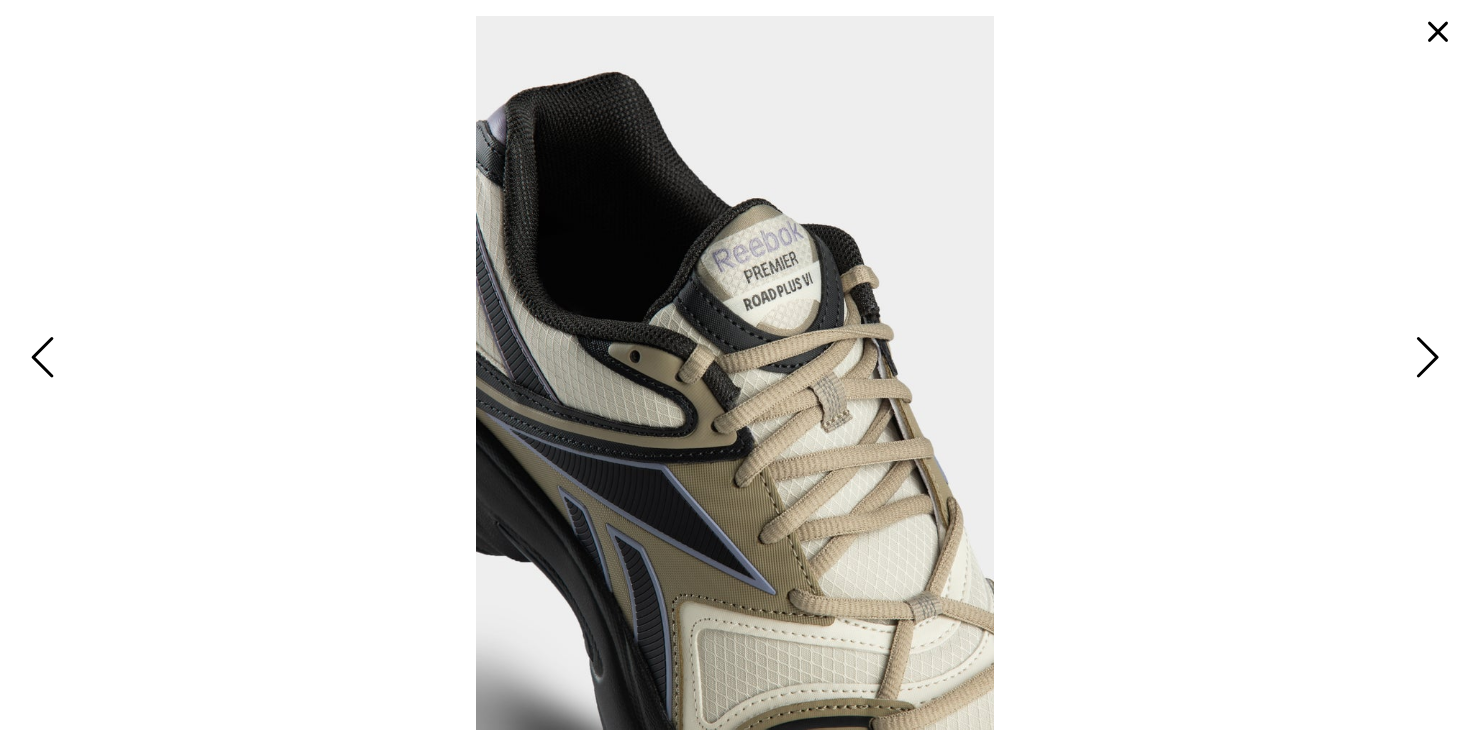 click at bounding box center [1424, 359] 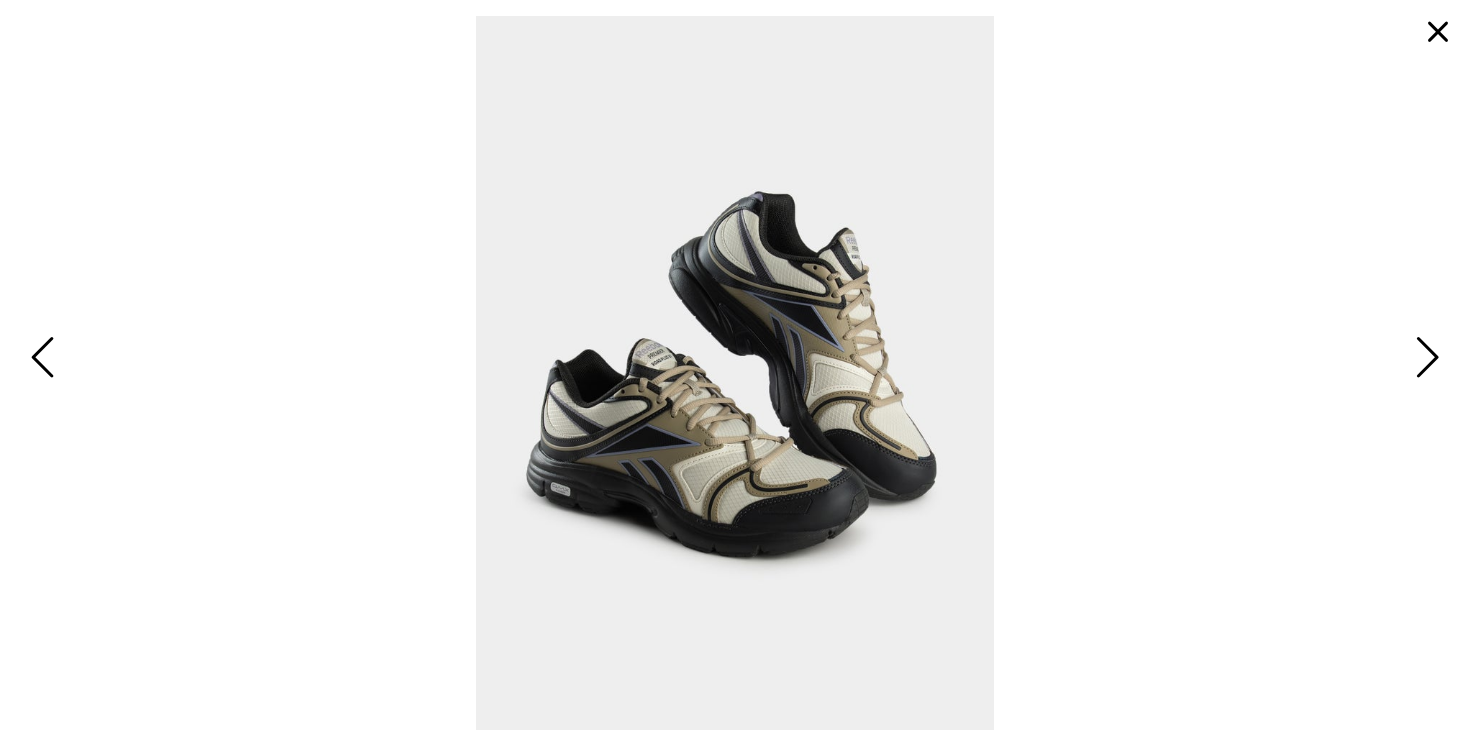 click at bounding box center (1438, 32) 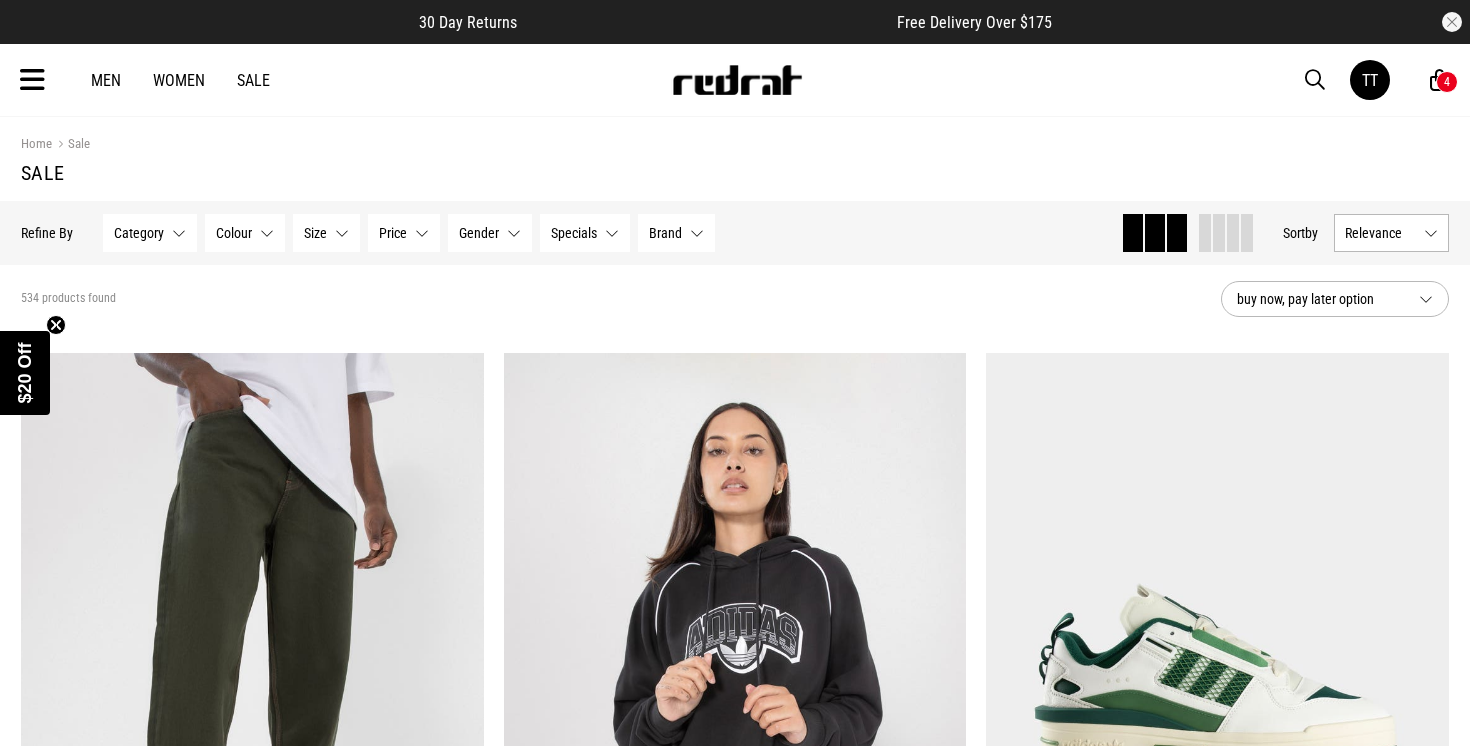 scroll, scrollTop: 0, scrollLeft: 0, axis: both 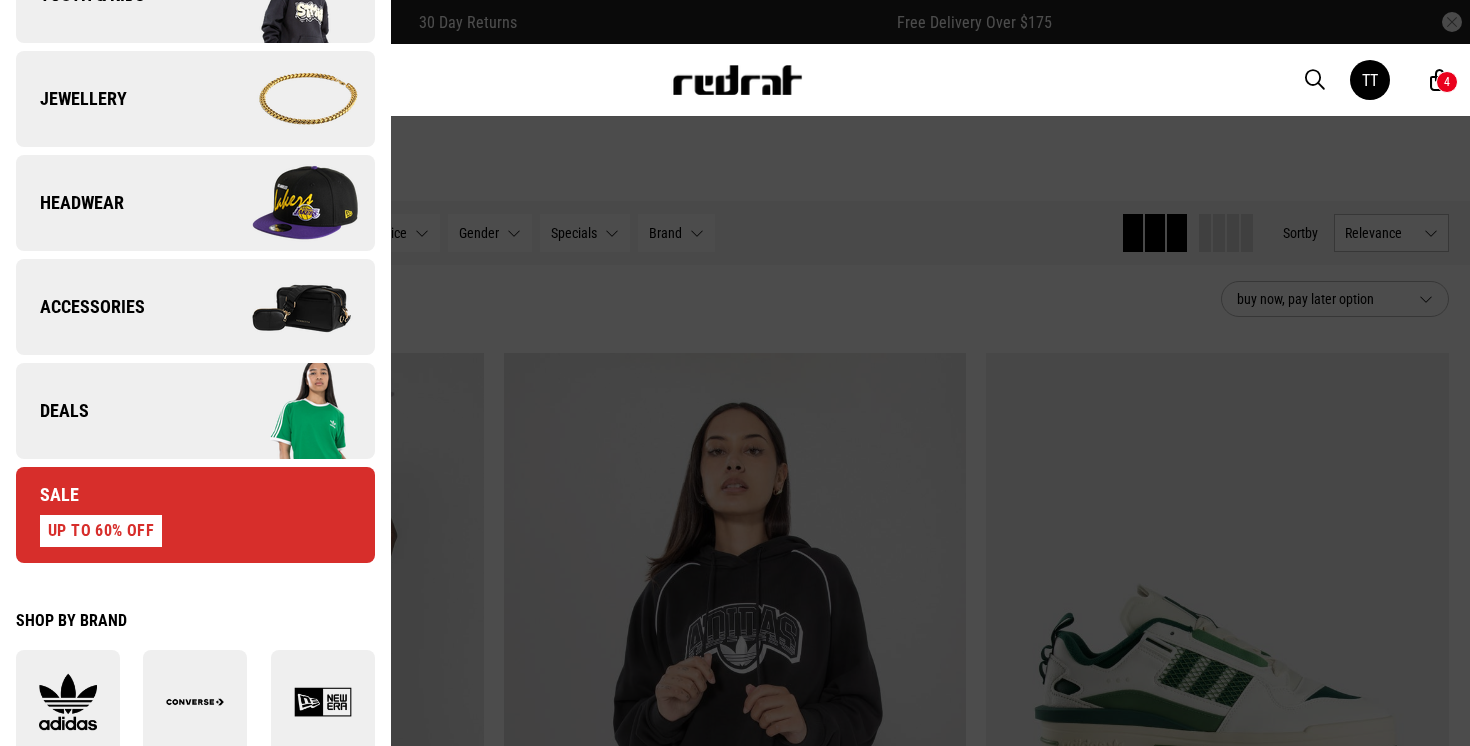 click on "Sale   UP TO 60% OFF" at bounding box center (195, 515) 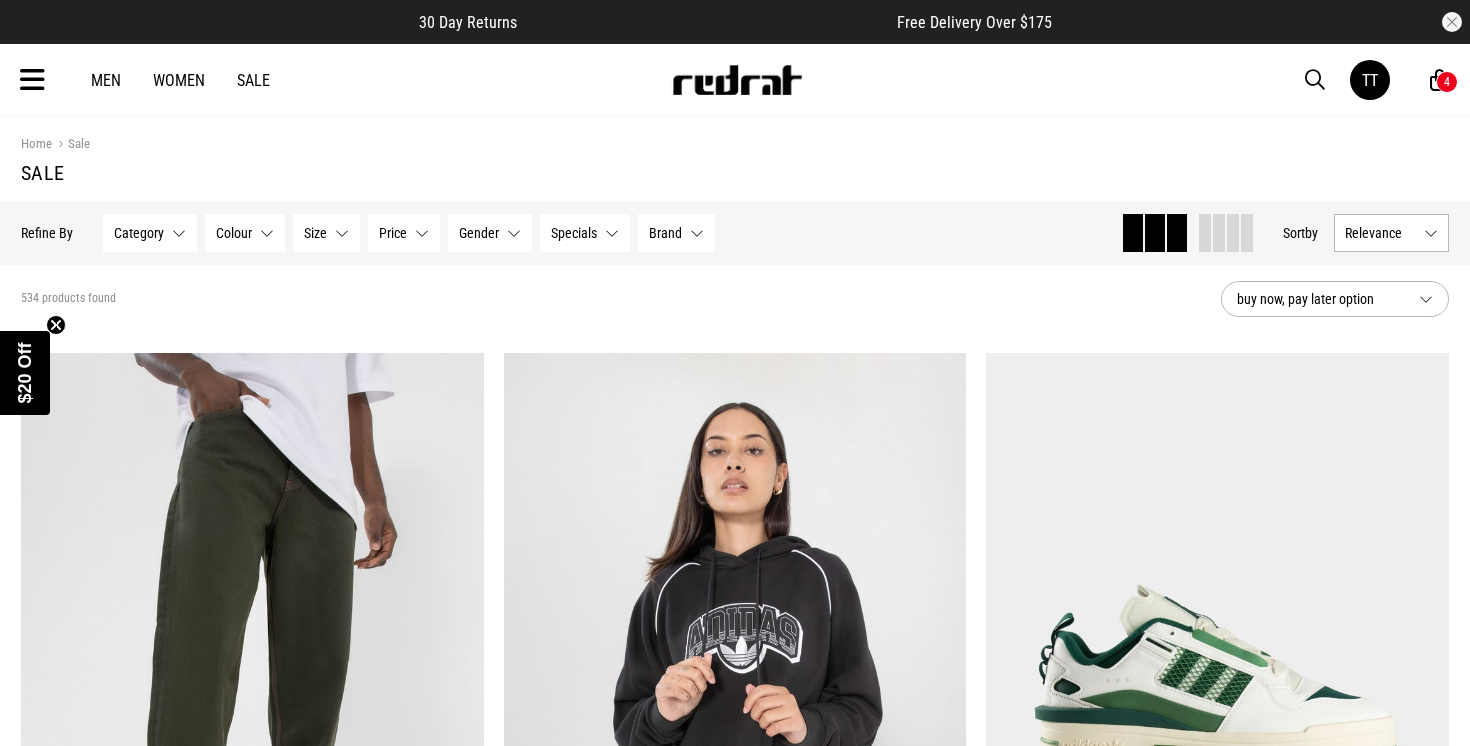 scroll, scrollTop: 0, scrollLeft: 0, axis: both 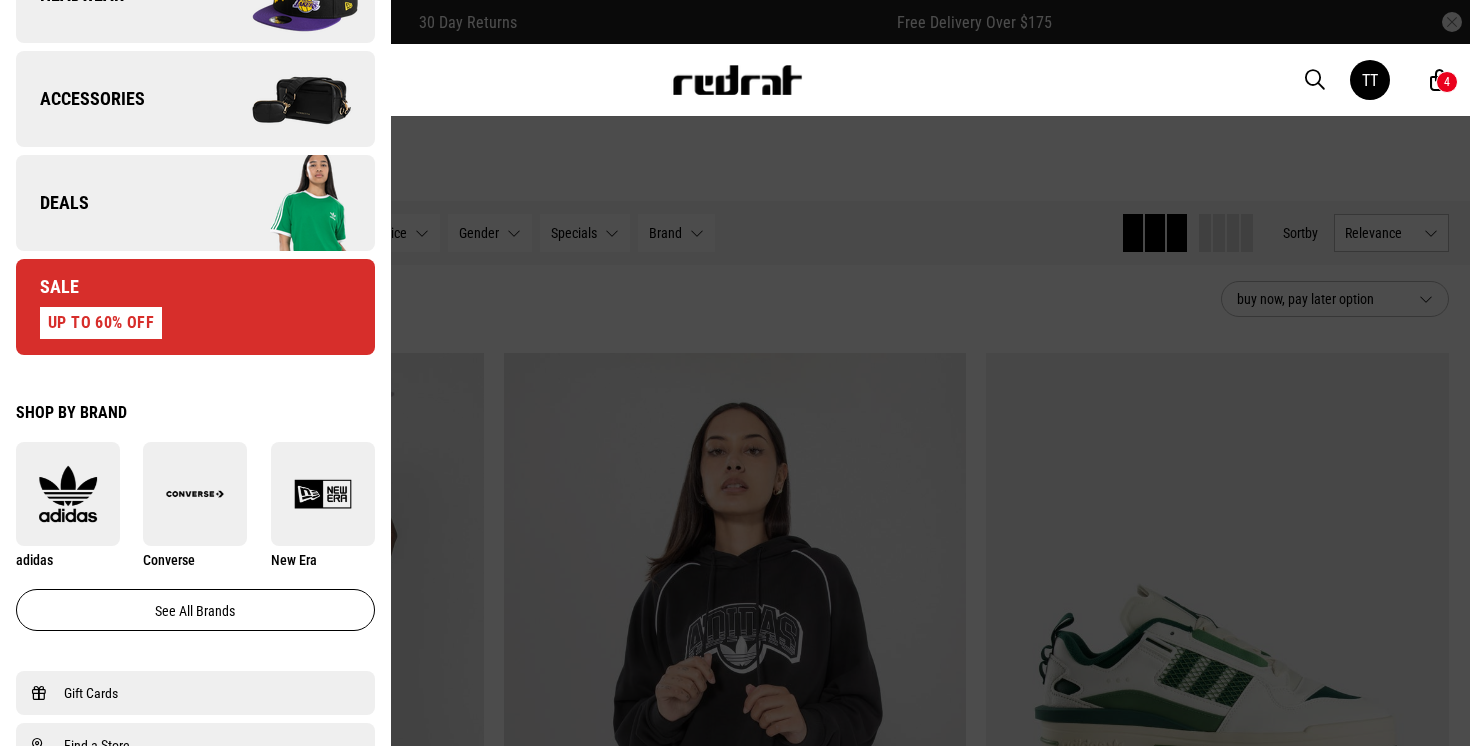 click on "Deals" at bounding box center [195, 203] 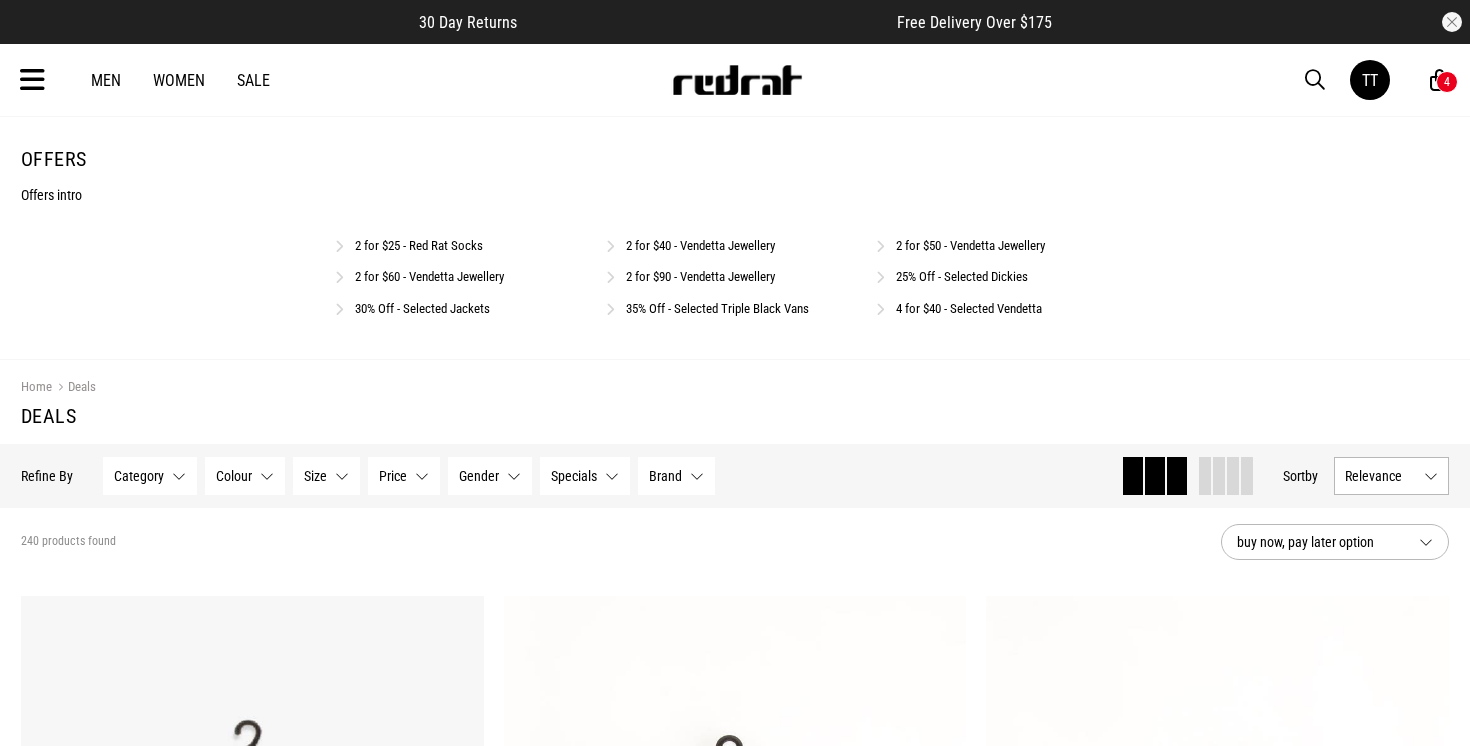 scroll, scrollTop: 0, scrollLeft: 0, axis: both 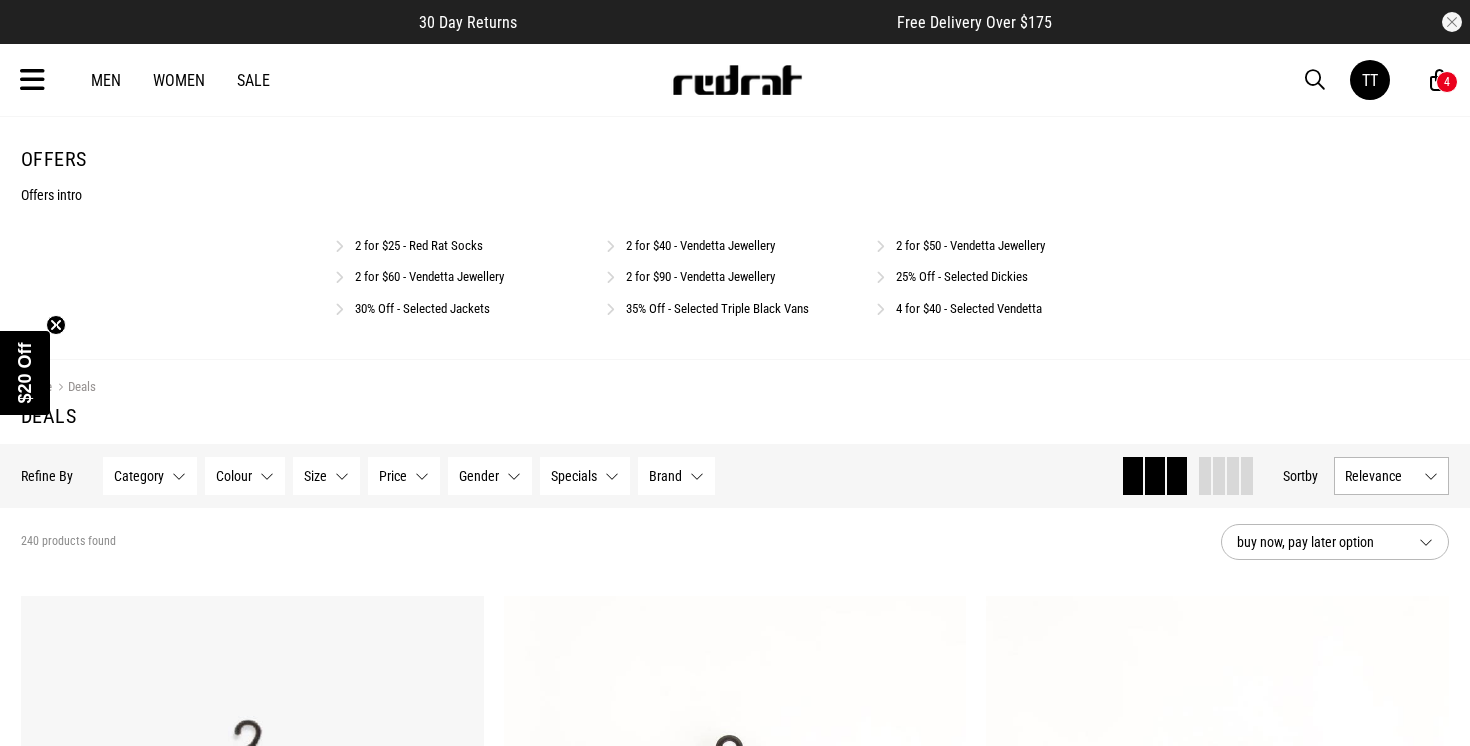 click on "30% Off - Selected Jackets" at bounding box center [422, 308] 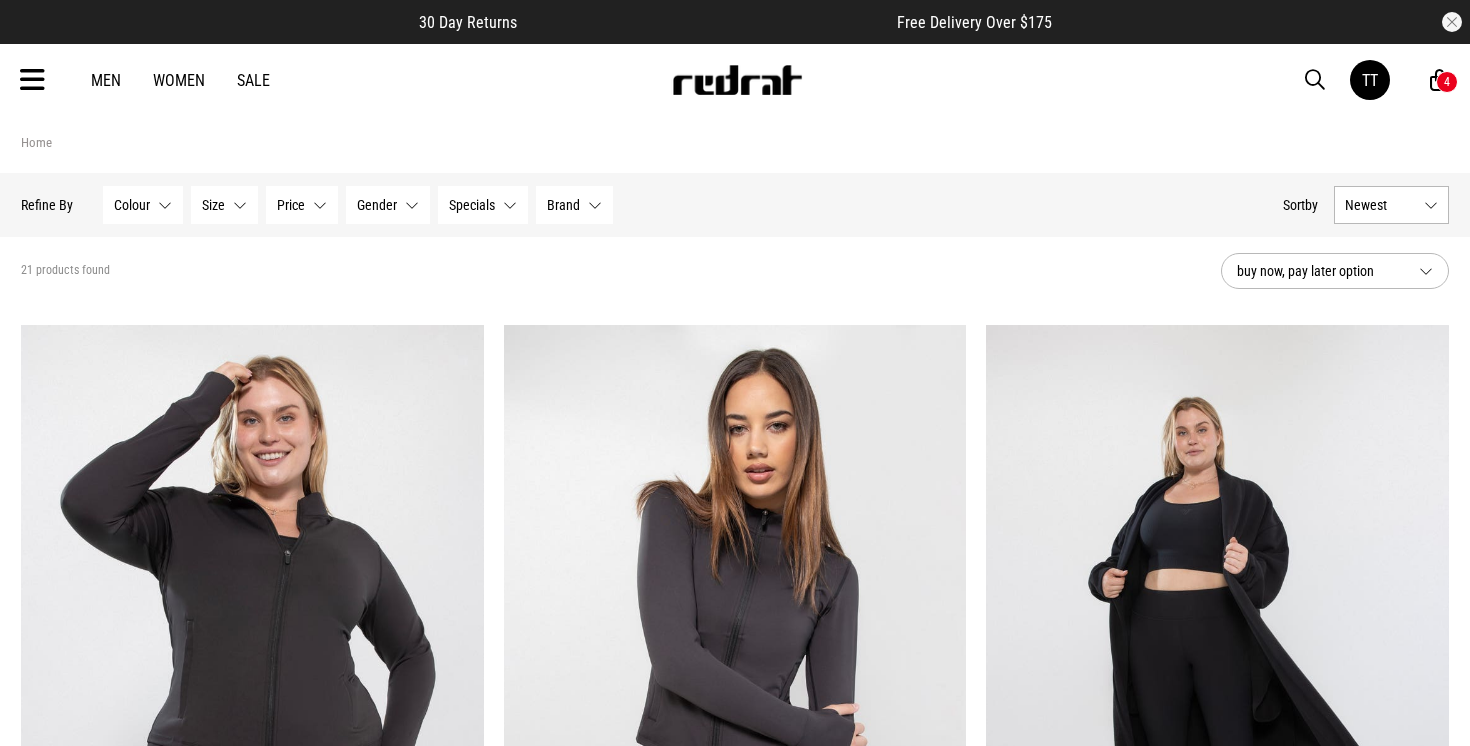 scroll, scrollTop: 0, scrollLeft: 0, axis: both 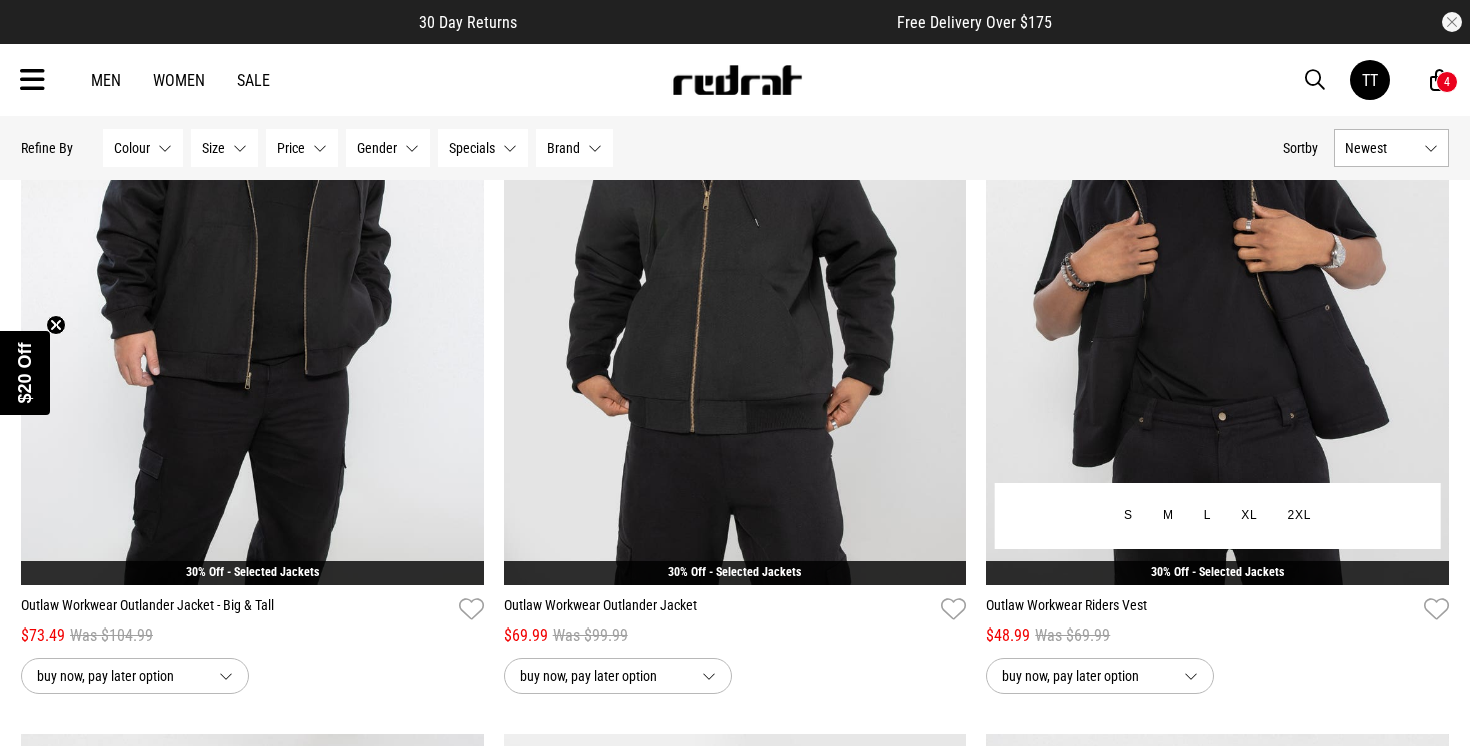 click at bounding box center (1217, 261) 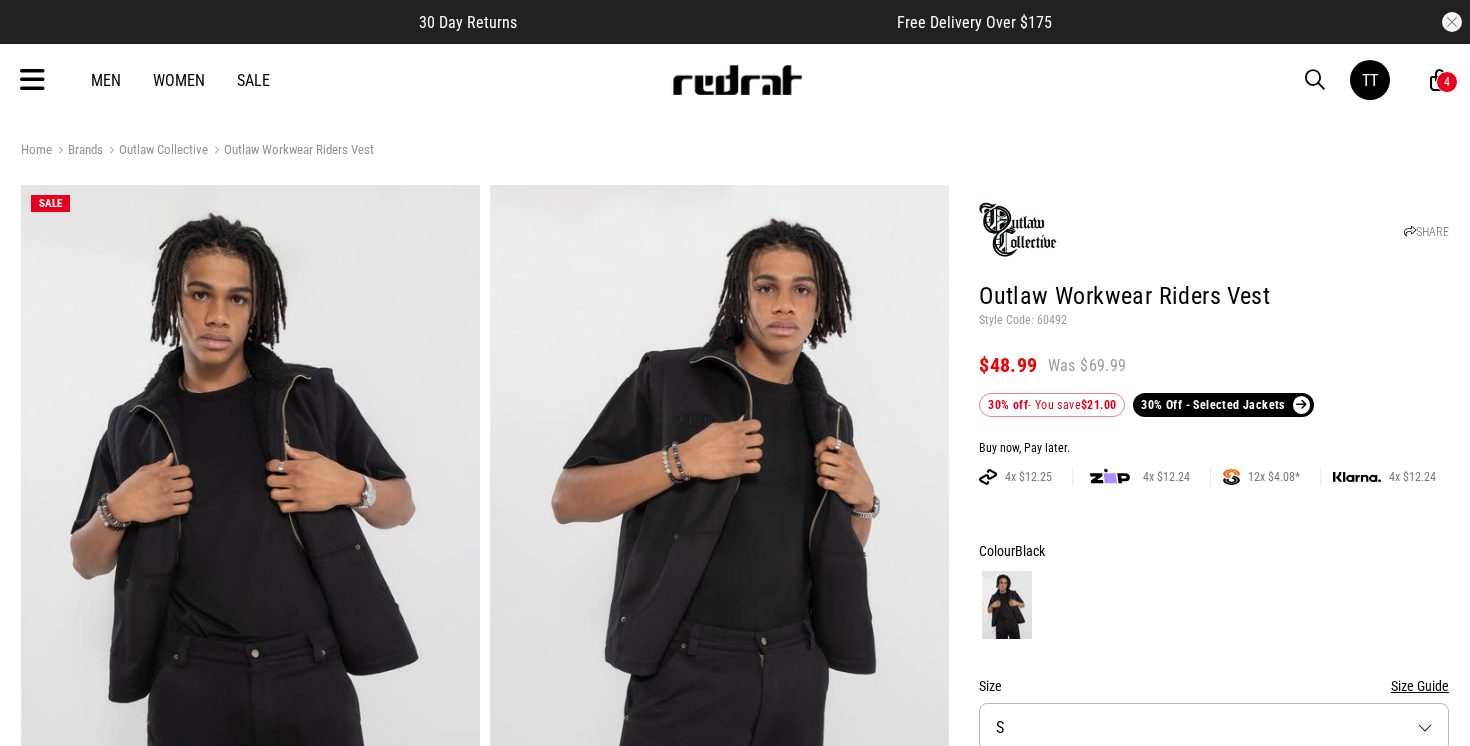scroll, scrollTop: 0, scrollLeft: 0, axis: both 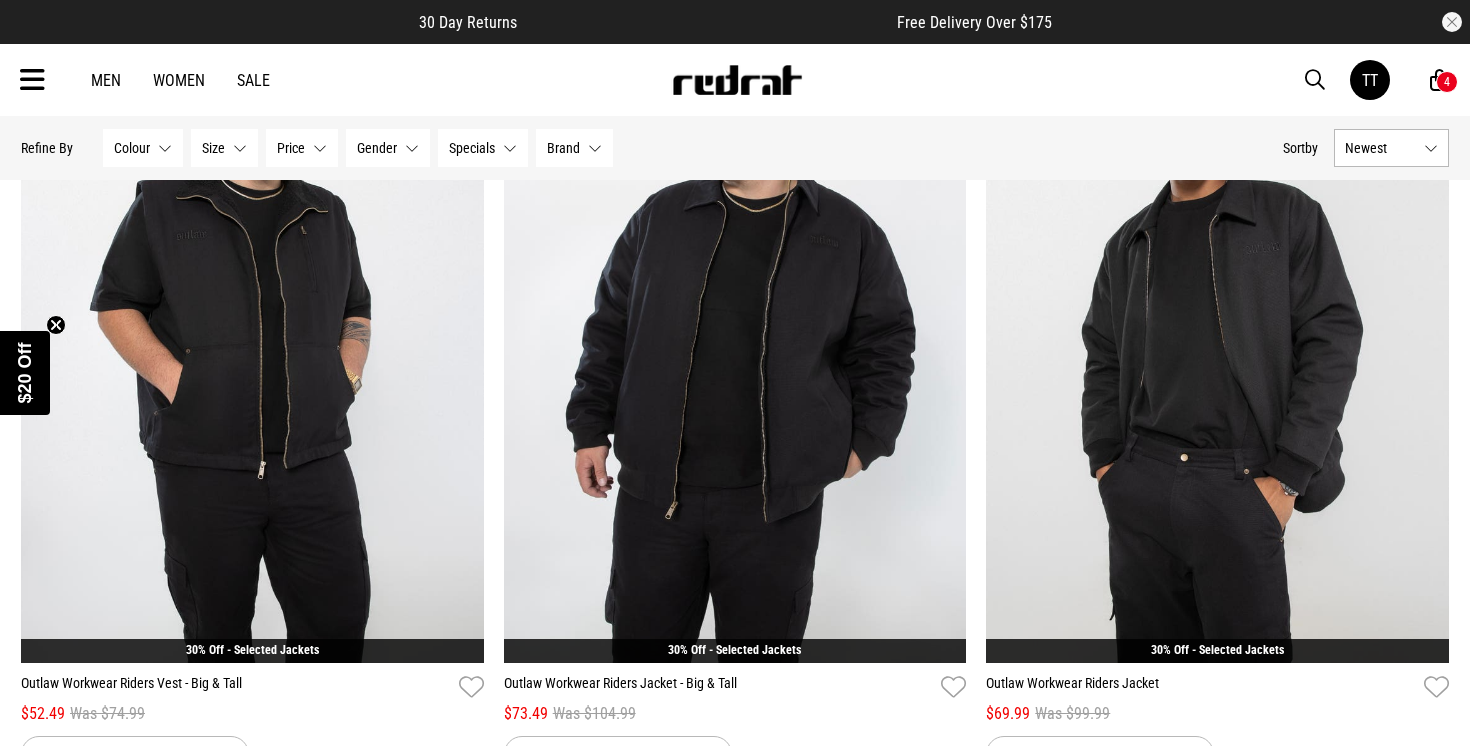 click at bounding box center [32, 80] 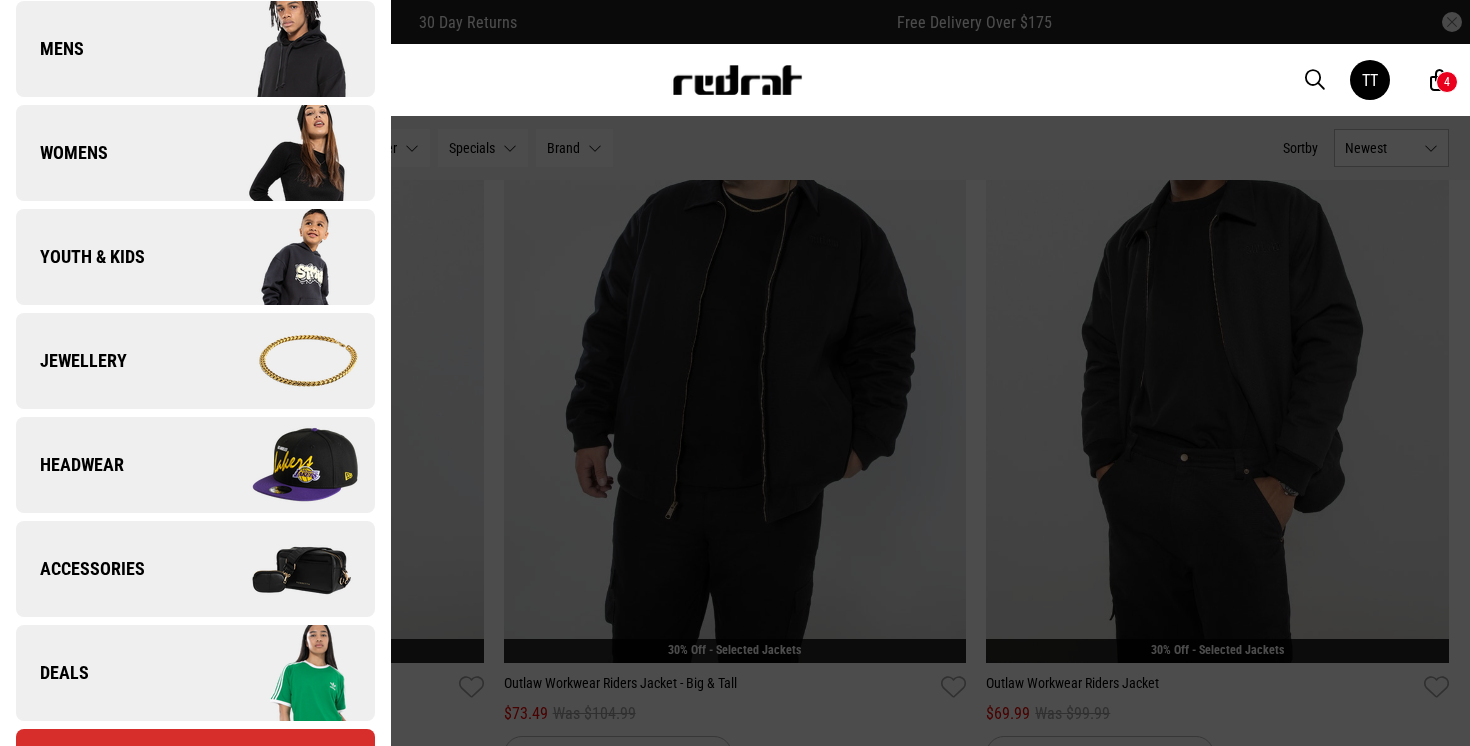 scroll, scrollTop: 805, scrollLeft: 0, axis: vertical 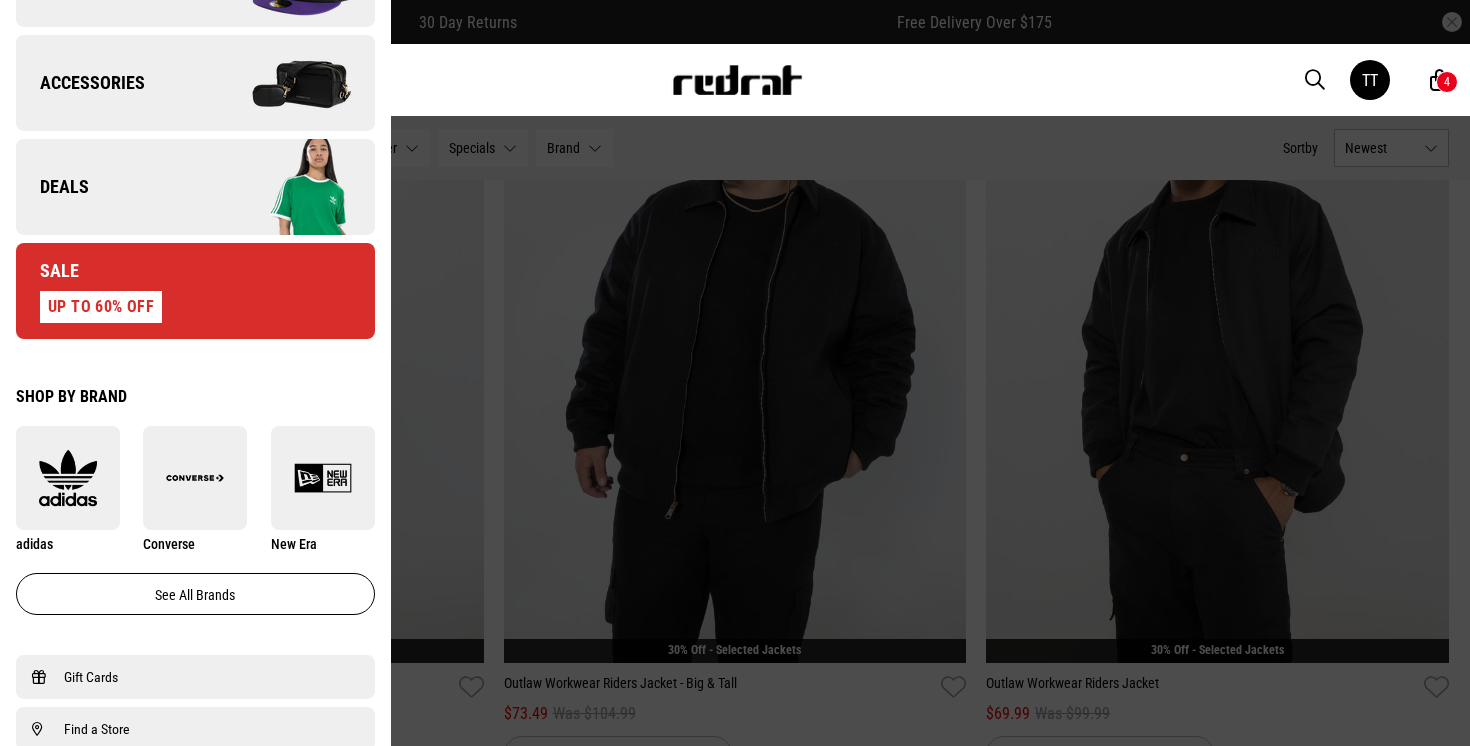 click on "Deals" at bounding box center [195, 187] 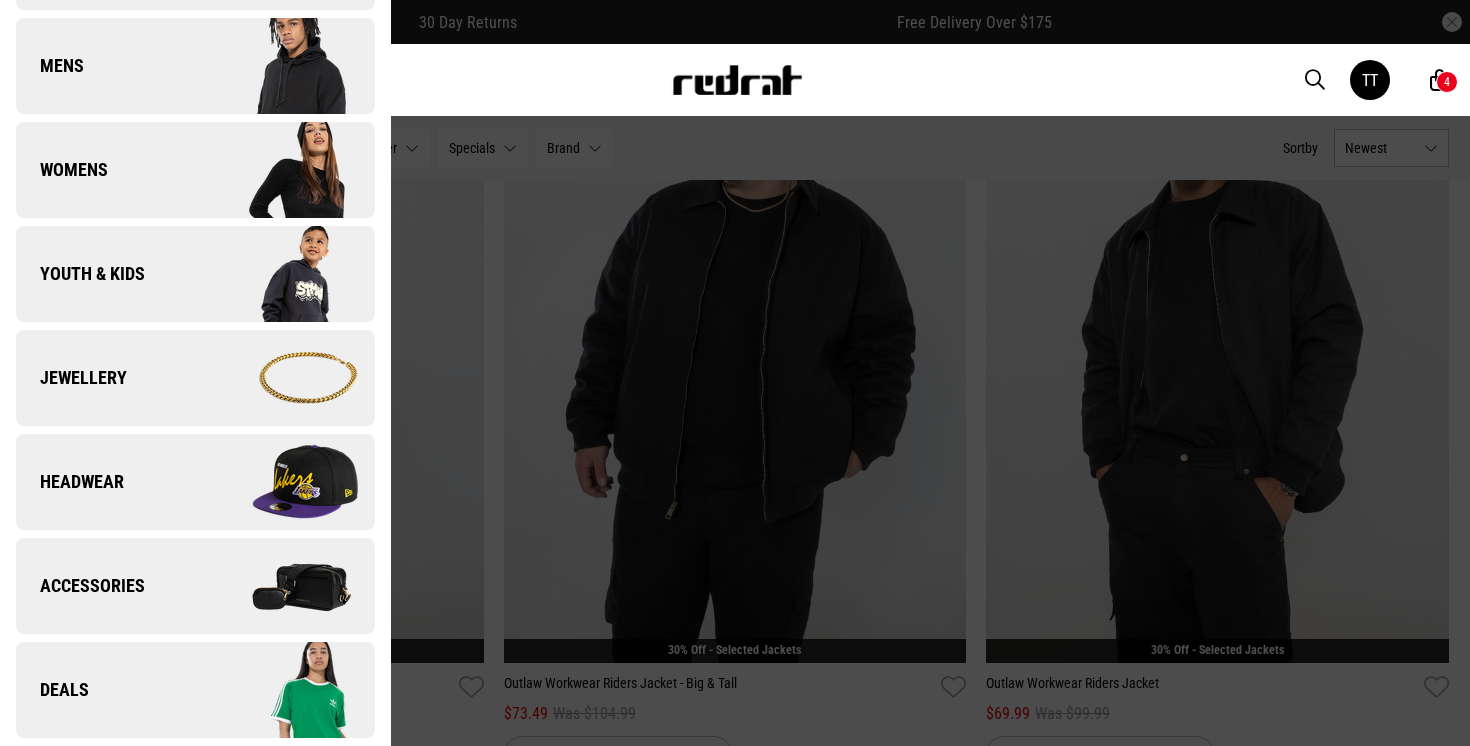 scroll, scrollTop: 0, scrollLeft: 0, axis: both 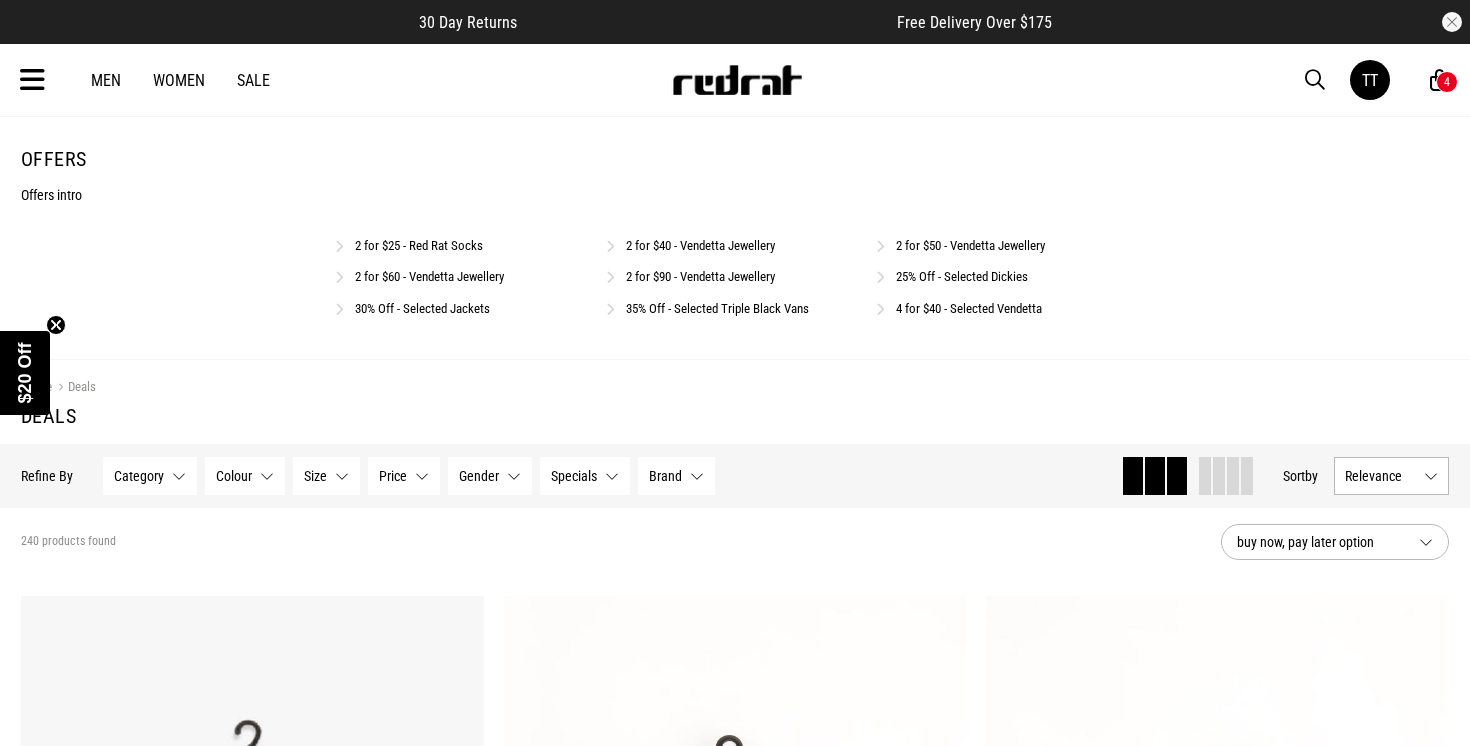 click on "2 for $25 - Red Rat Socks" at bounding box center [419, 245] 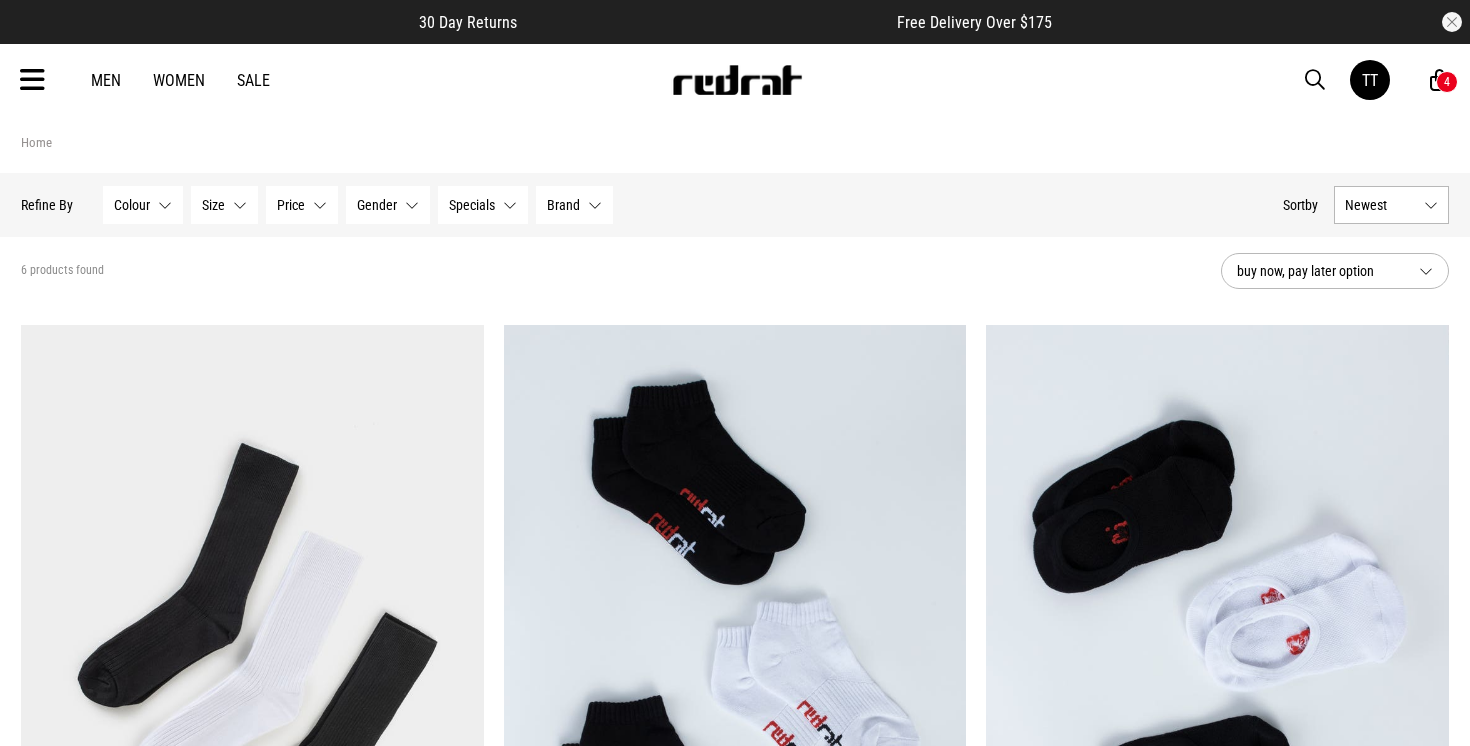scroll, scrollTop: 0, scrollLeft: 0, axis: both 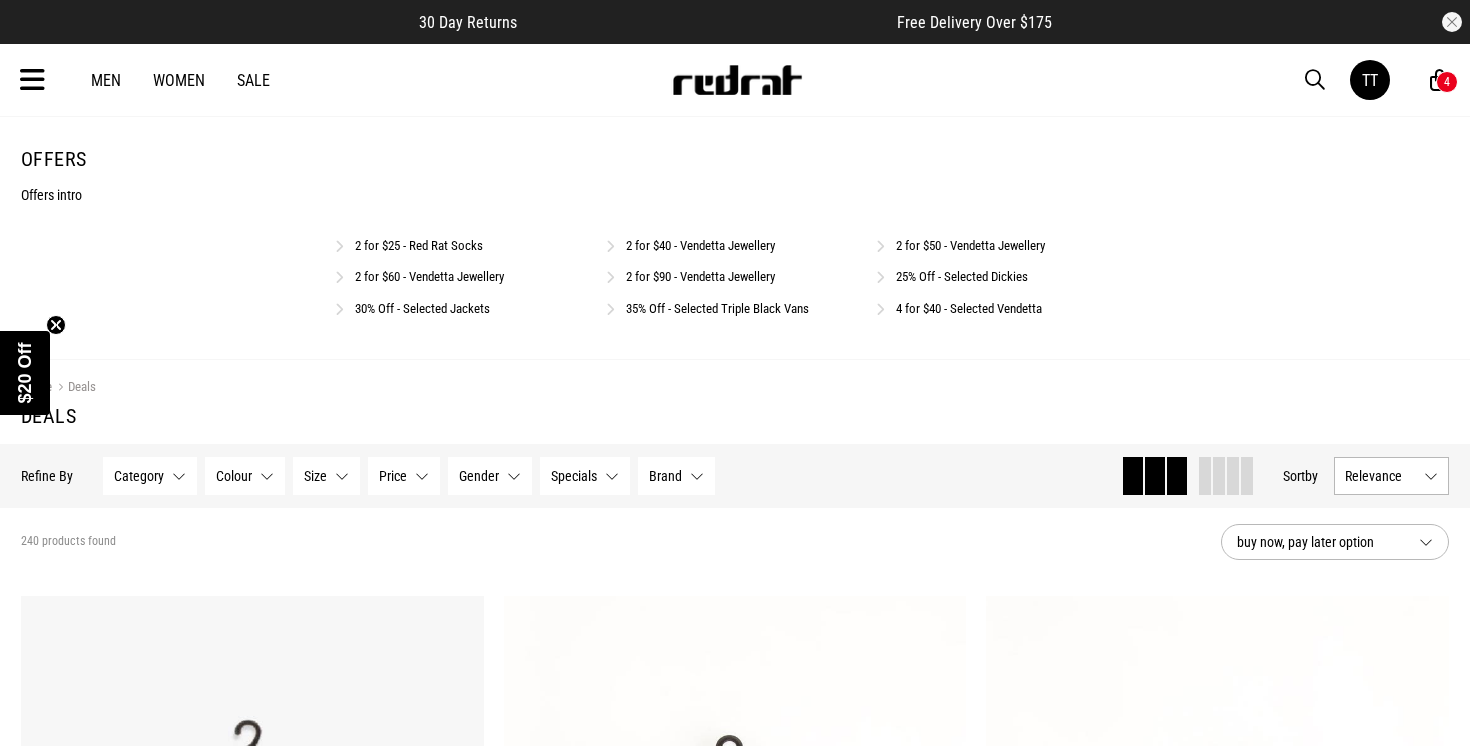 click on "2 for $90 - Vendetta Jewellery" at bounding box center [700, 276] 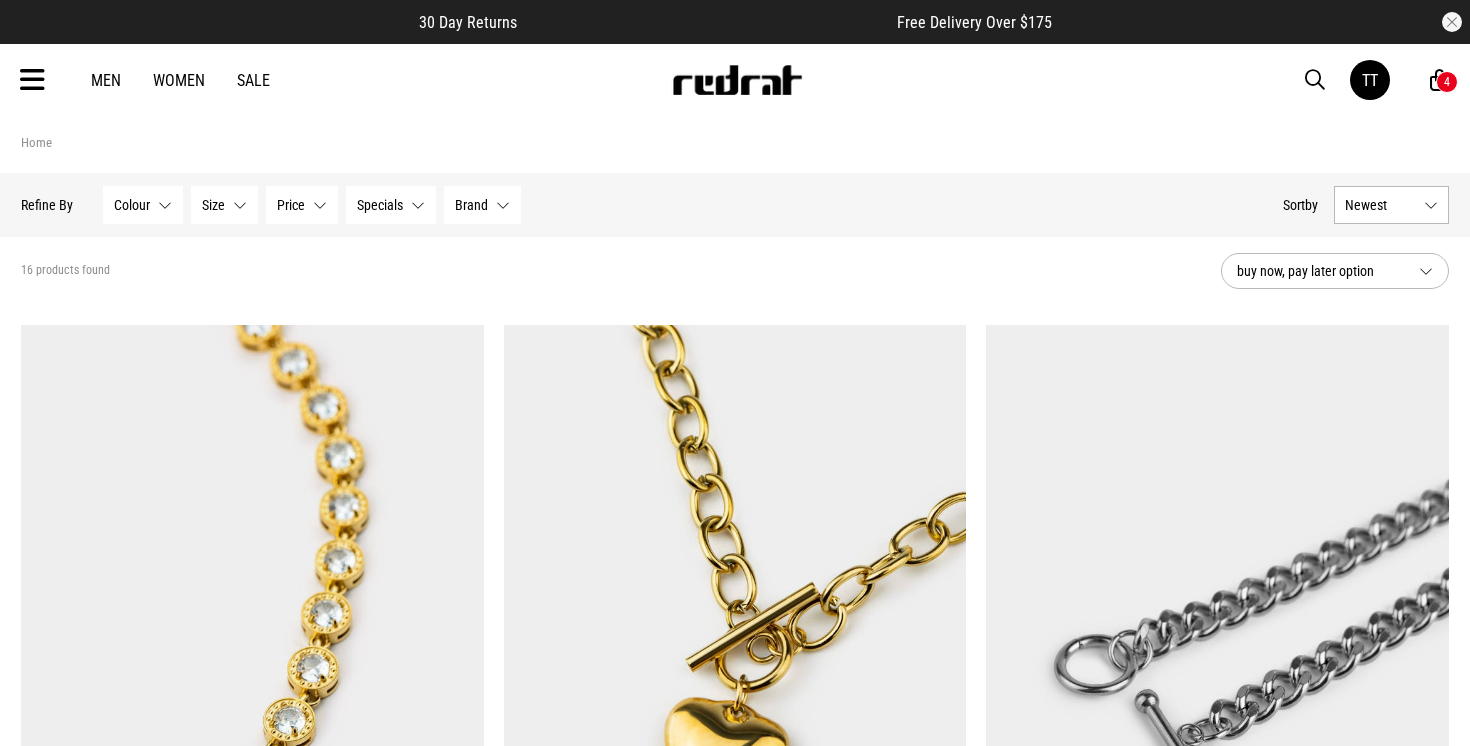 scroll, scrollTop: 0, scrollLeft: 0, axis: both 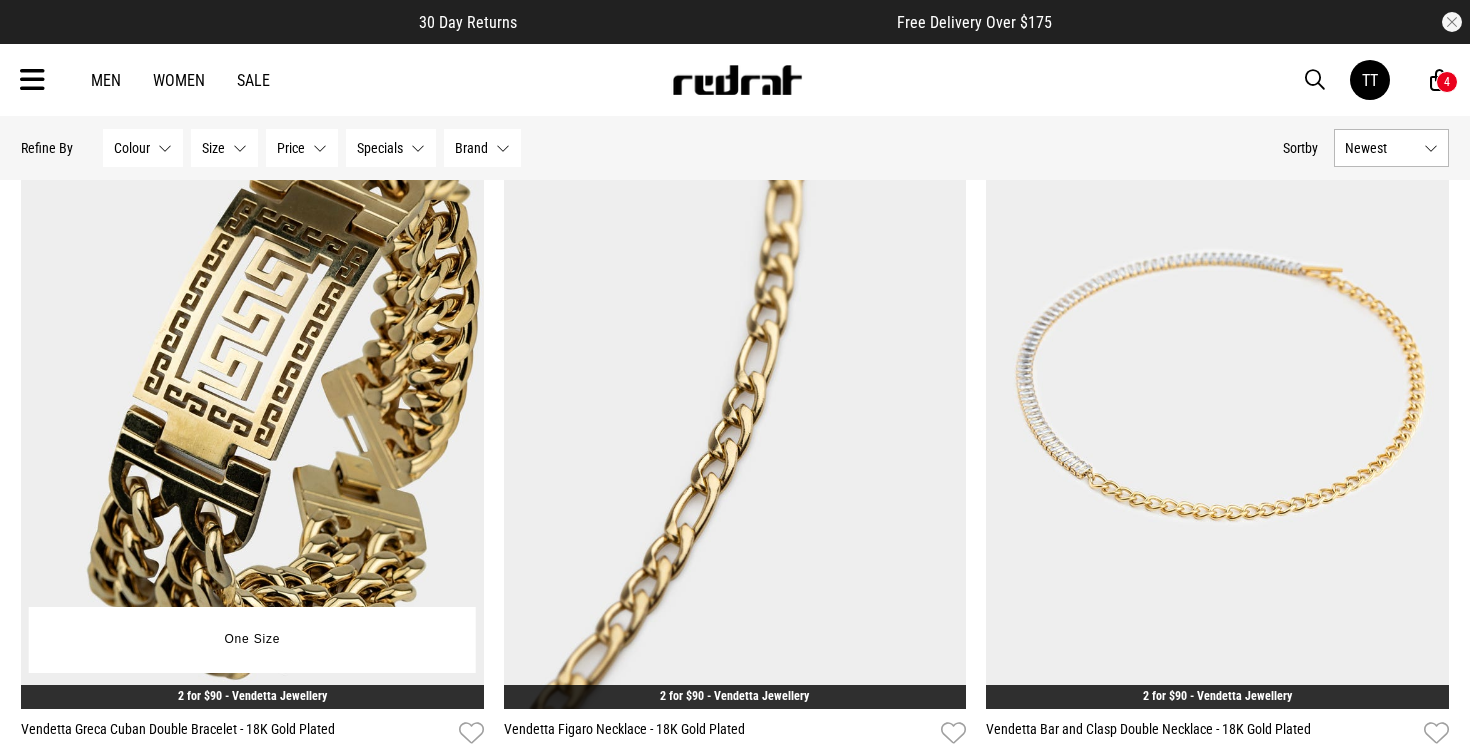 click at bounding box center [252, 385] 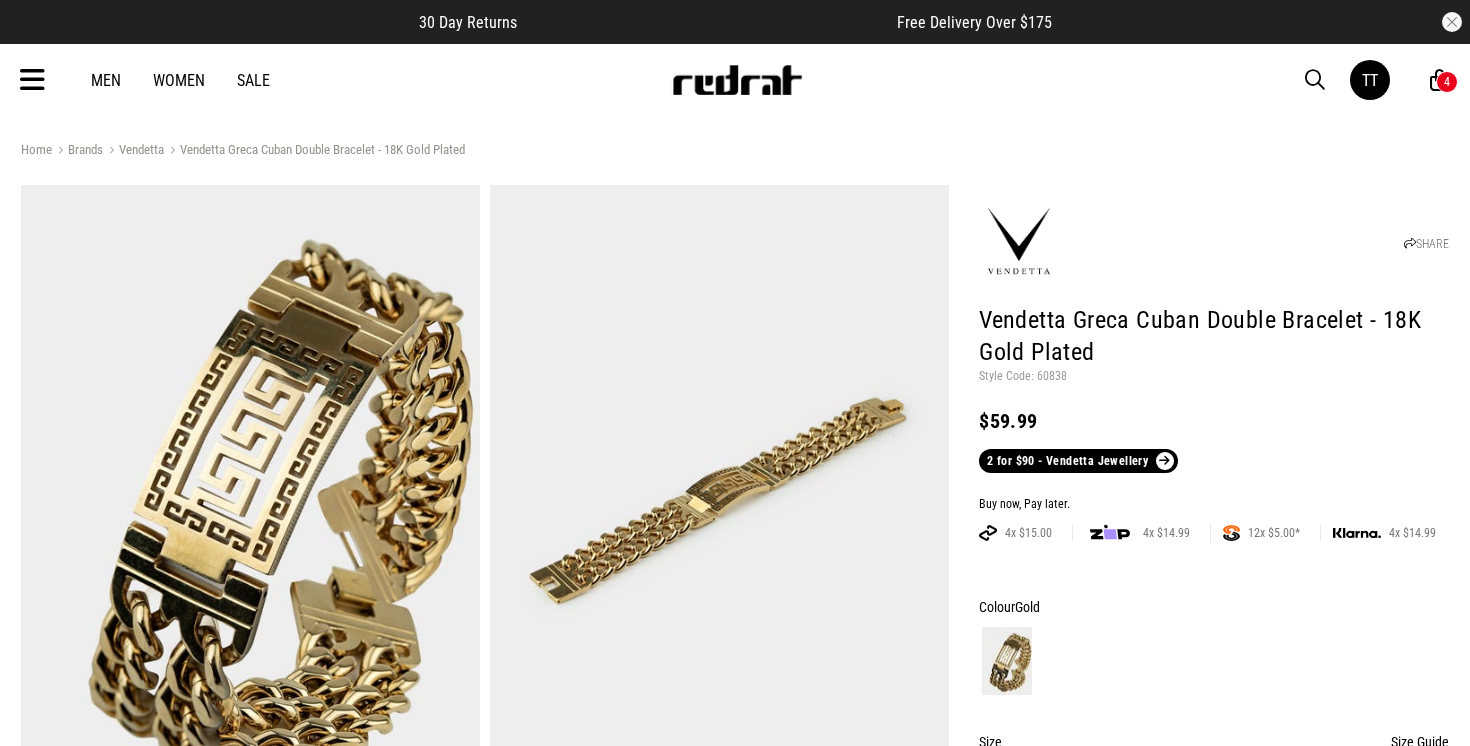scroll, scrollTop: 0, scrollLeft: 0, axis: both 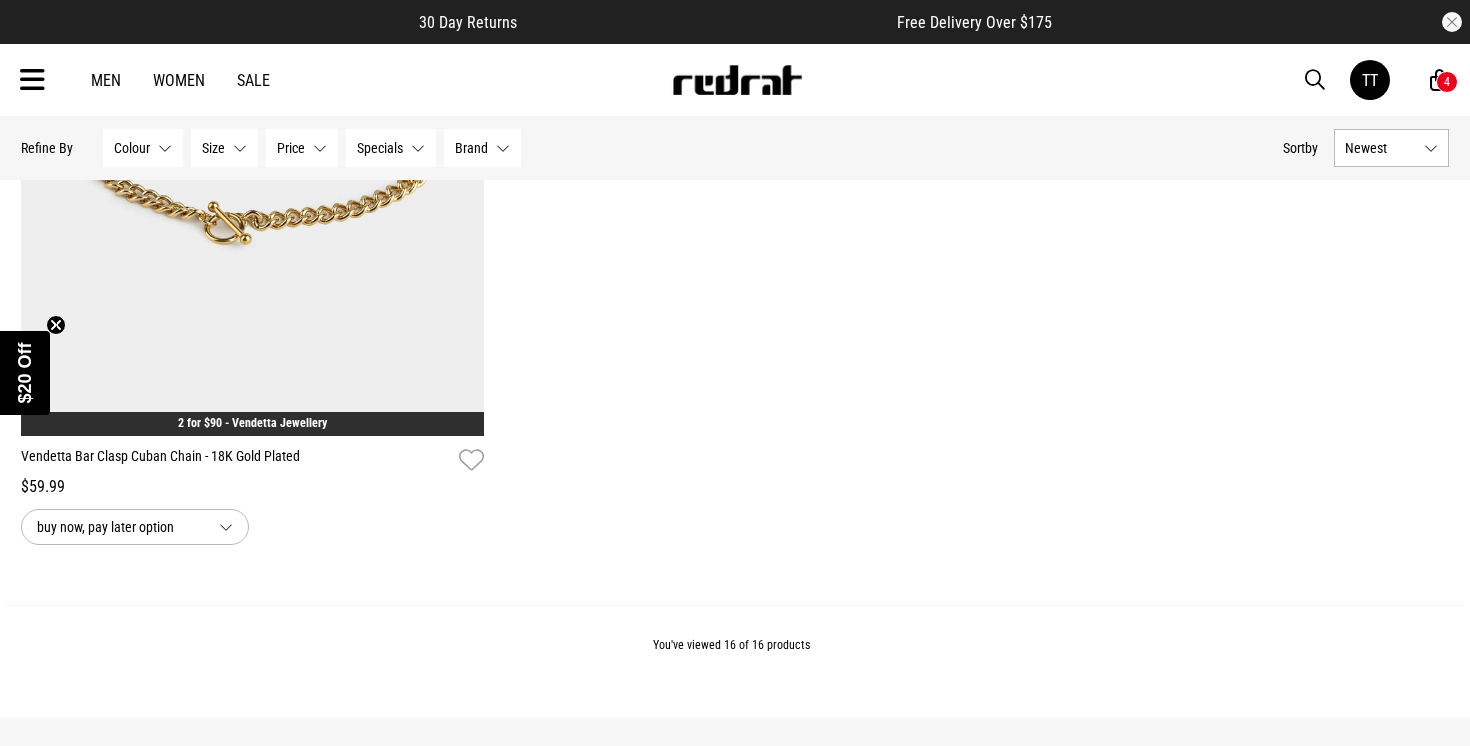 click on "**********" at bounding box center [735, -1805] 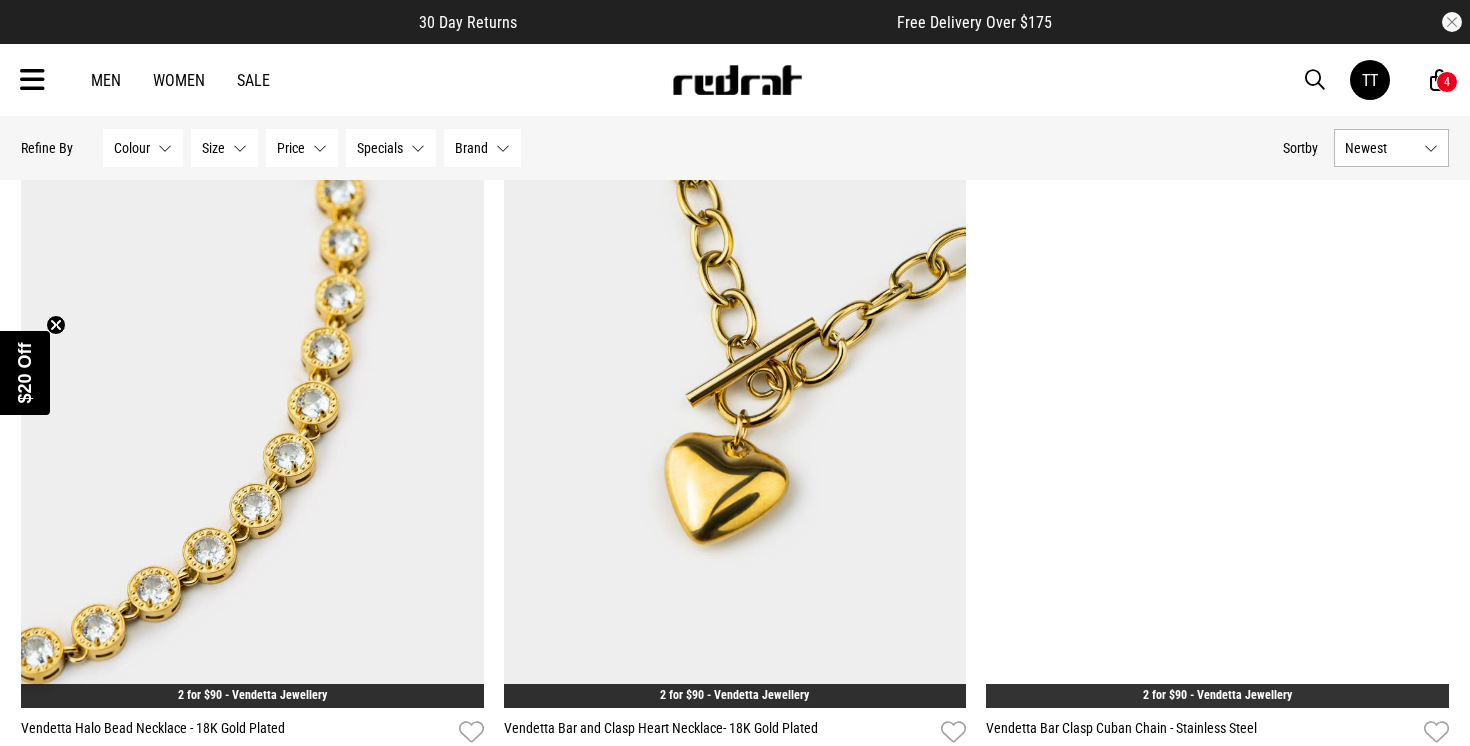 scroll, scrollTop: 0, scrollLeft: 0, axis: both 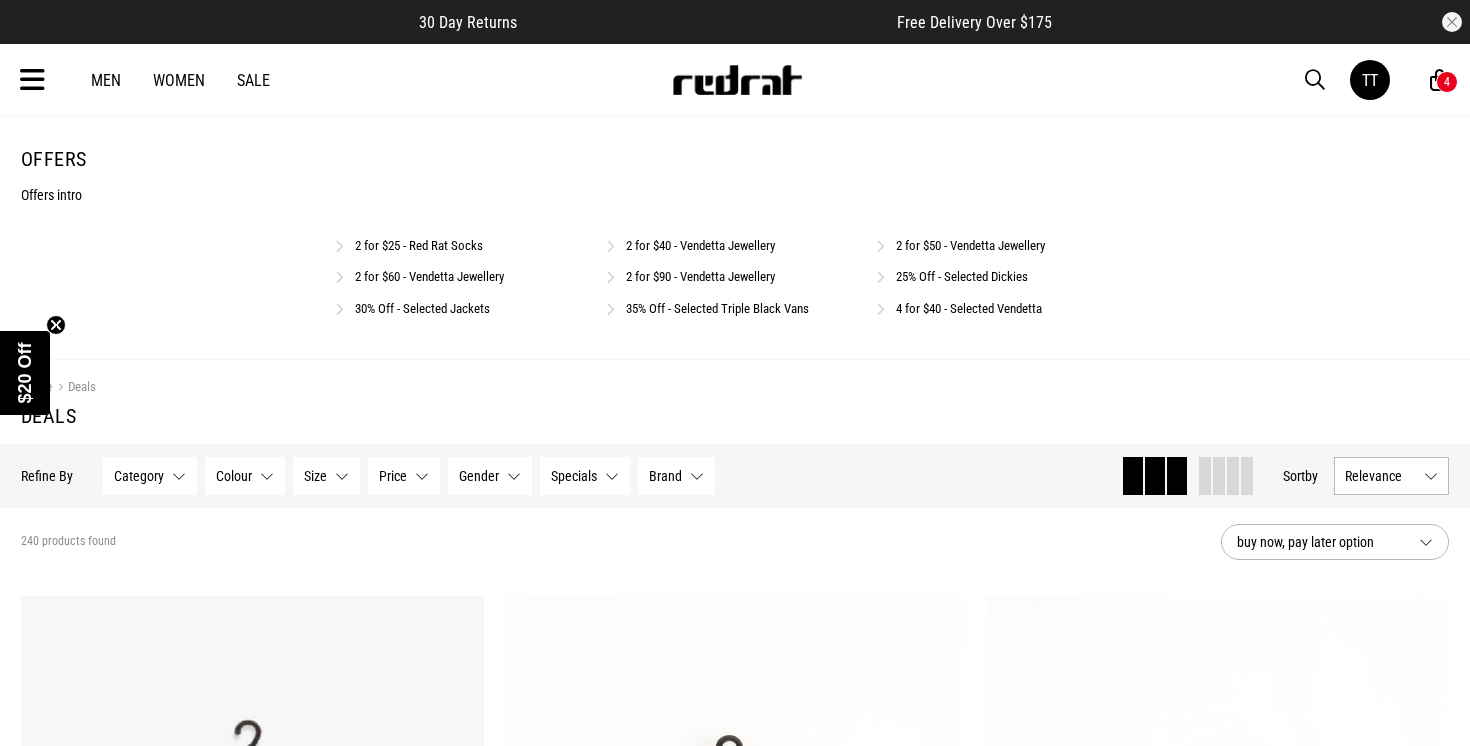 click on "2 for $50 - Vendetta Jewellery" at bounding box center (970, 245) 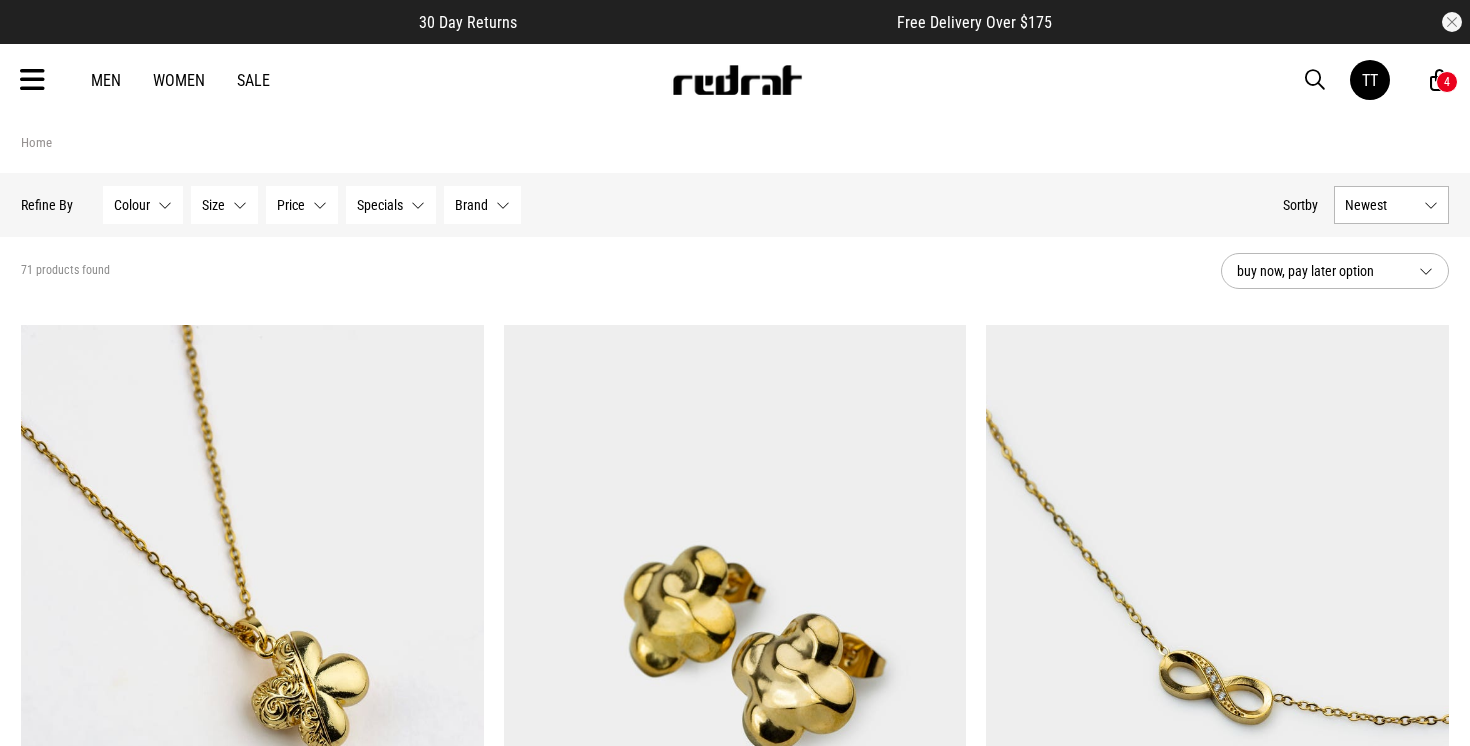 scroll, scrollTop: 0, scrollLeft: 0, axis: both 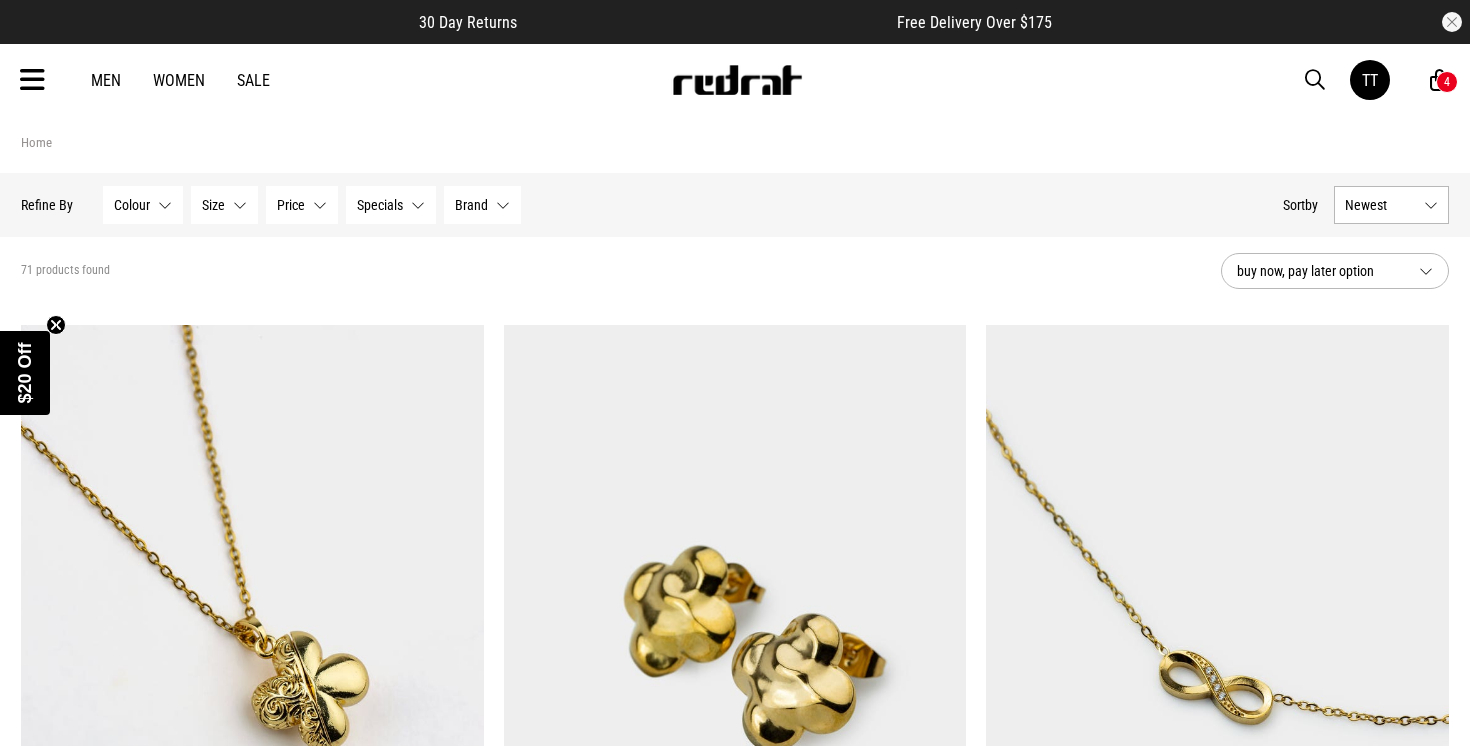 click at bounding box center (32, 80) 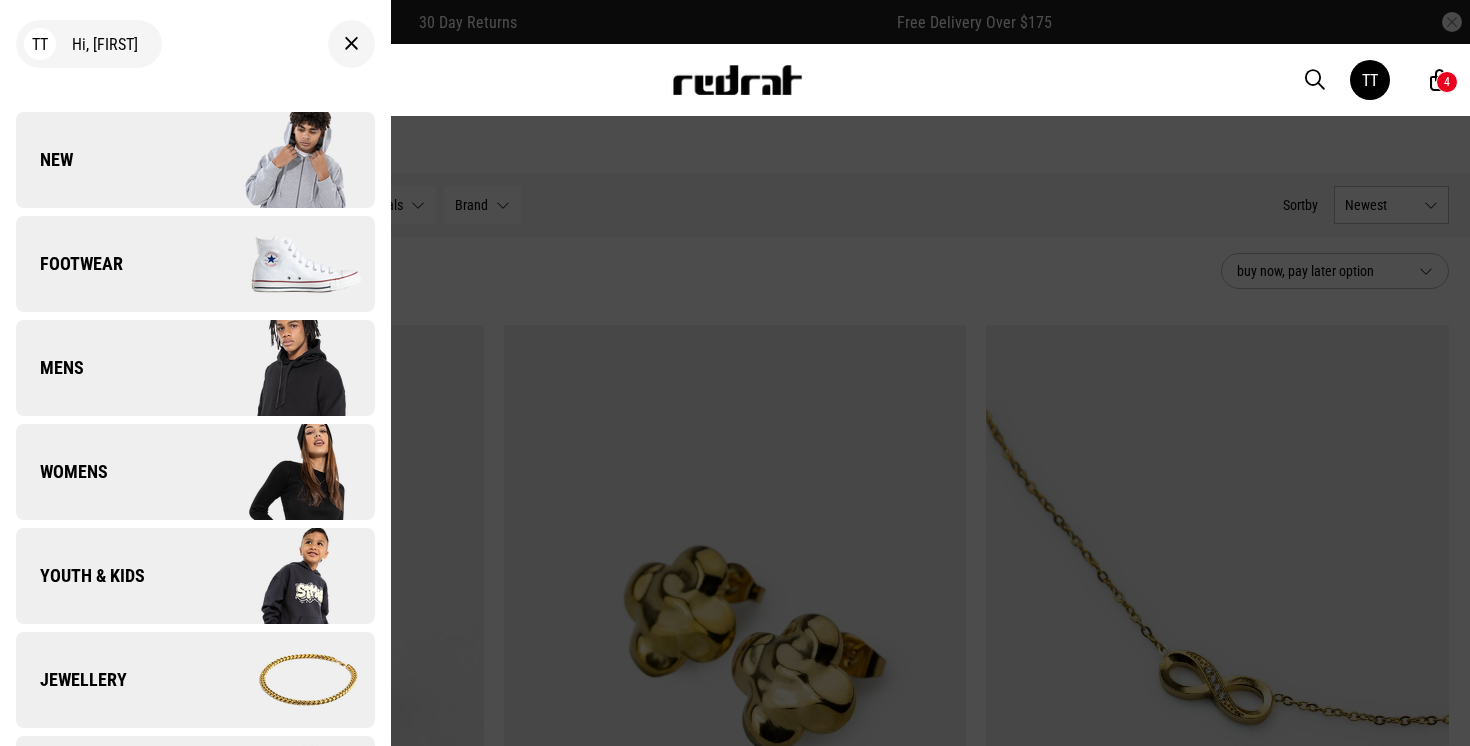 scroll, scrollTop: 477, scrollLeft: 0, axis: vertical 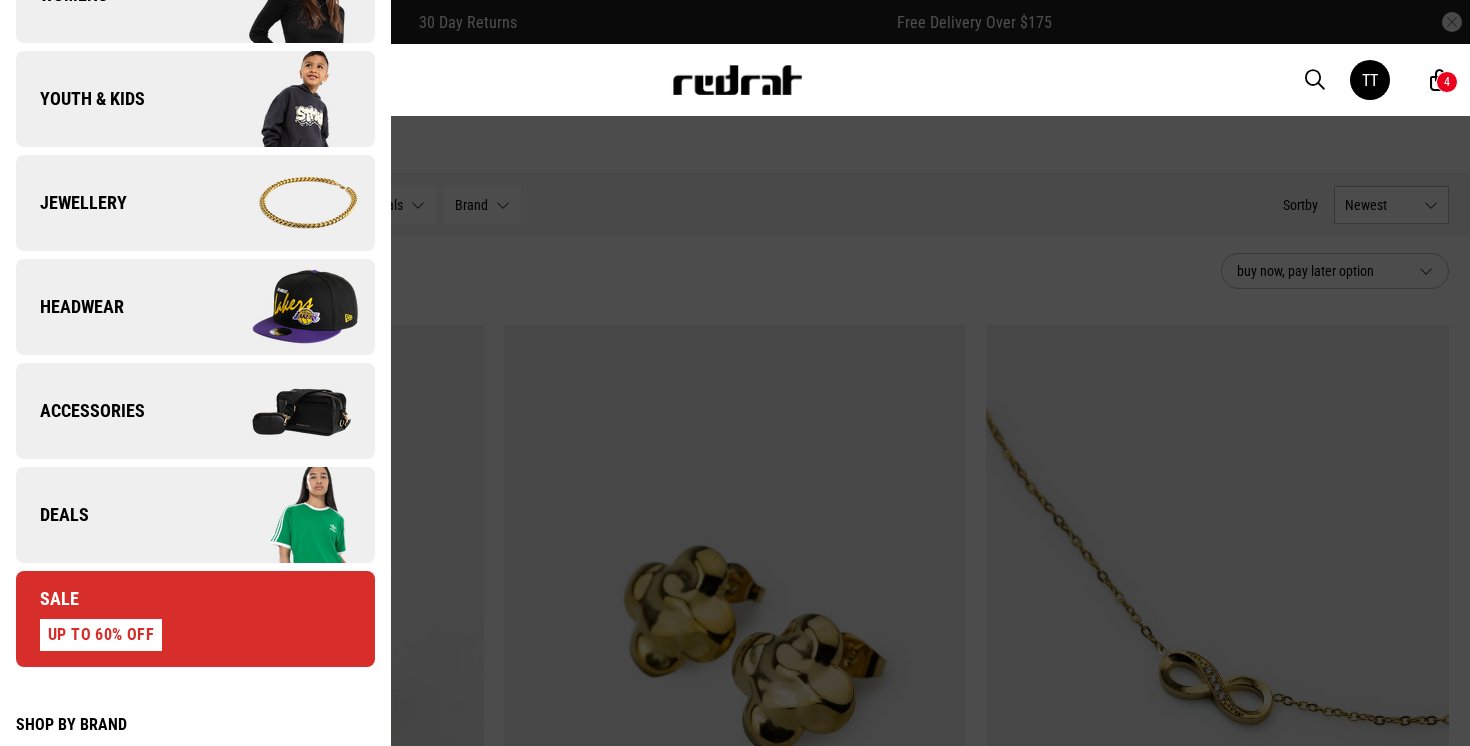 click at bounding box center [284, 515] 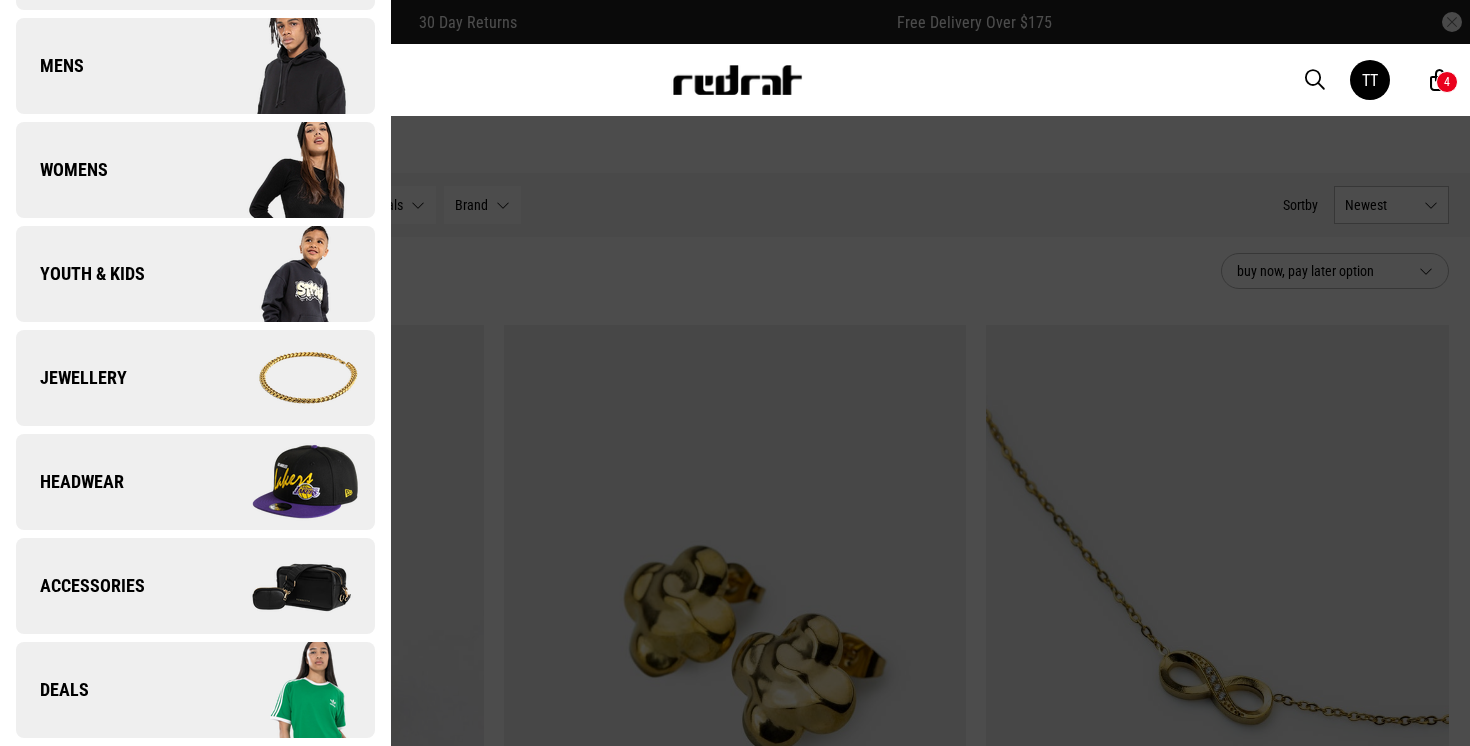 scroll, scrollTop: 0, scrollLeft: 0, axis: both 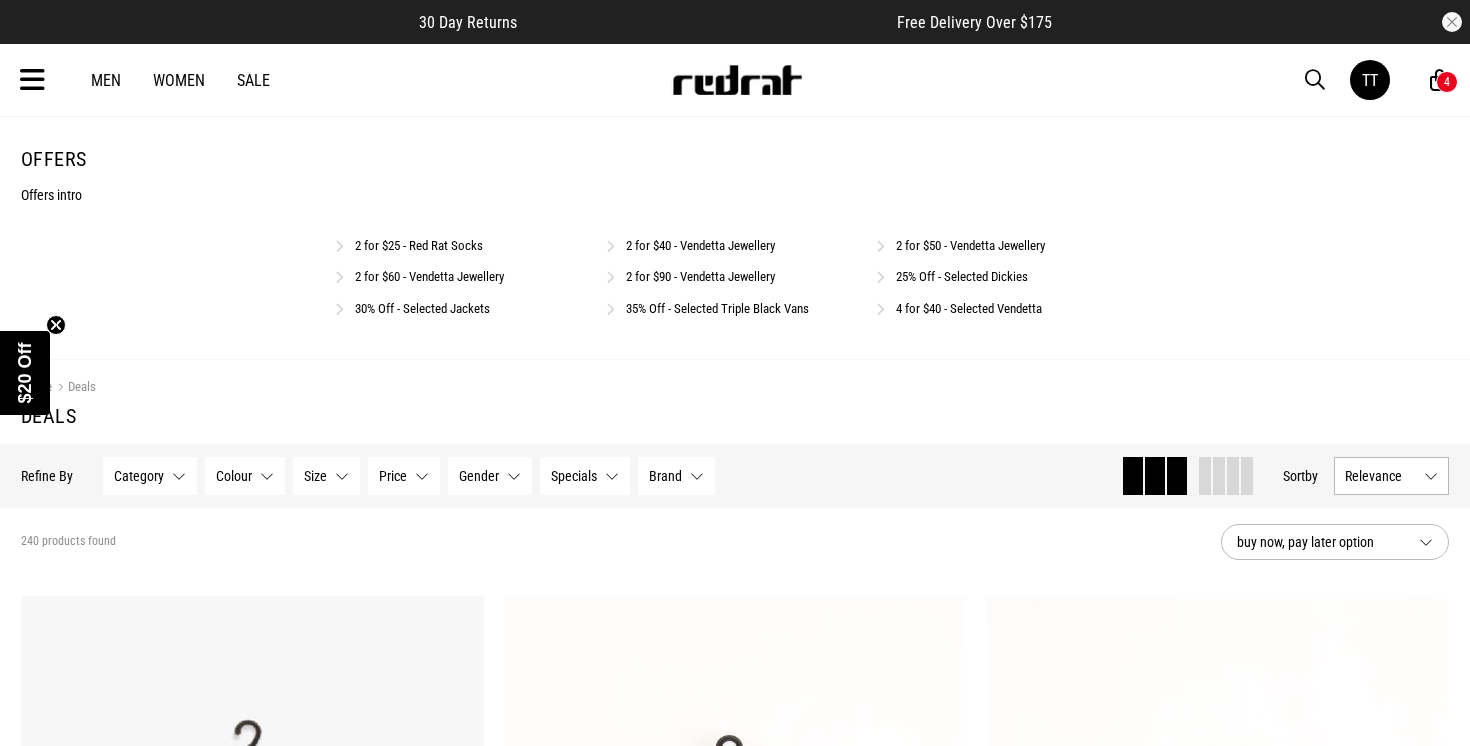 click on "4 for $40 - Selected Vendetta" at bounding box center [969, 308] 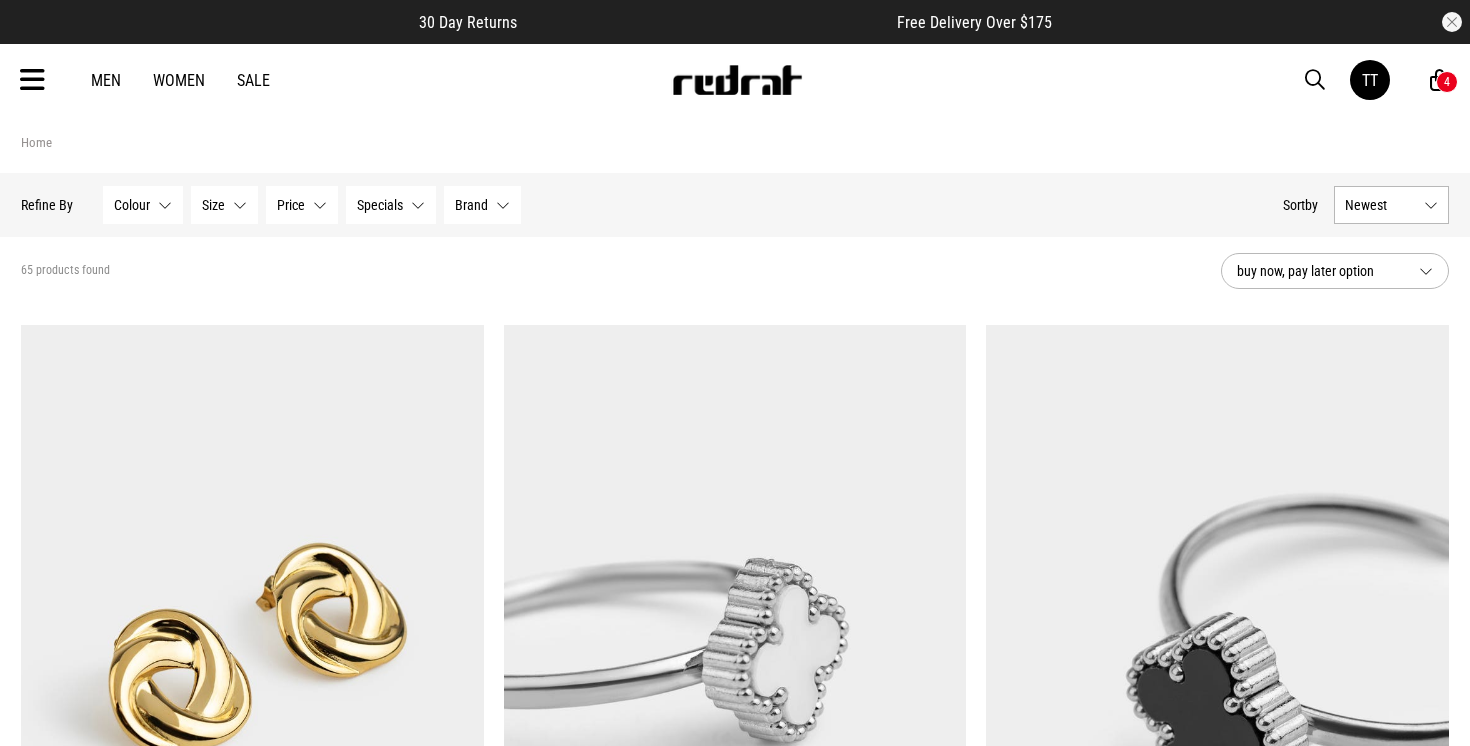 scroll, scrollTop: 0, scrollLeft: 0, axis: both 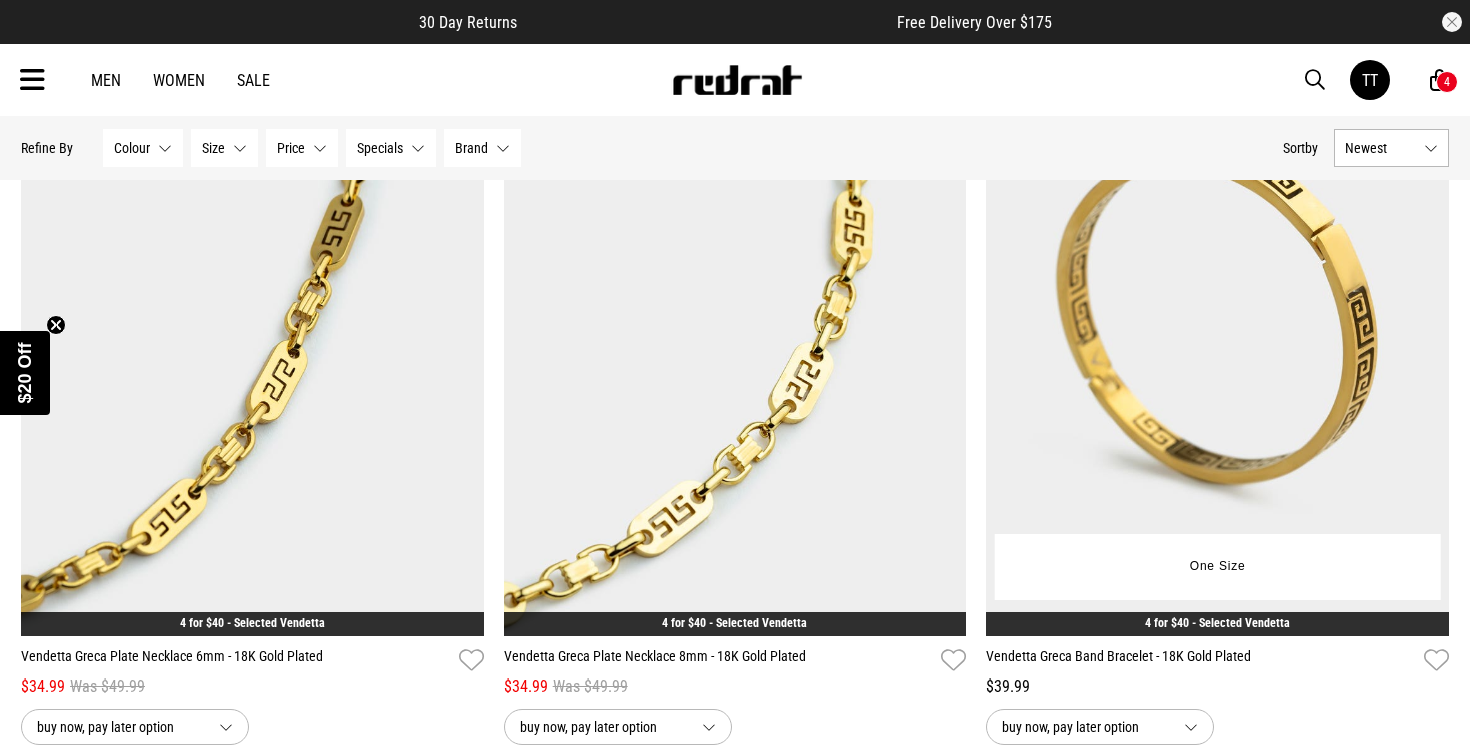 click at bounding box center (1217, 312) 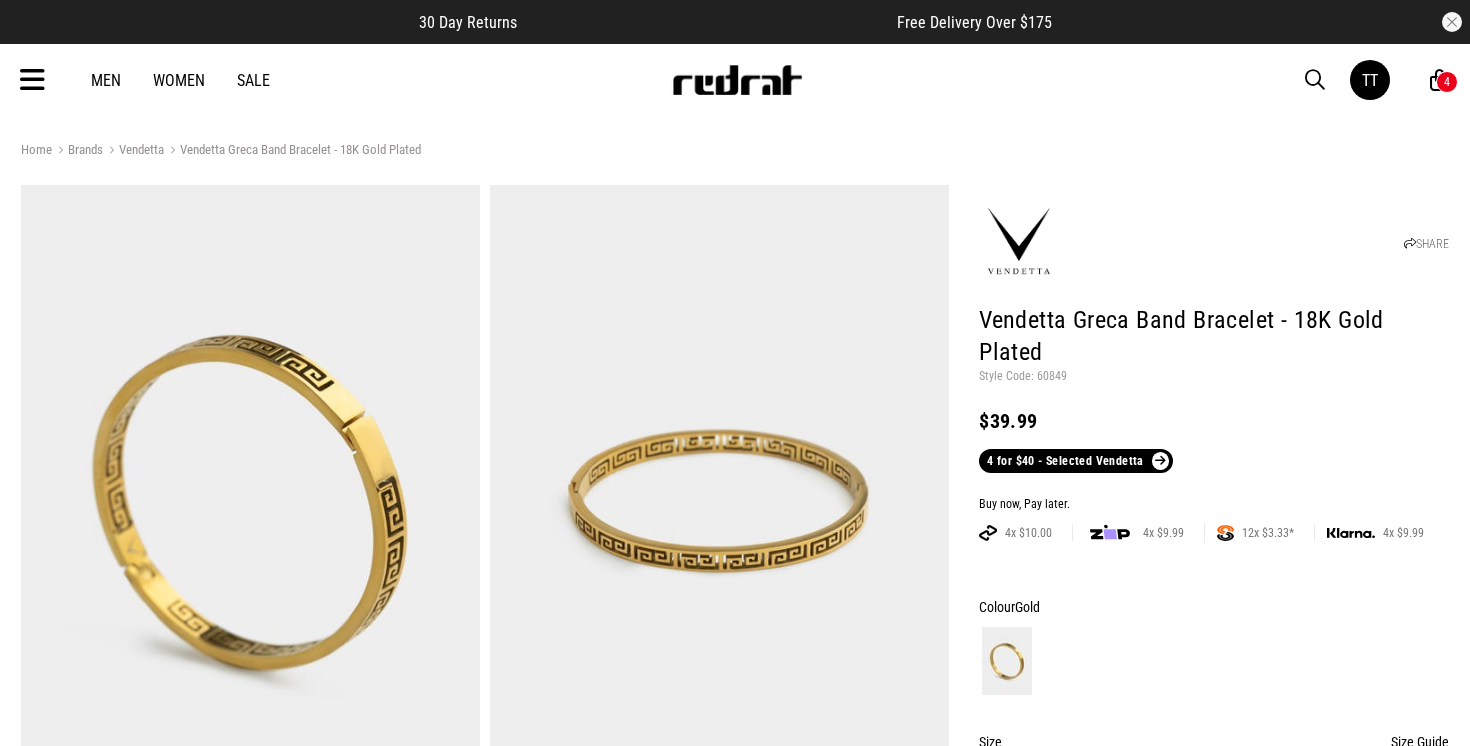 scroll, scrollTop: 0, scrollLeft: 0, axis: both 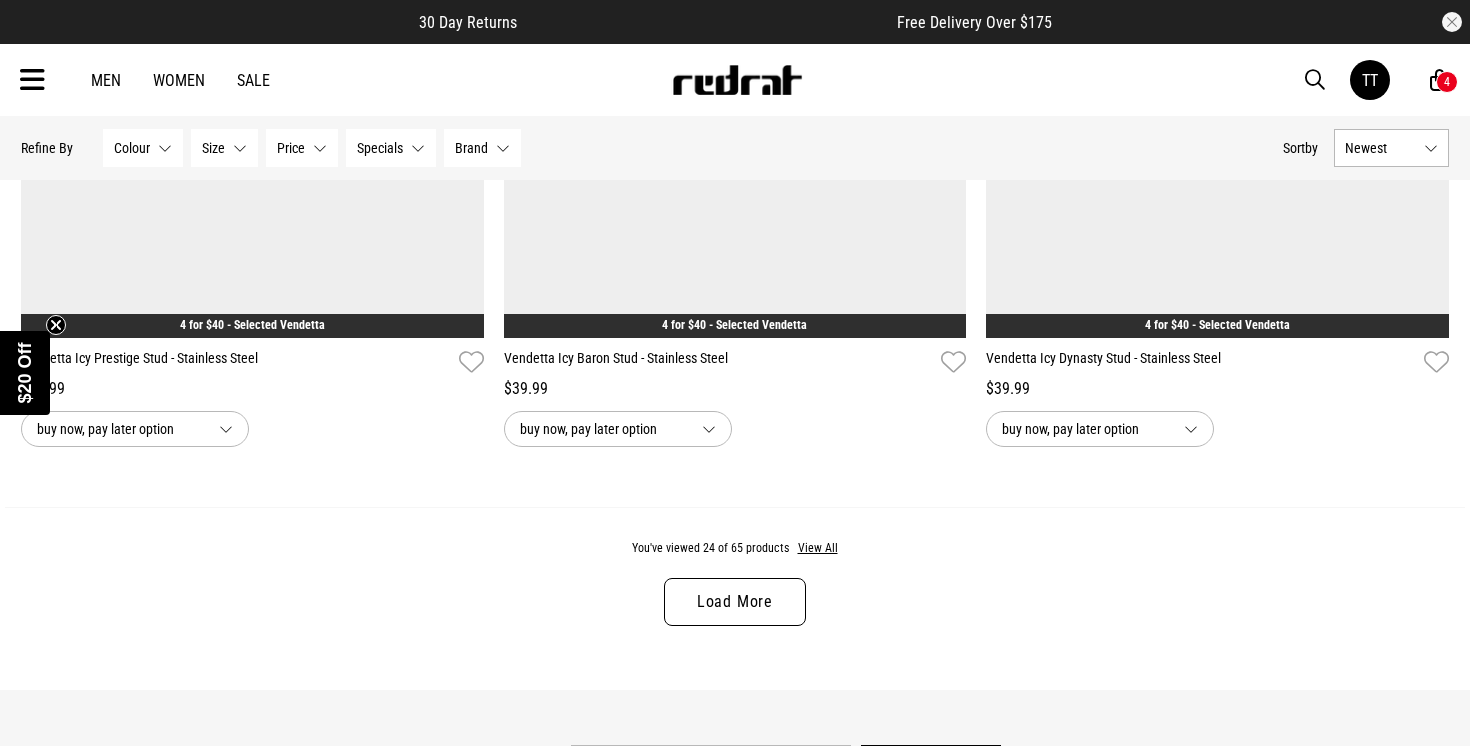click on "Load More" at bounding box center [735, 602] 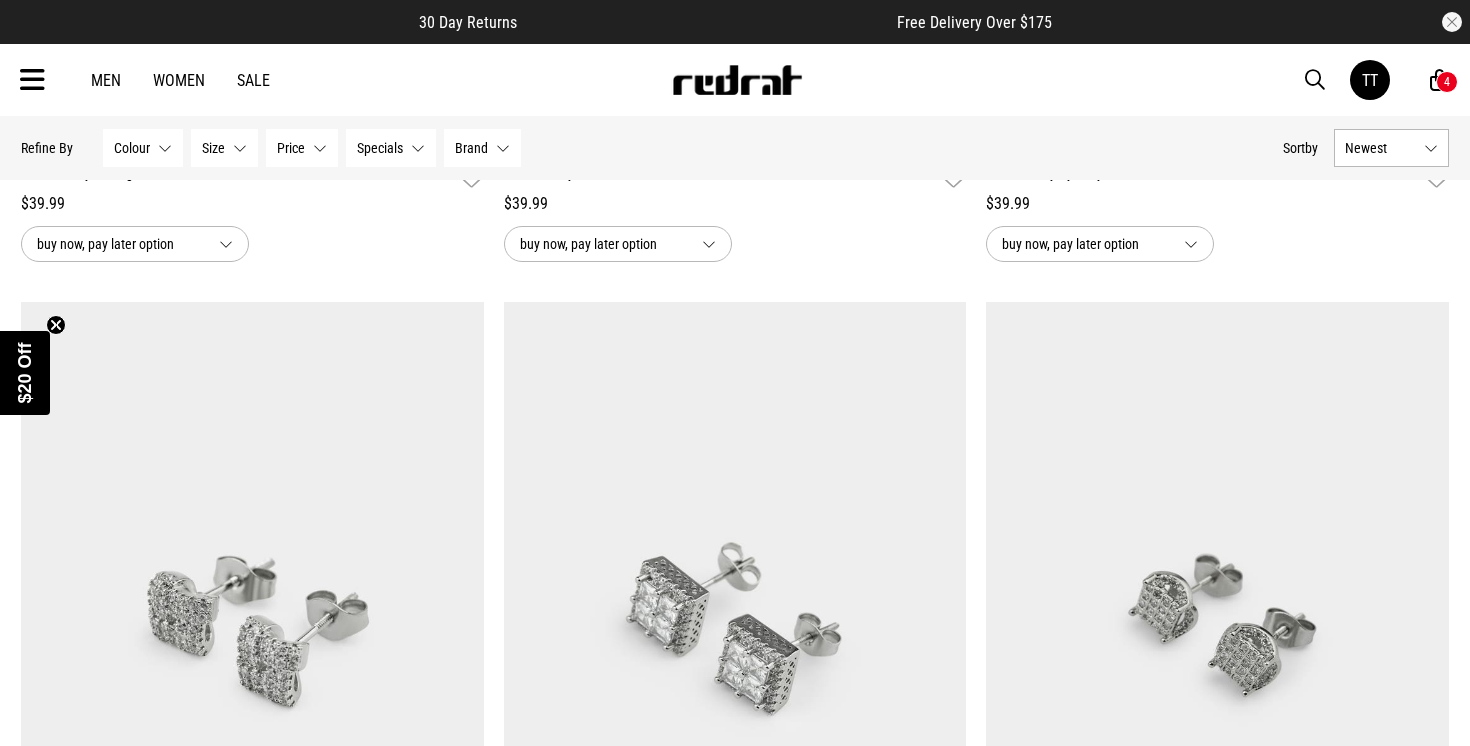 scroll, scrollTop: 6318, scrollLeft: 0, axis: vertical 